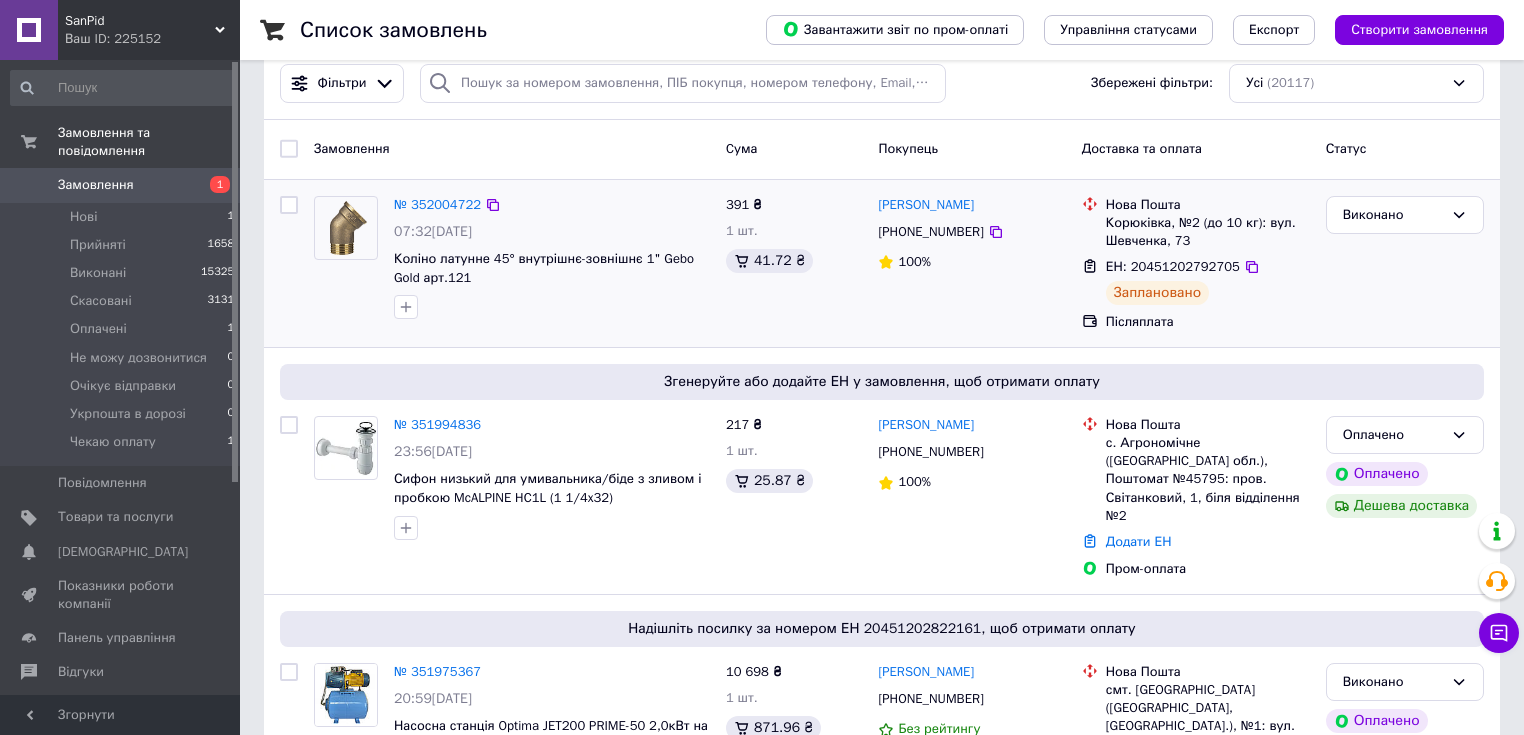 scroll, scrollTop: 0, scrollLeft: 0, axis: both 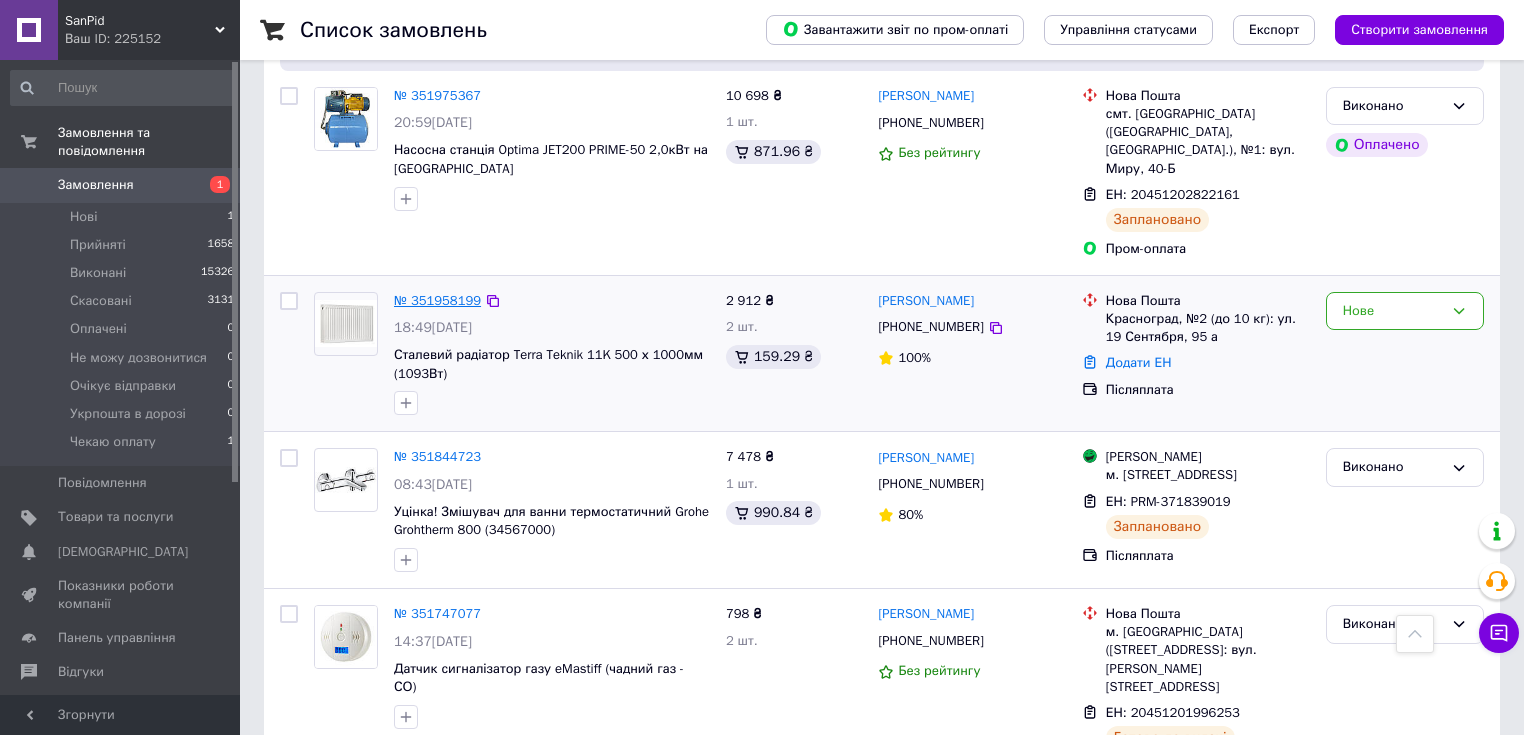 click on "№ 351958199" at bounding box center (437, 300) 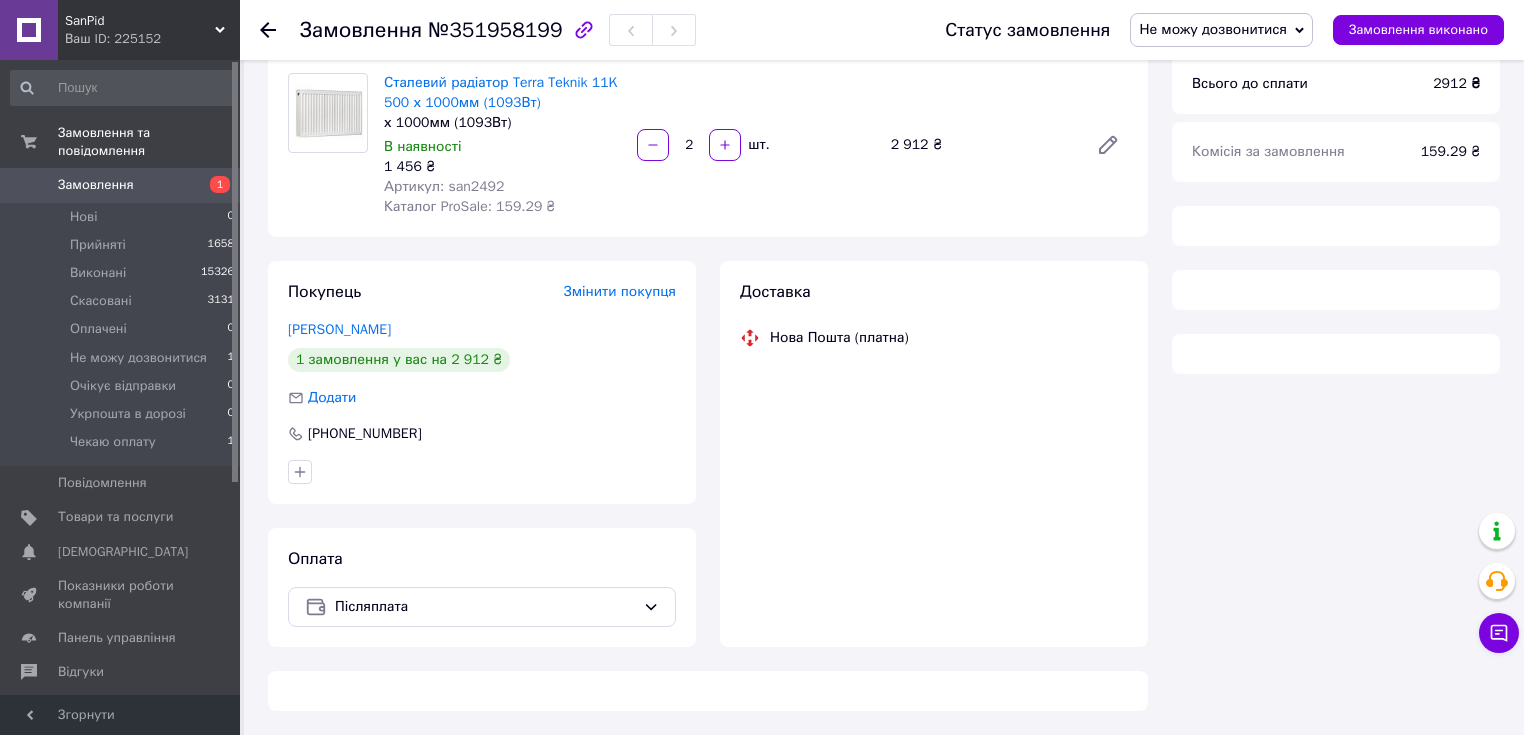 scroll, scrollTop: 0, scrollLeft: 0, axis: both 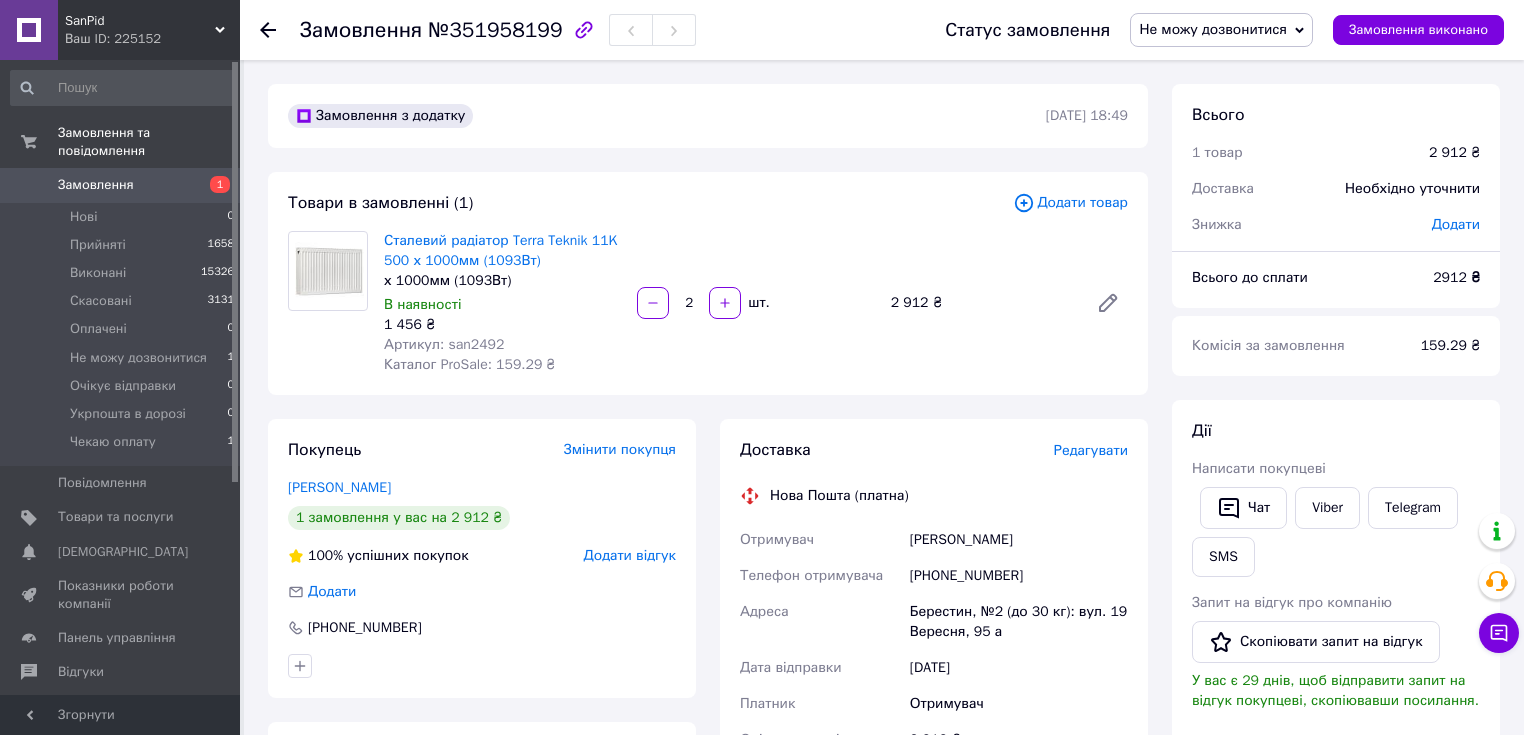 click on "Сталевий радіатор Terra Teknik 11K 500 х 1000мм (1093Вт) х 1000мм (1093Вт) В наявності 1 456 ₴ Артикул: san2492 Каталог ProSale: 159.29 ₴  2   шт. 2 912 ₴" at bounding box center (756, 303) 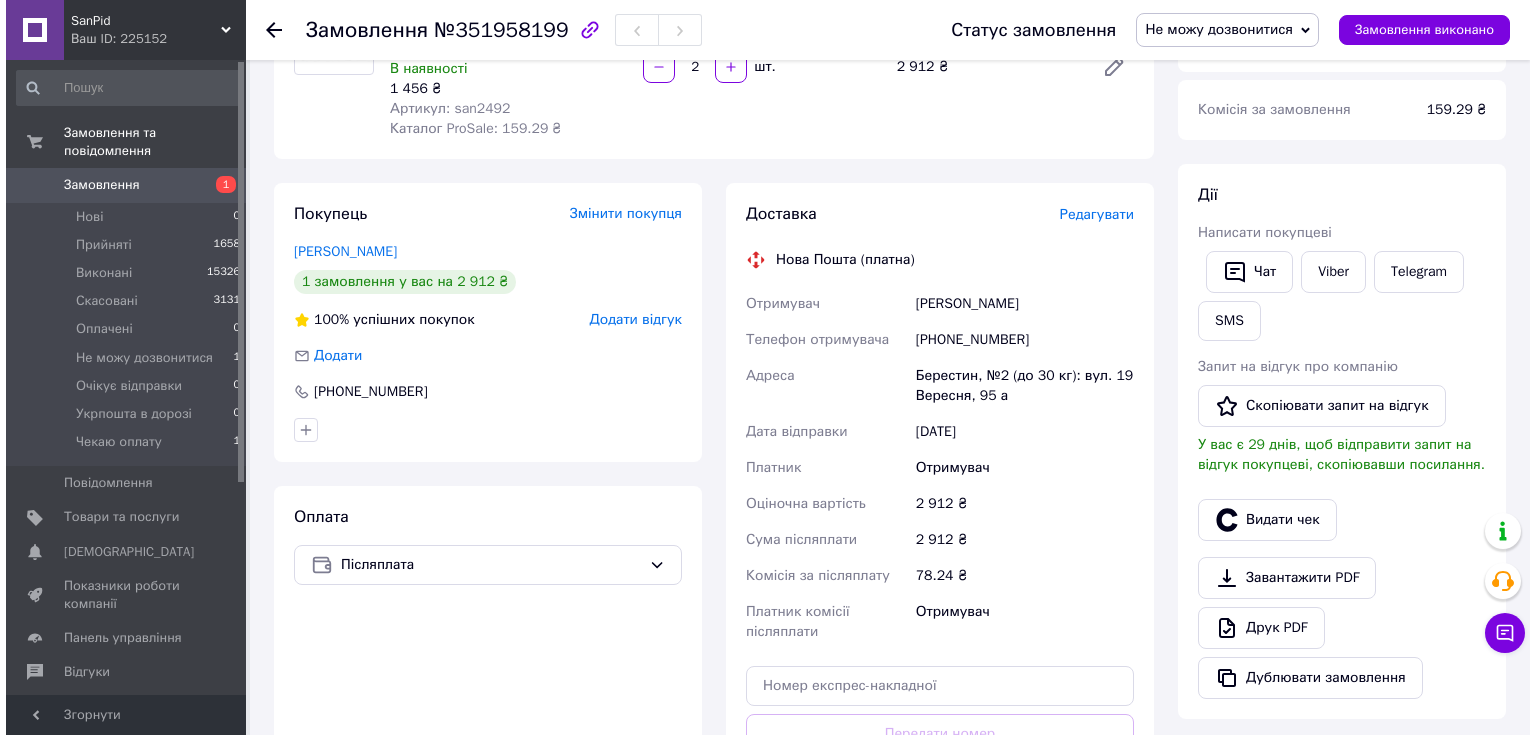 scroll, scrollTop: 240, scrollLeft: 0, axis: vertical 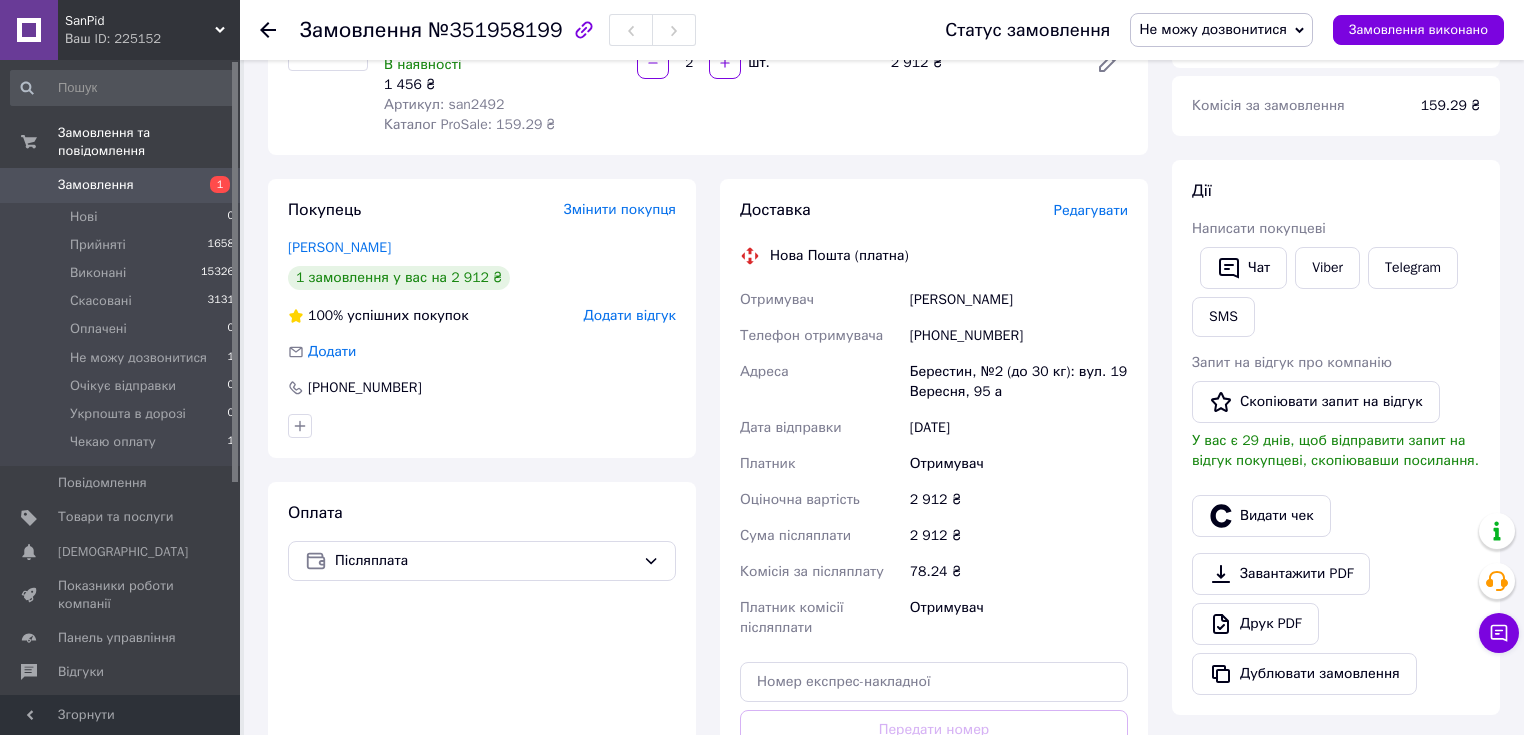 click on "Редагувати" at bounding box center [1091, 210] 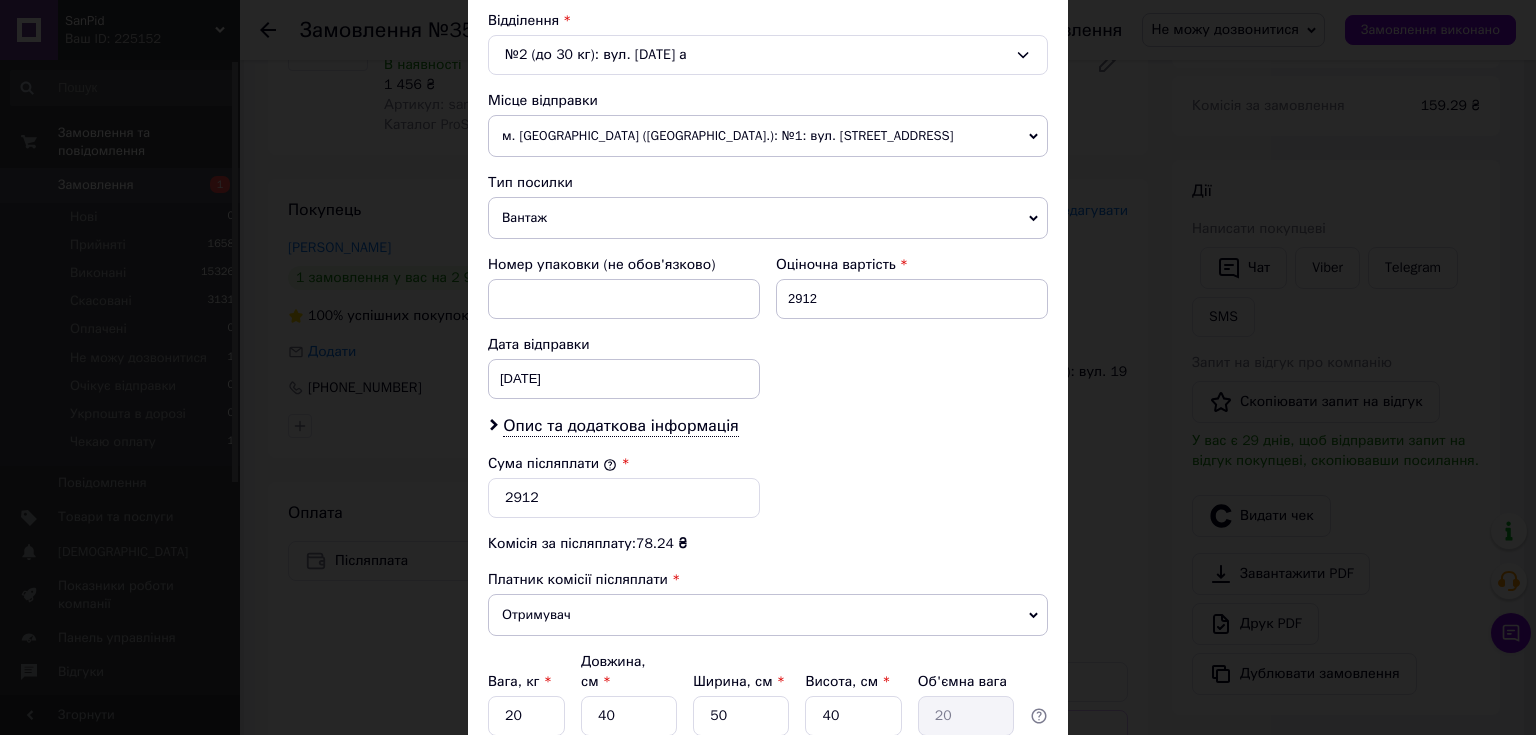 scroll, scrollTop: 384, scrollLeft: 0, axis: vertical 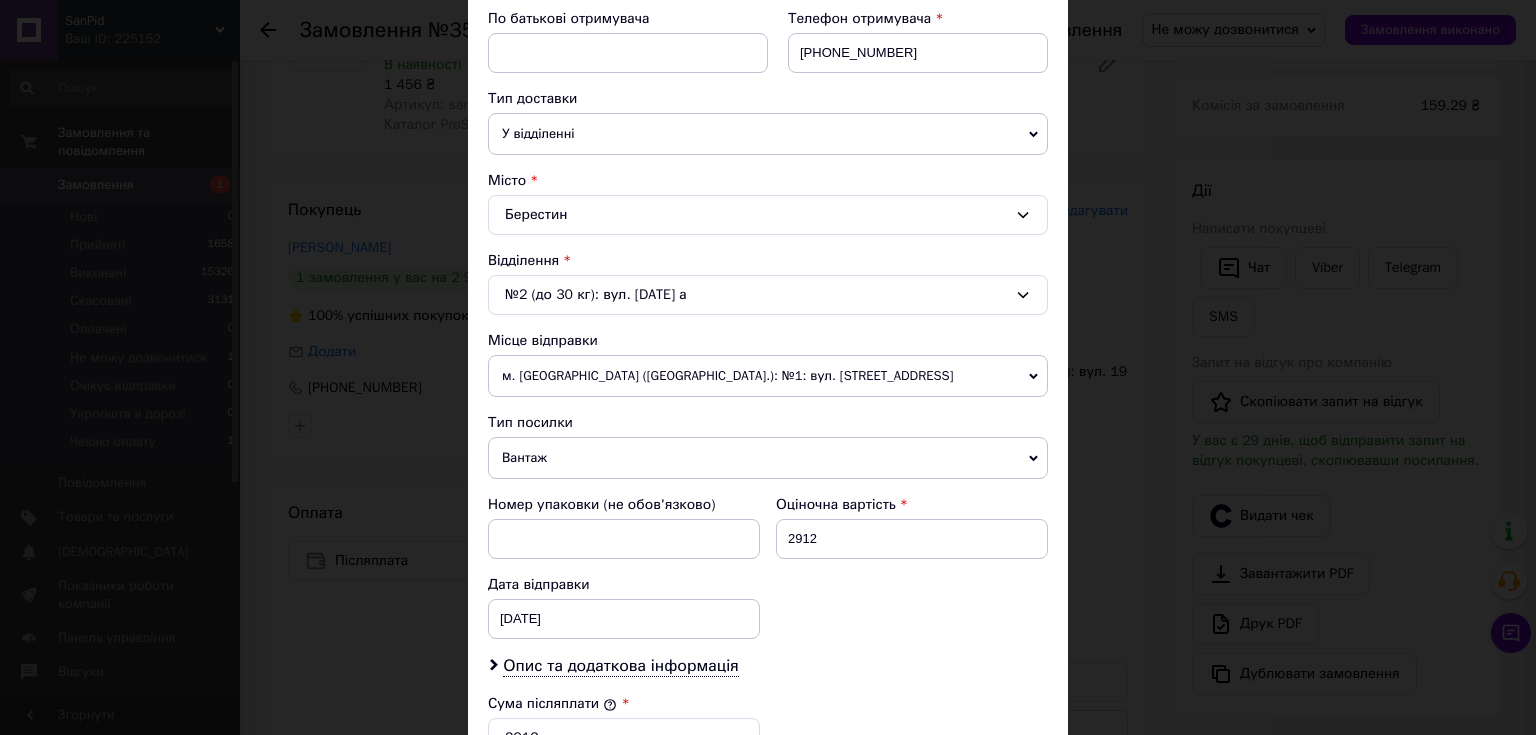 click on "№2 (до 30 кг): вул. 19 Вересня, 95 а" at bounding box center (768, 295) 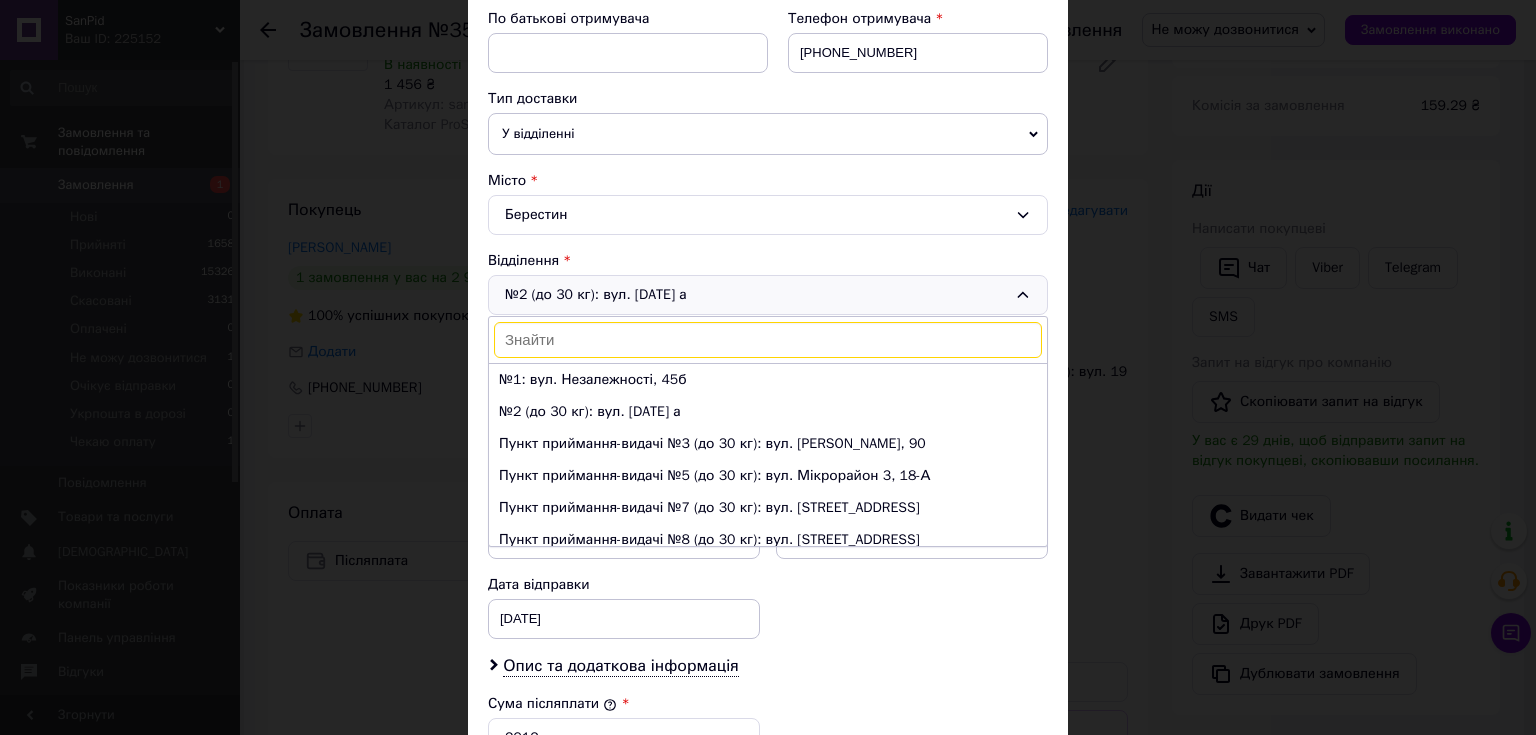 scroll, scrollTop: 9, scrollLeft: 0, axis: vertical 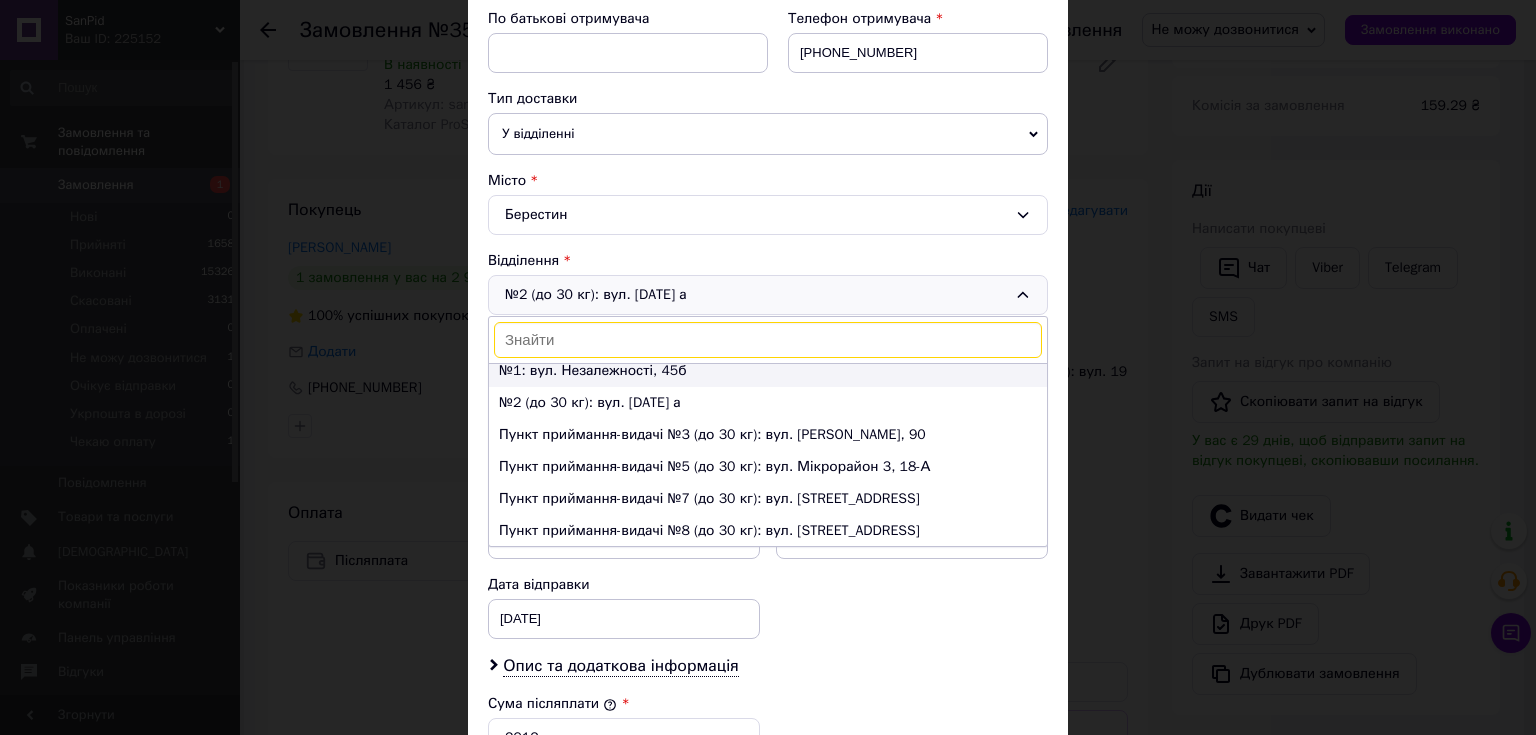 click on "№1: вул. Незалежності, 45б" at bounding box center (768, 371) 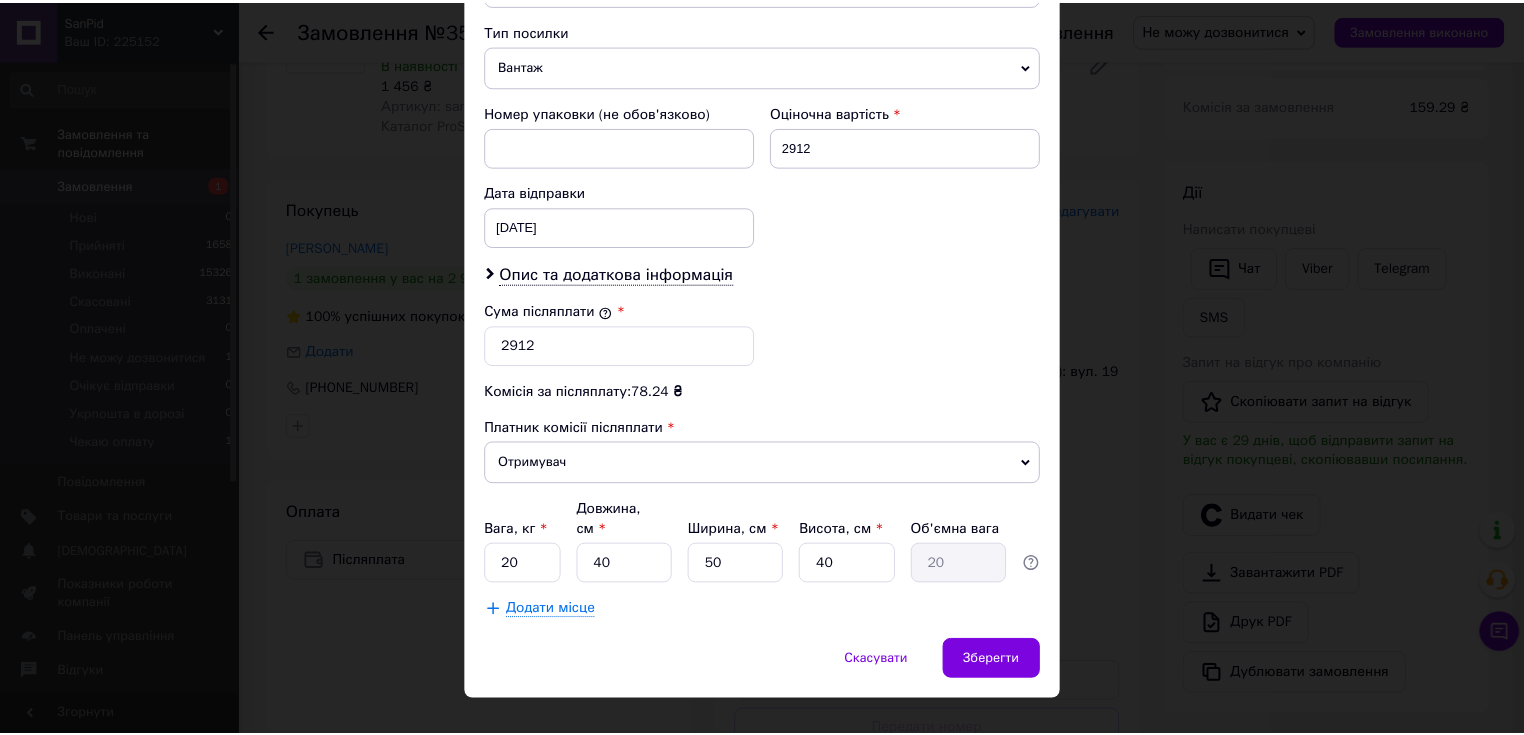 scroll, scrollTop: 784, scrollLeft: 0, axis: vertical 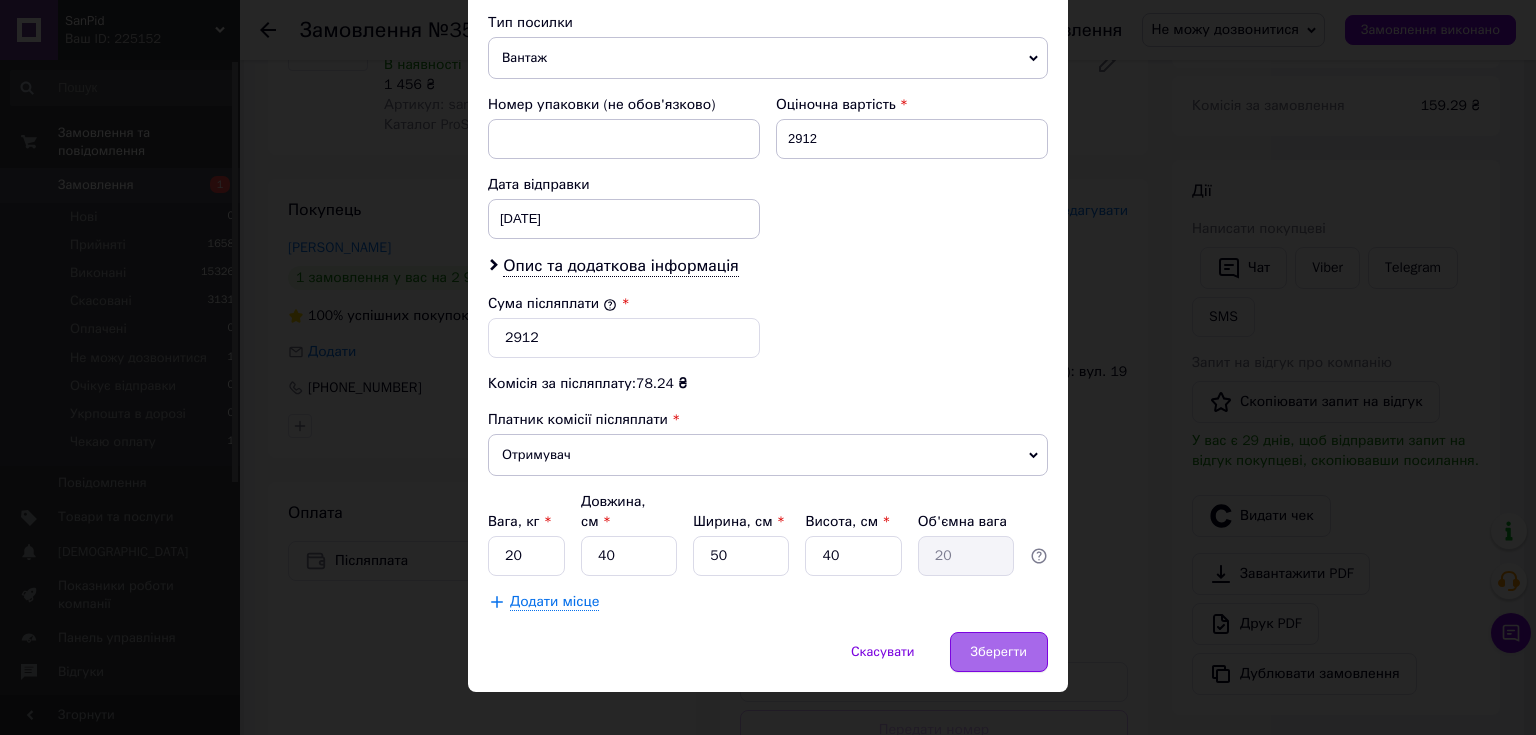 click on "Зберегти" at bounding box center [999, 652] 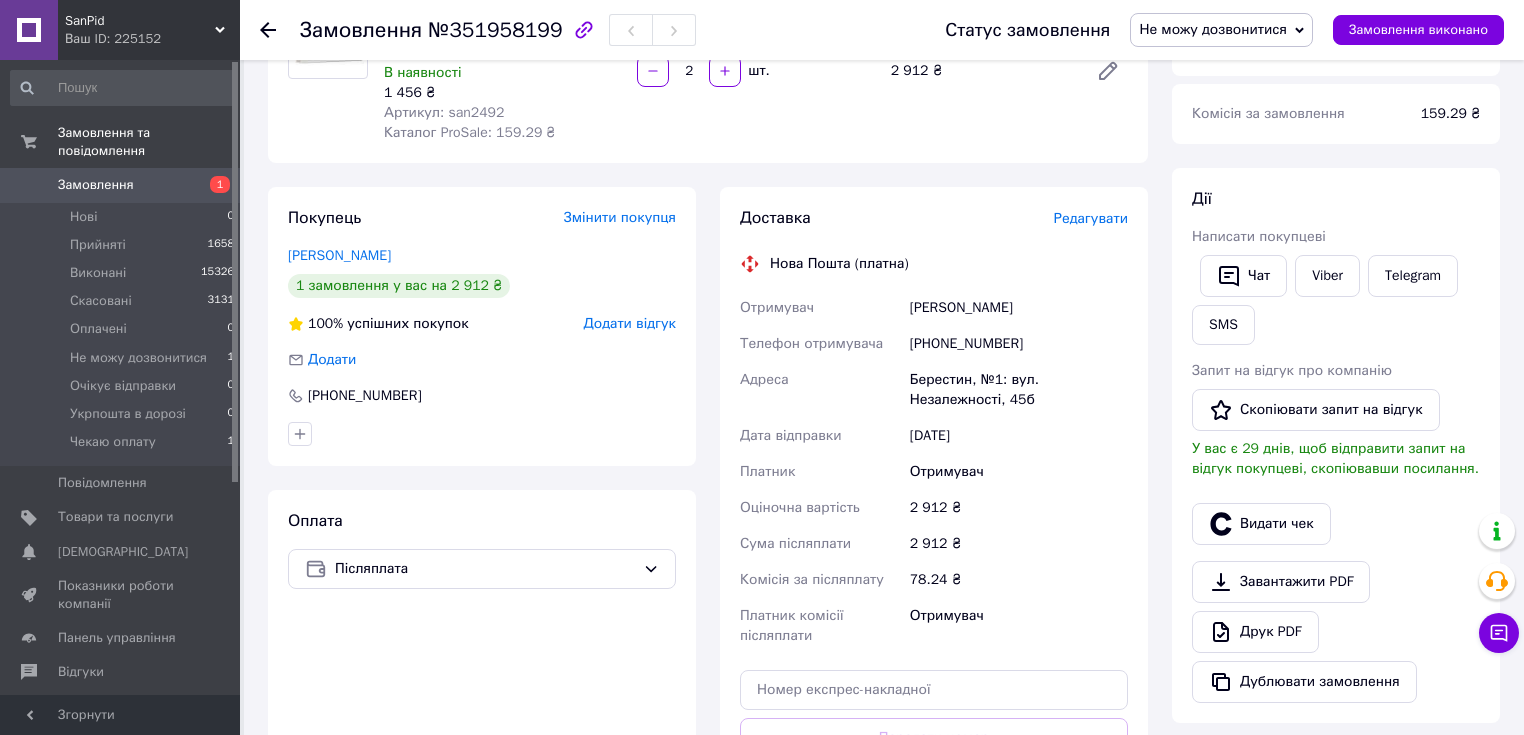 scroll, scrollTop: 80, scrollLeft: 0, axis: vertical 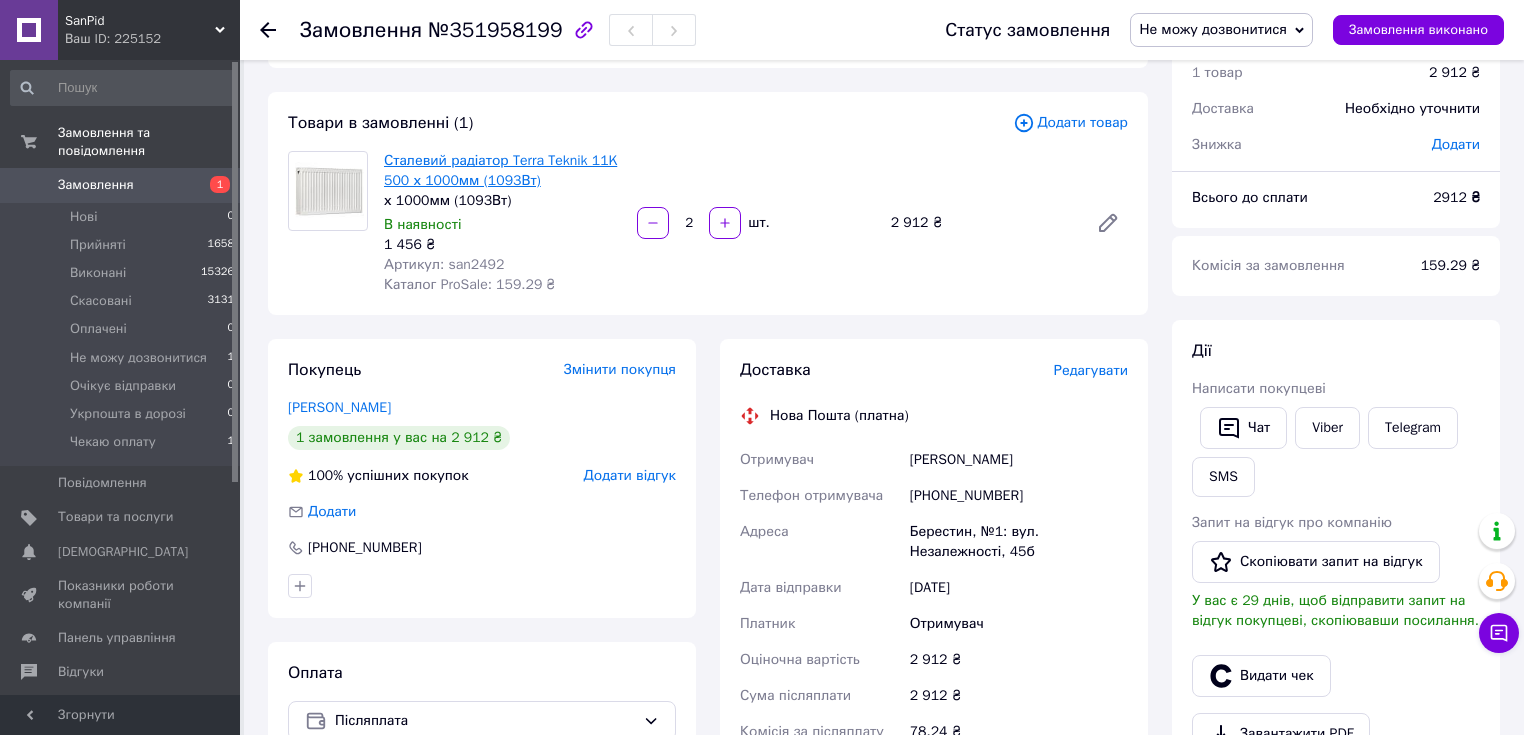 click on "Сталевий радіатор Terra Teknik 11K 500 х 1000мм (1093Вт)" at bounding box center (500, 170) 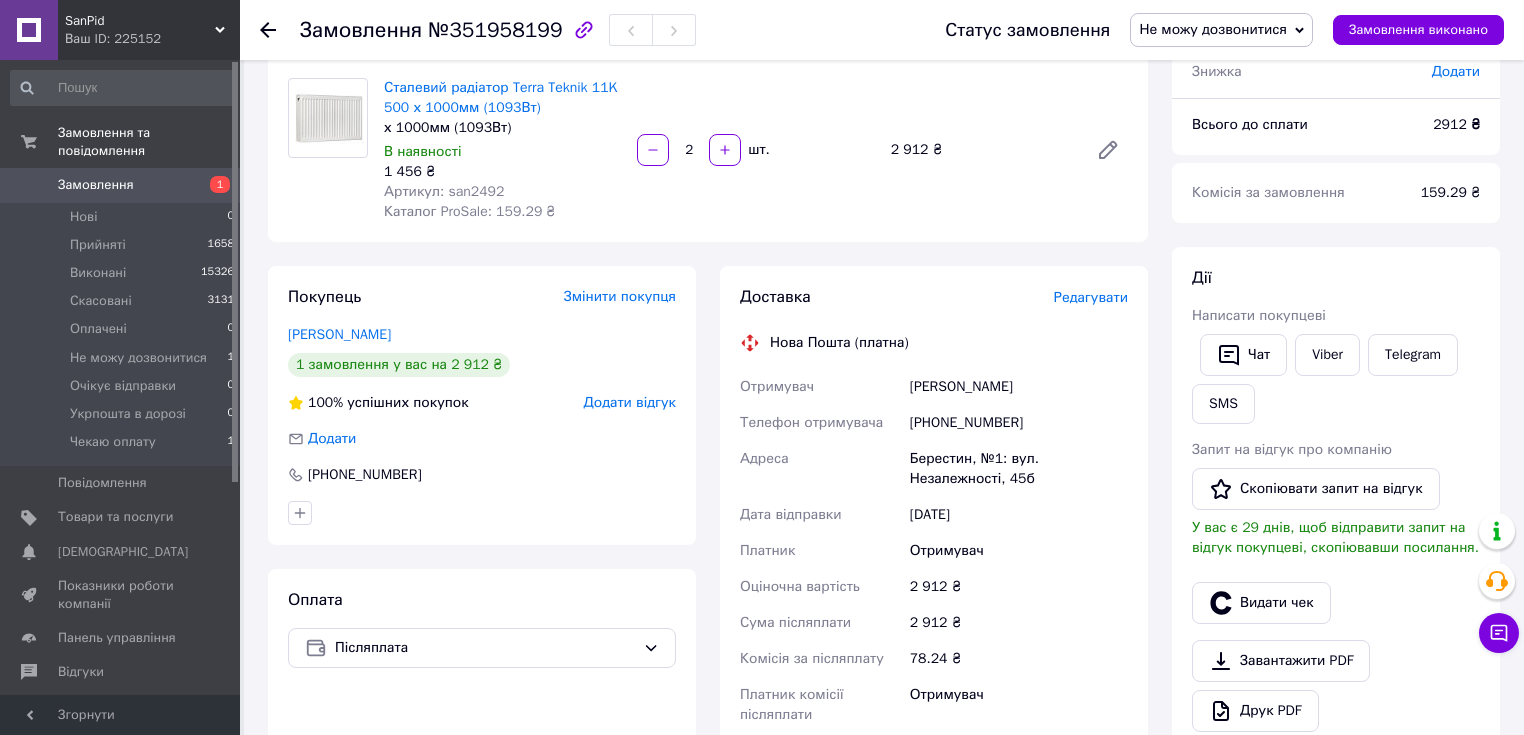 scroll, scrollTop: 160, scrollLeft: 0, axis: vertical 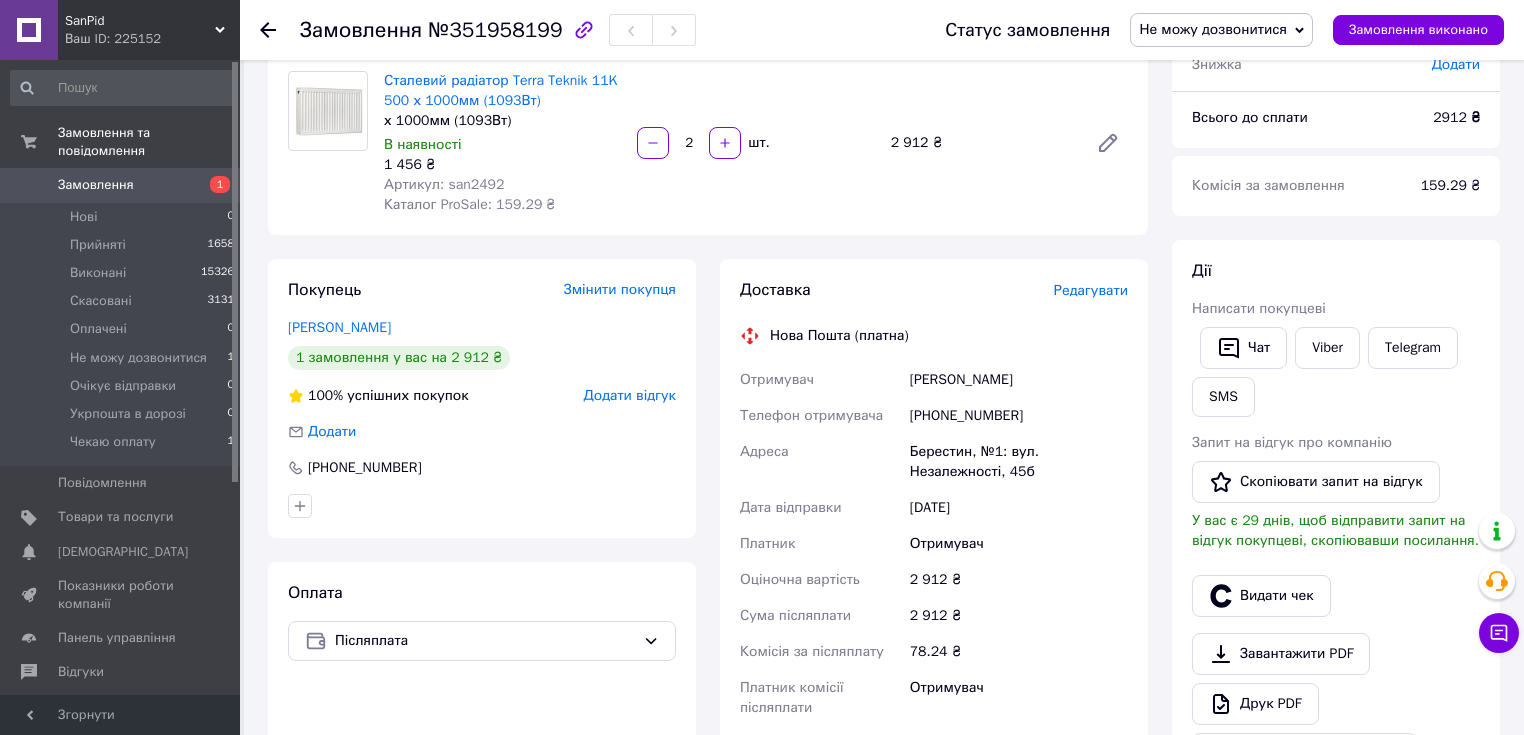click on "Сталевий радіатор Terra Teknik 11K 500 х 1000мм (1093Вт)" at bounding box center [502, 91] 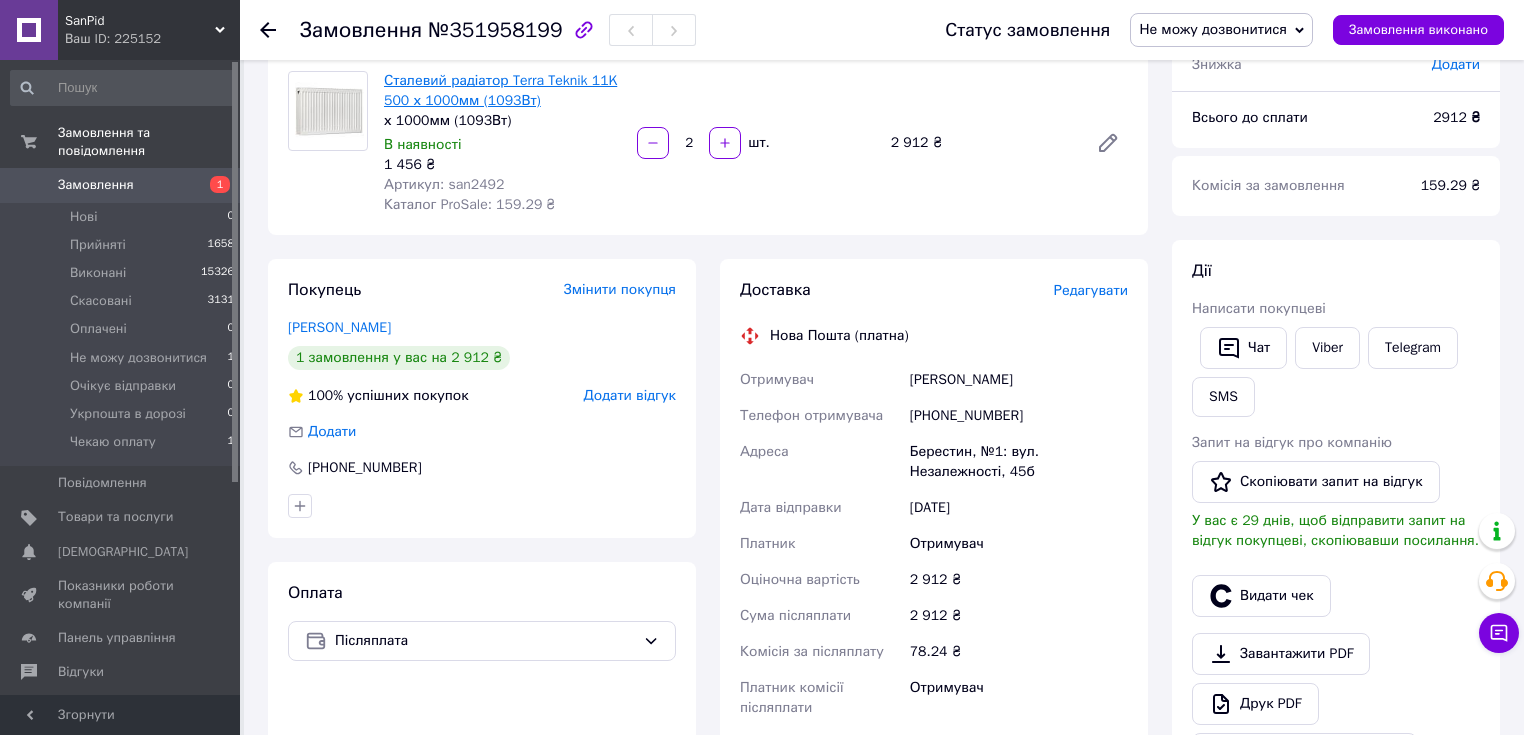 click on "Сталевий радіатор Terra Teknik 11K 500 х 1000мм (1093Вт)" at bounding box center [500, 90] 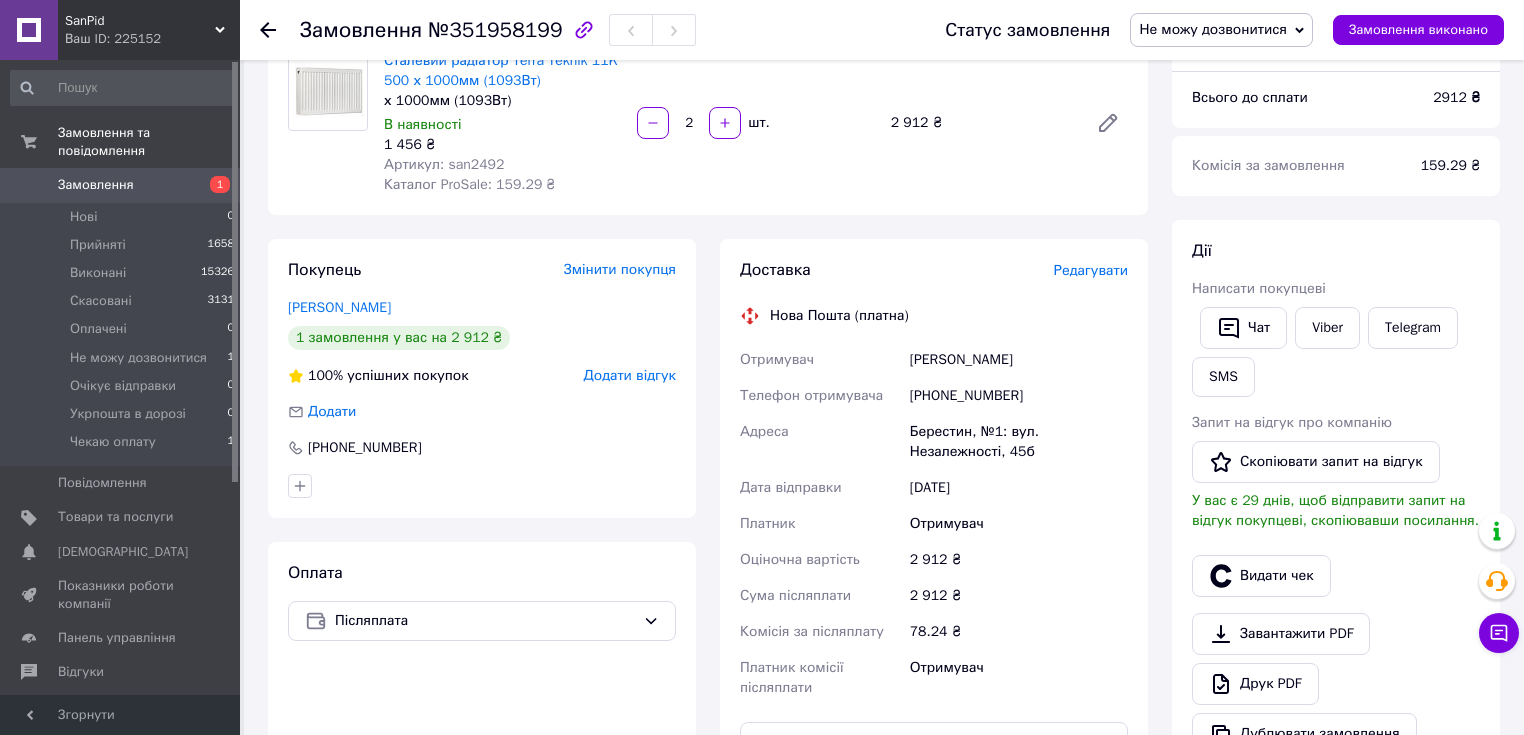 scroll, scrollTop: 400, scrollLeft: 0, axis: vertical 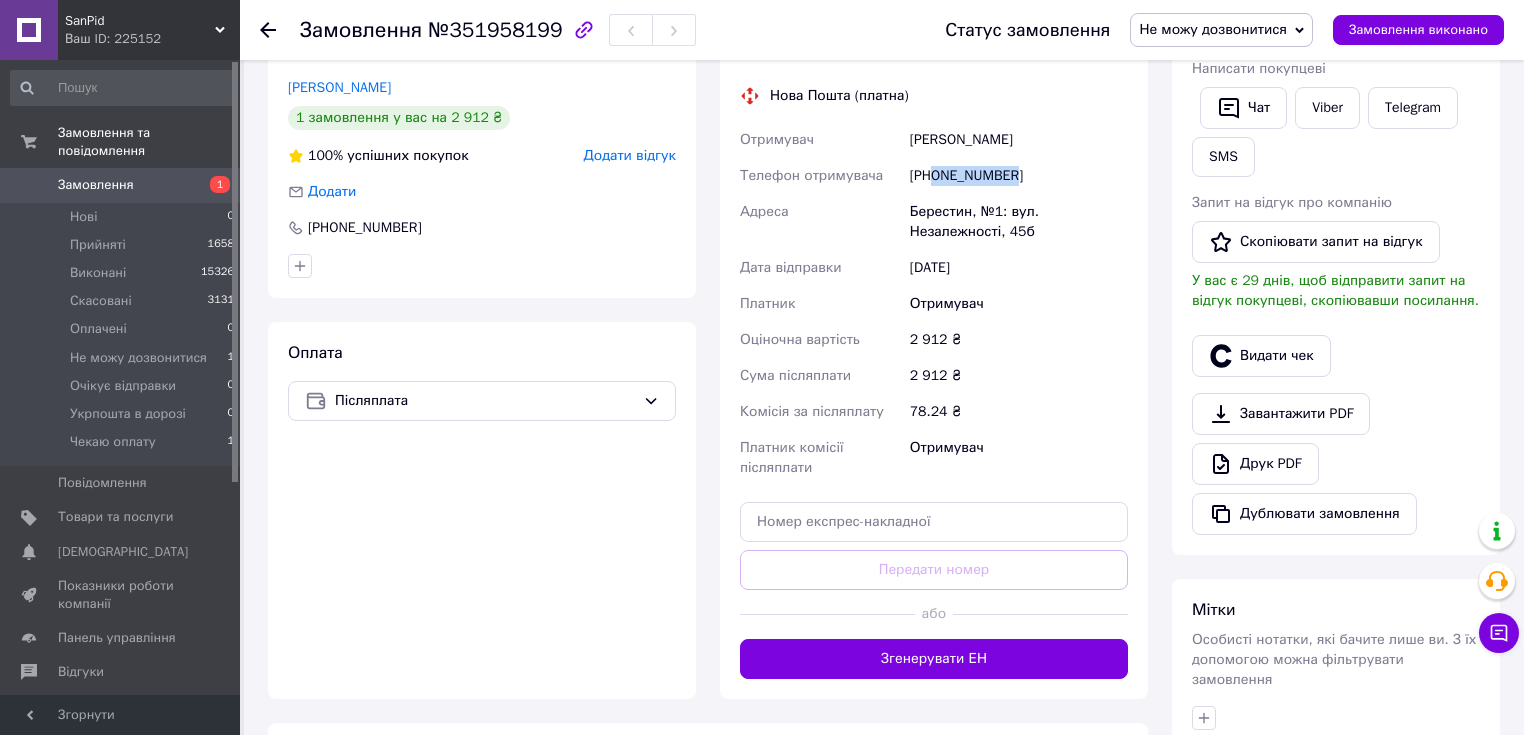 drag, startPoint x: 983, startPoint y: 177, endPoint x: 932, endPoint y: 180, distance: 51.088158 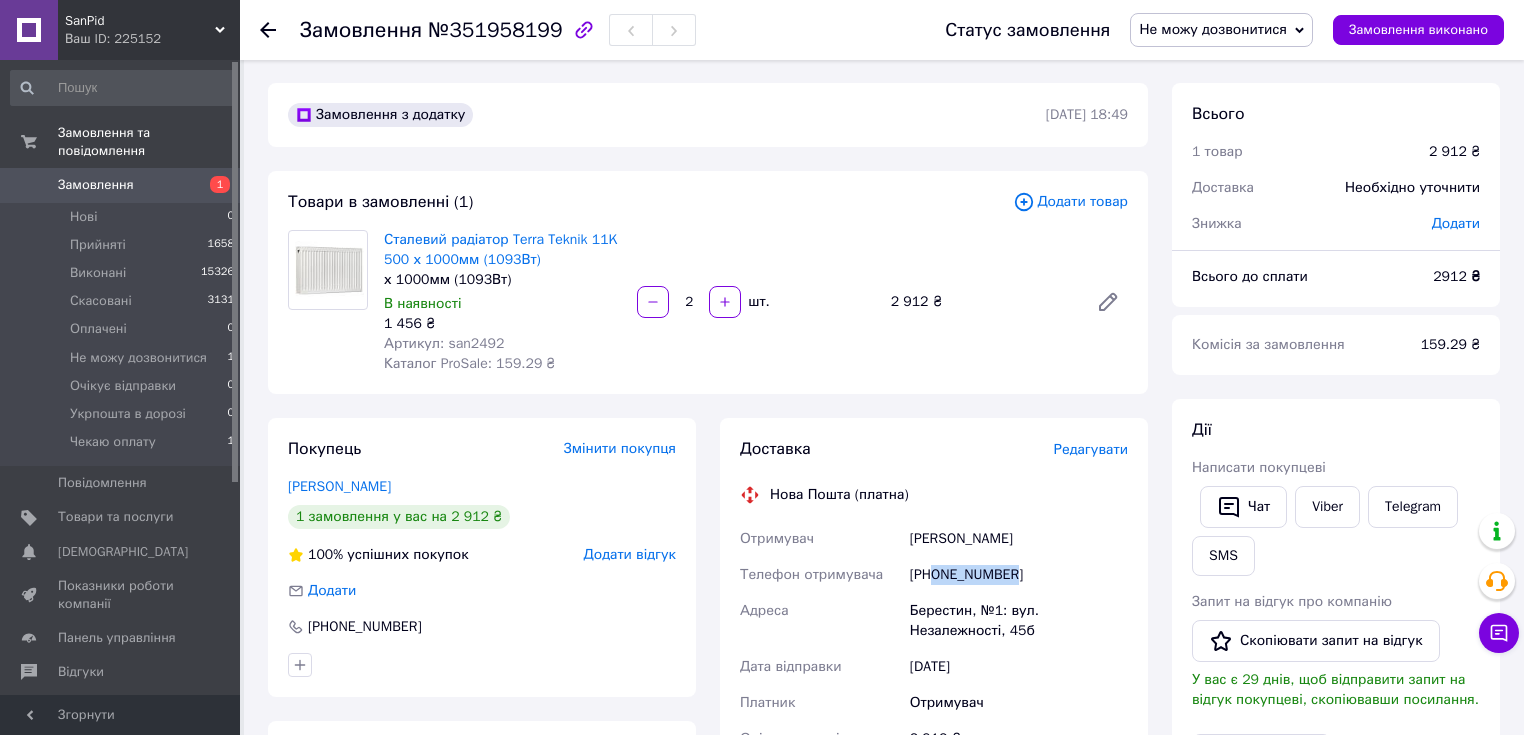 scroll, scrollTop: 0, scrollLeft: 0, axis: both 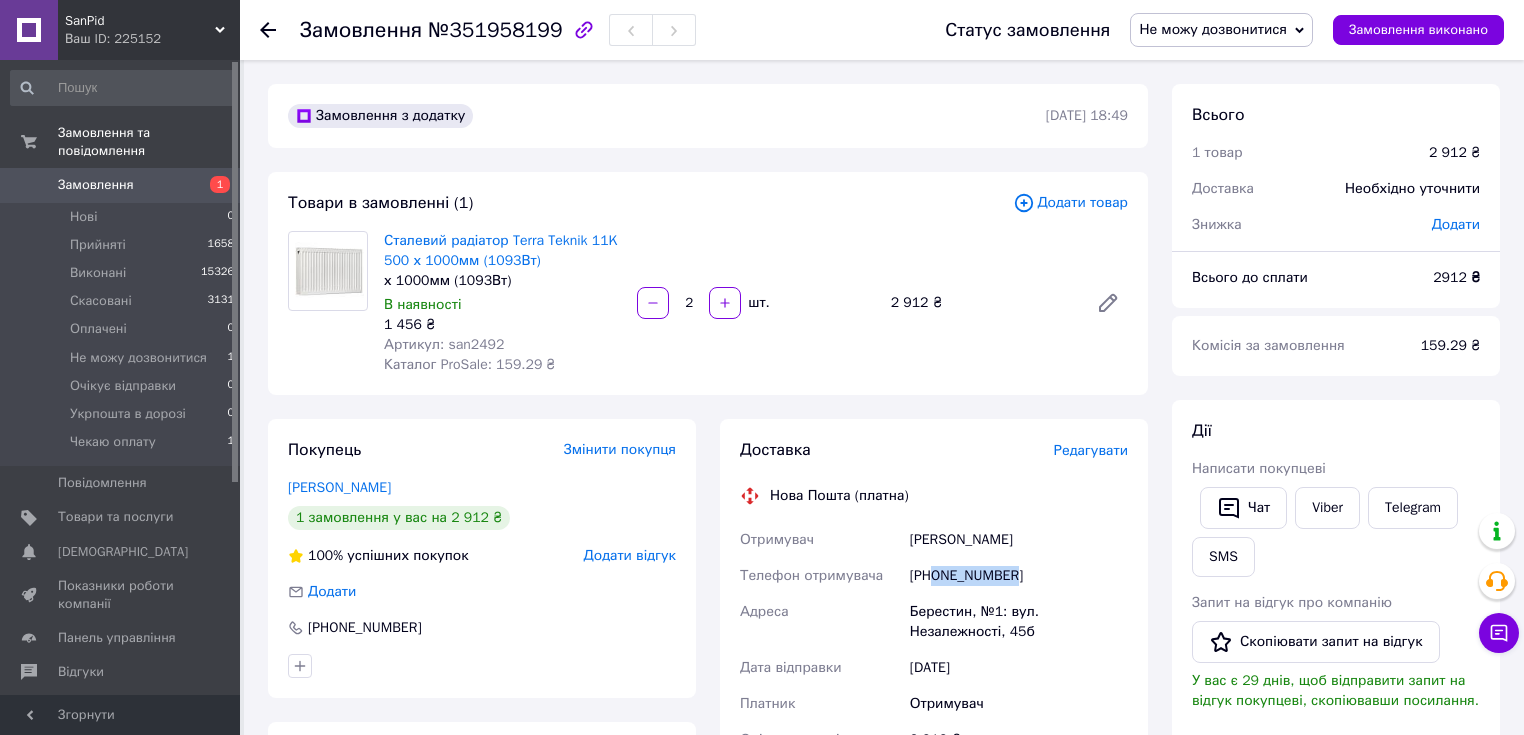 click on "Не можу дозвонитися" at bounding box center (1213, 29) 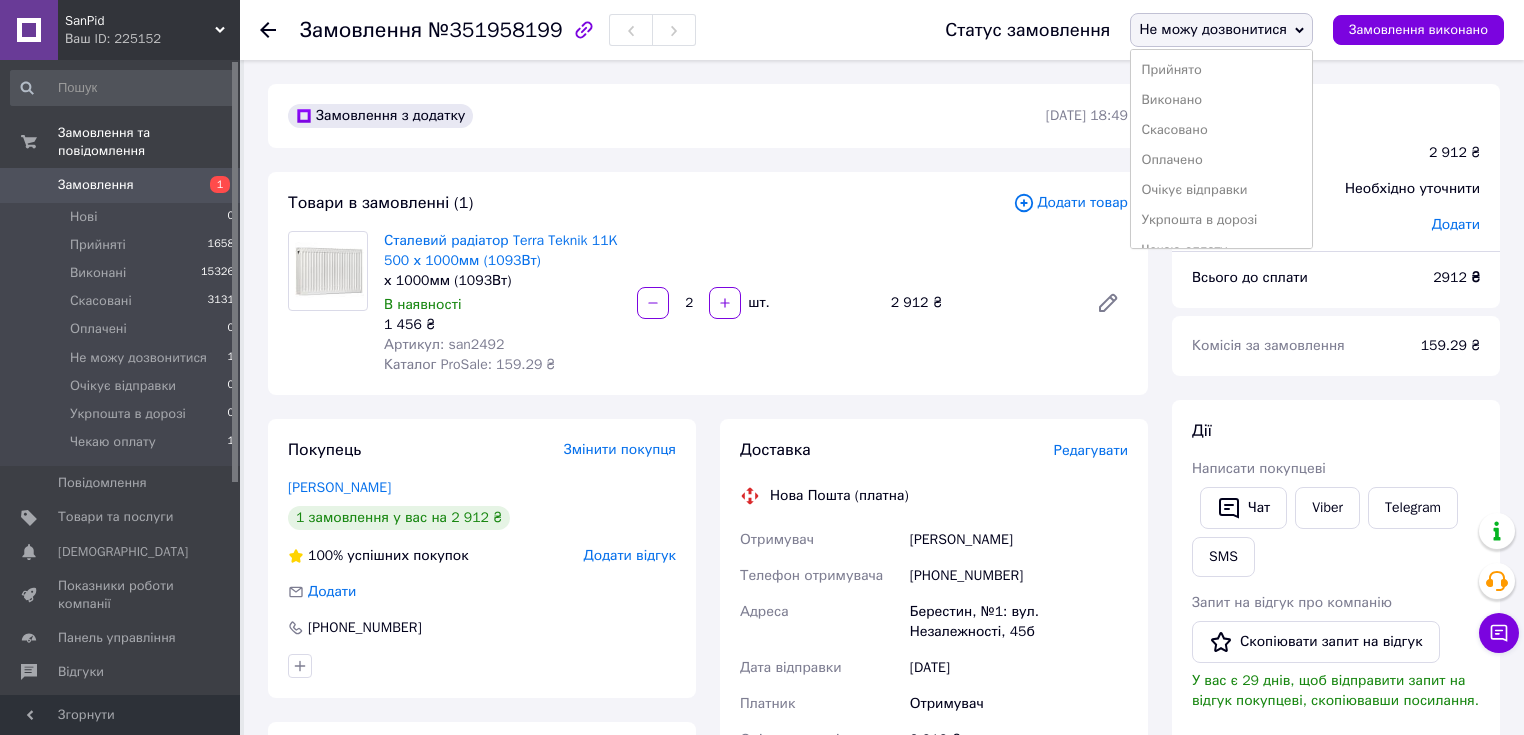 drag, startPoint x: 1215, startPoint y: 74, endPoint x: 446, endPoint y: 113, distance: 769.9883 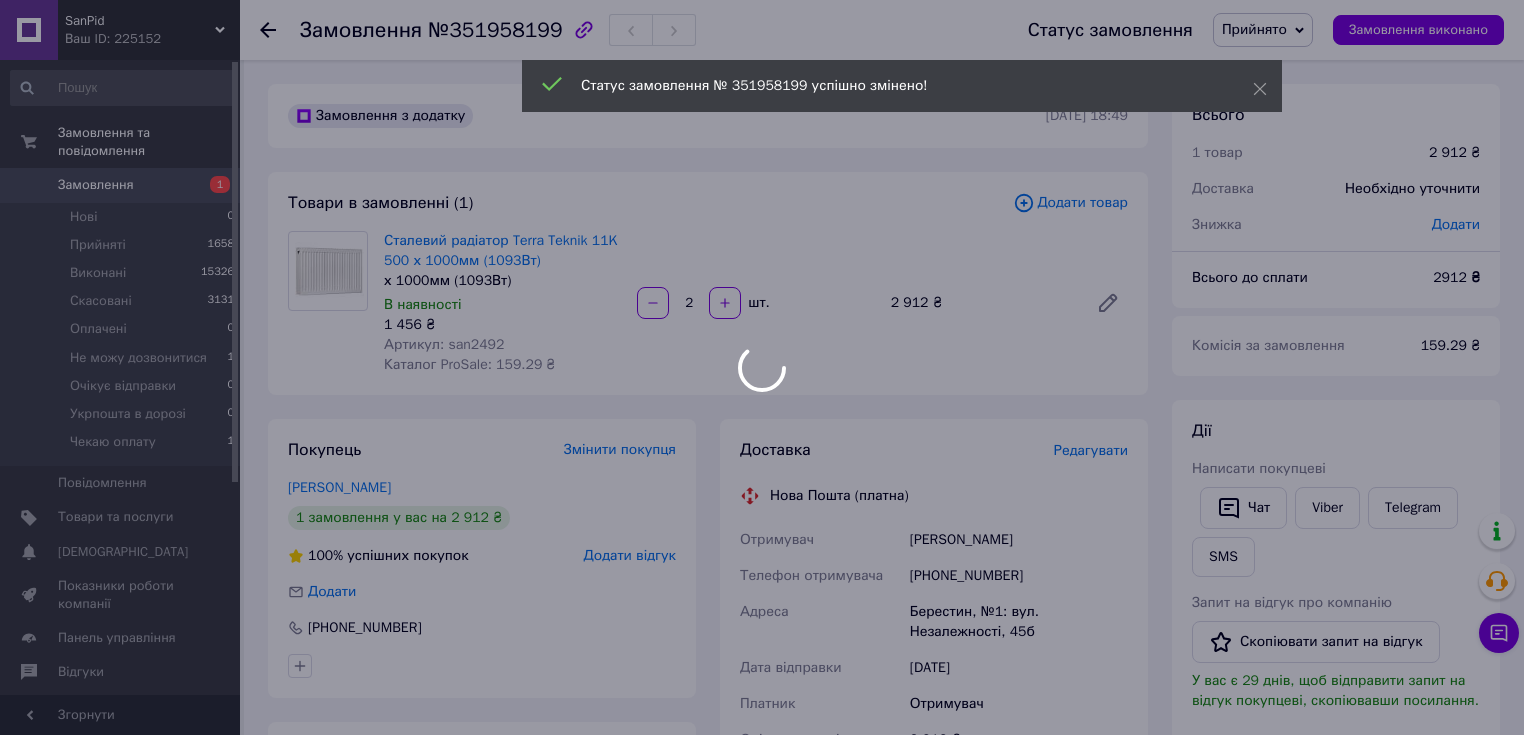 click 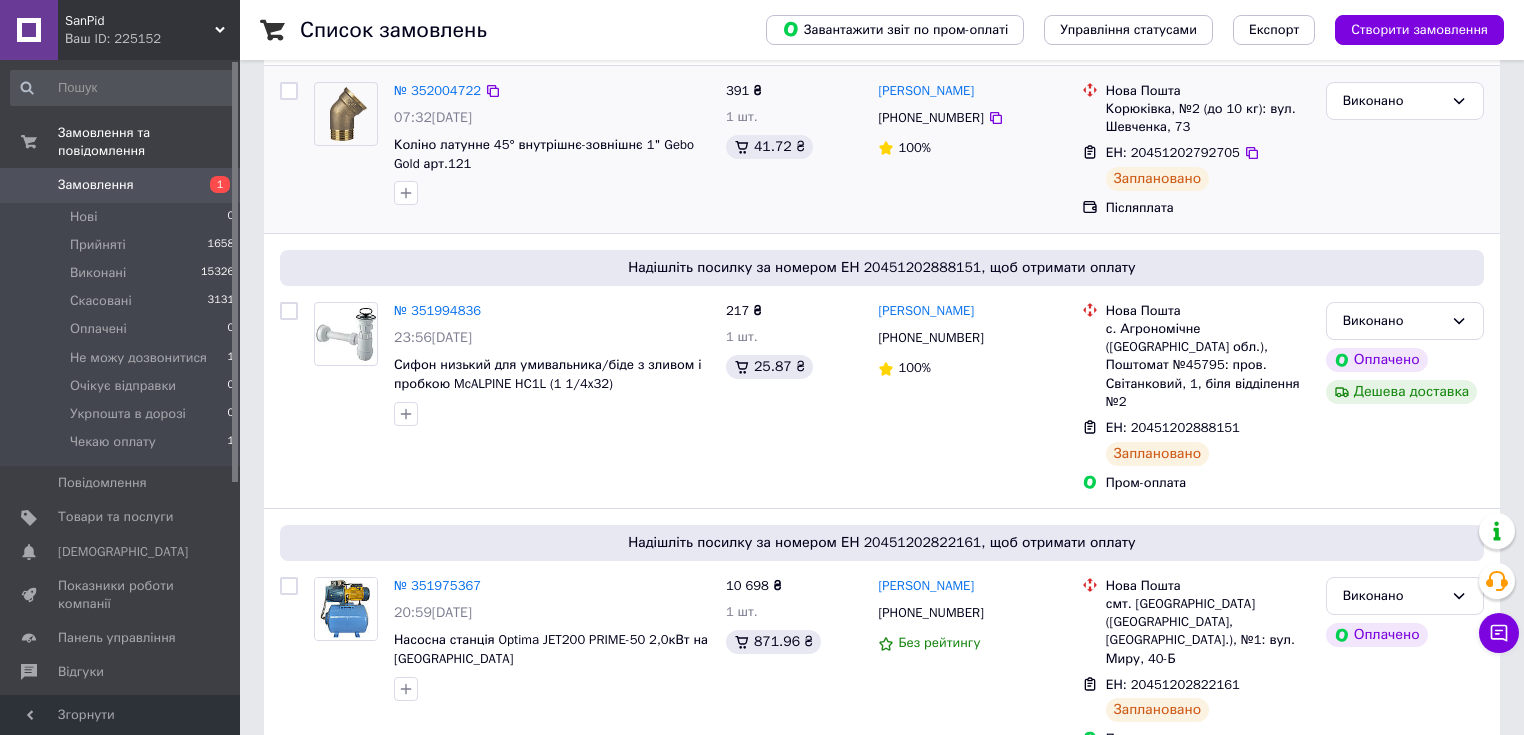 scroll, scrollTop: 560, scrollLeft: 0, axis: vertical 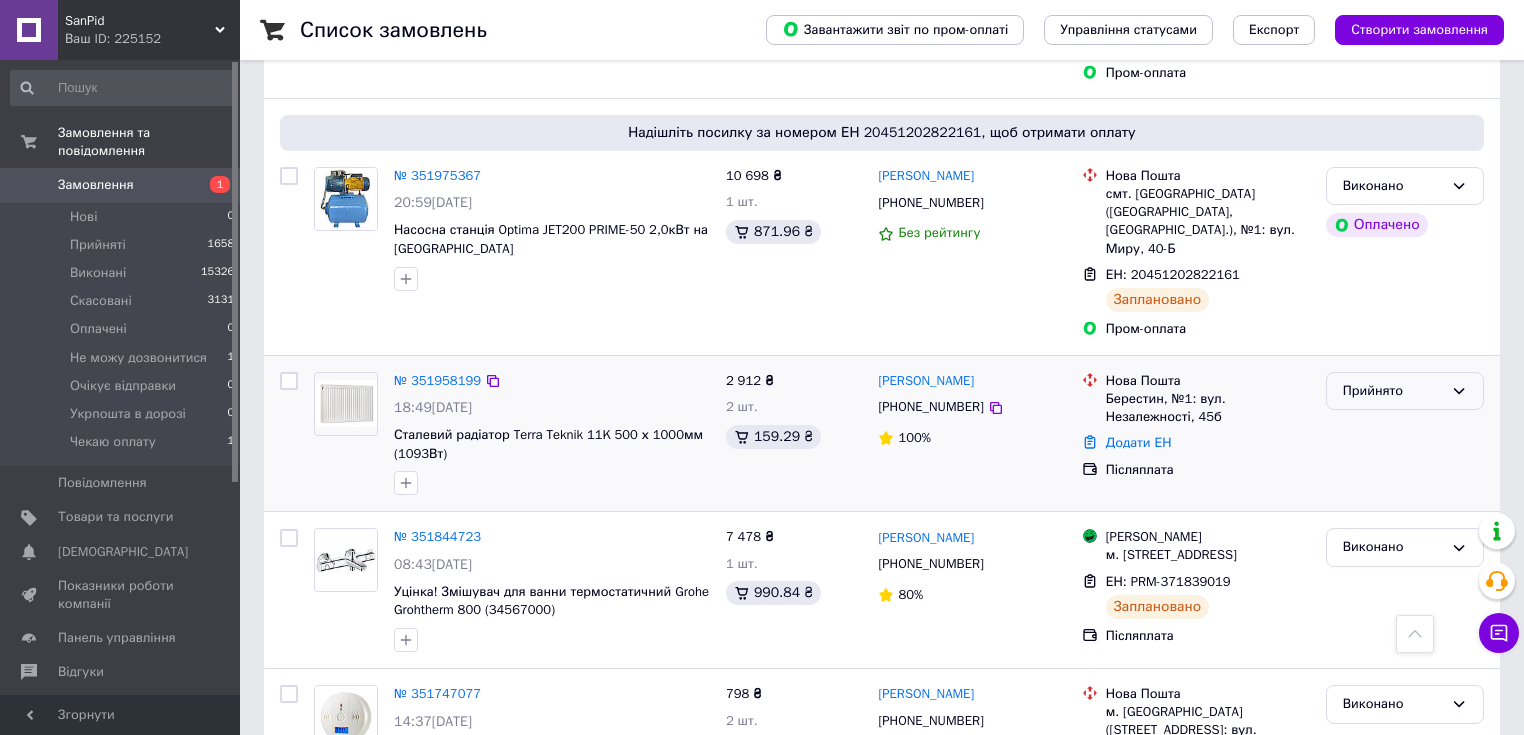 click on "Прийнято" at bounding box center (1393, 391) 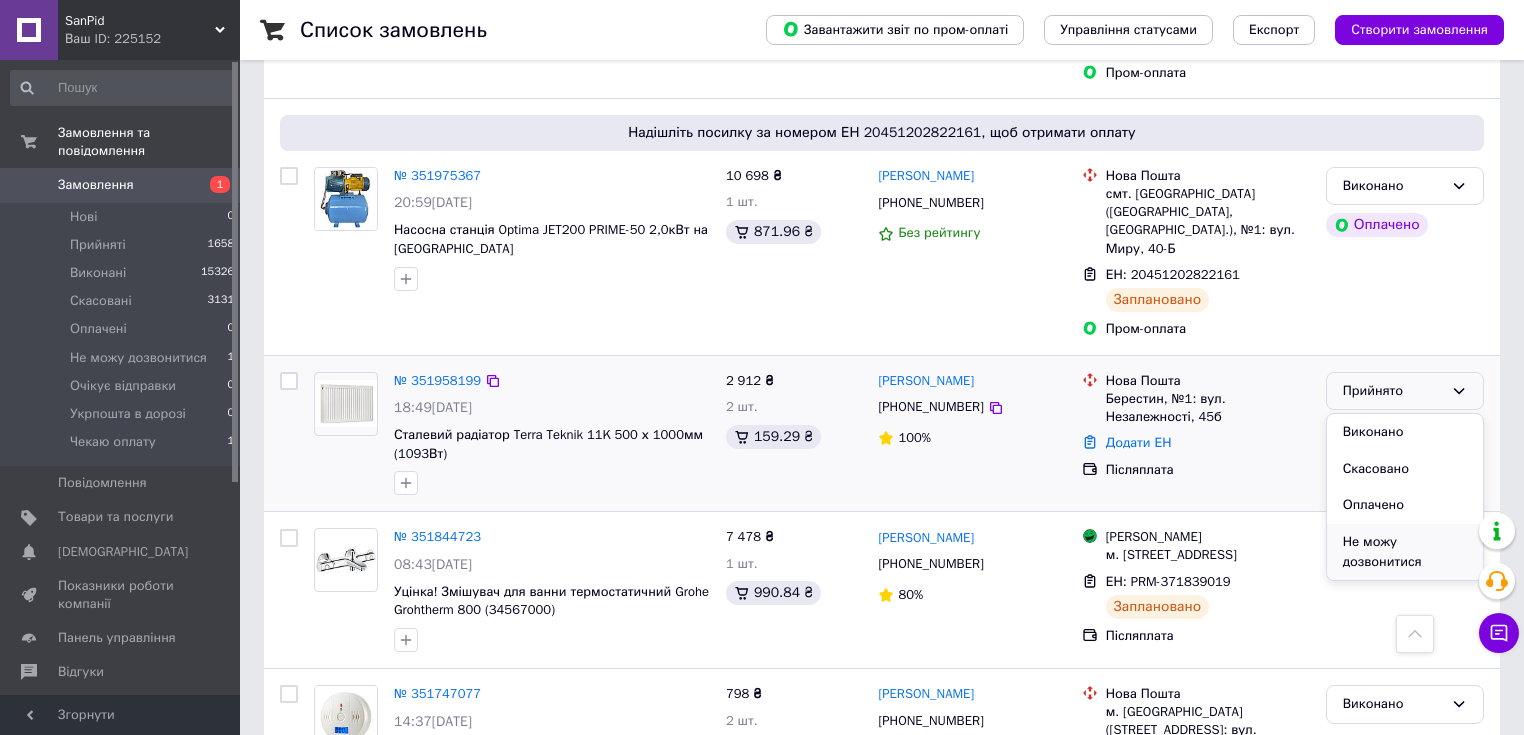 scroll, scrollTop: 111, scrollLeft: 0, axis: vertical 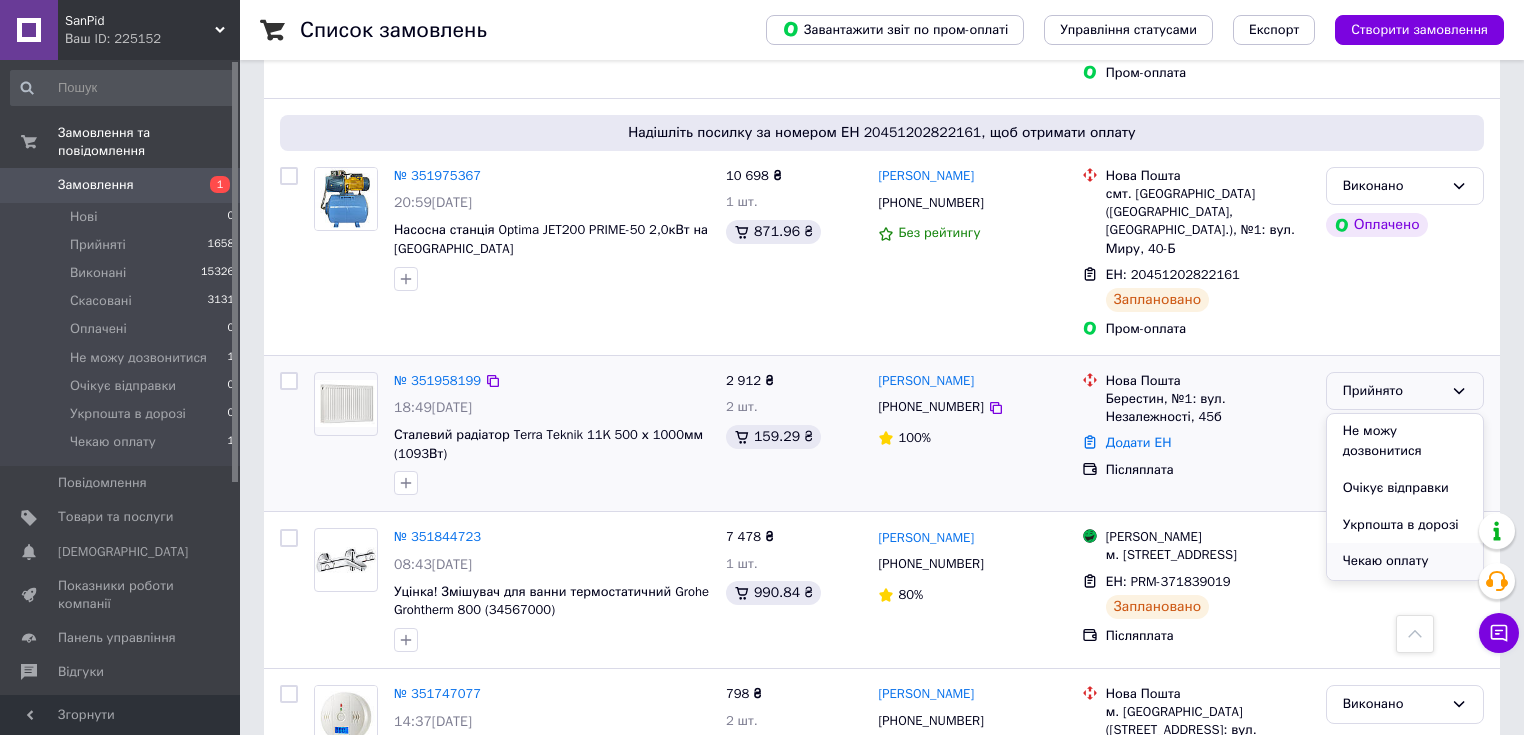 click on "Чекаю оплату" at bounding box center (1405, 561) 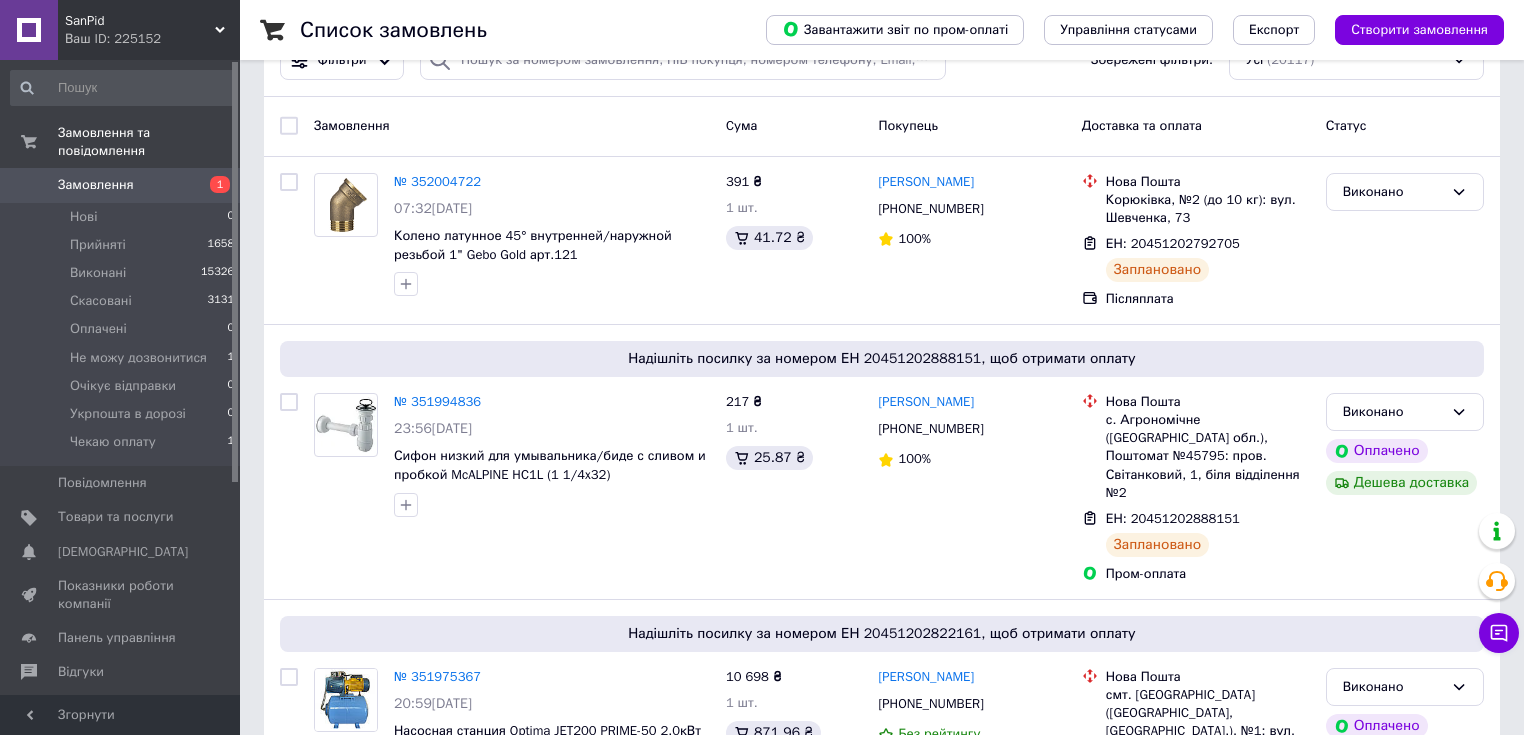 scroll, scrollTop: 0, scrollLeft: 0, axis: both 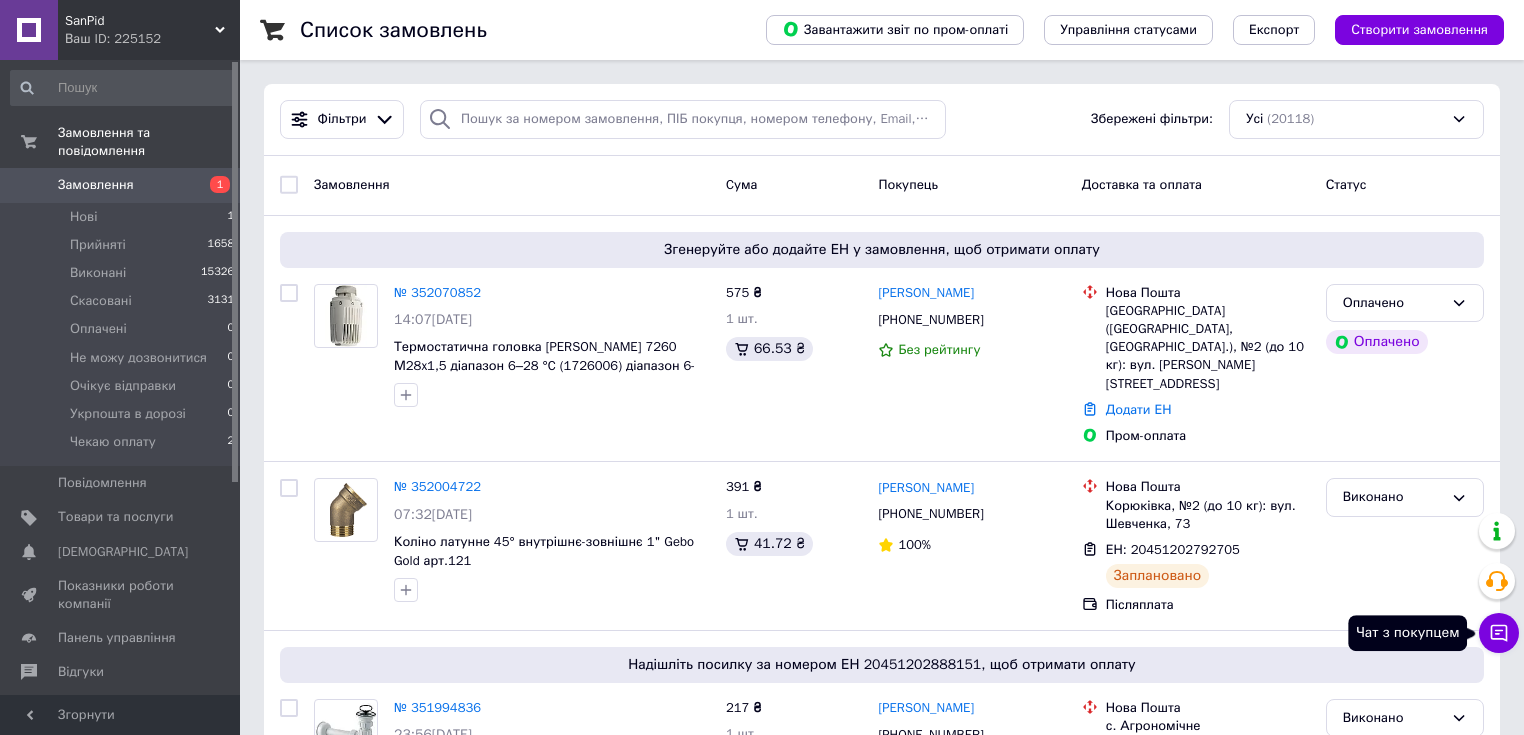 click 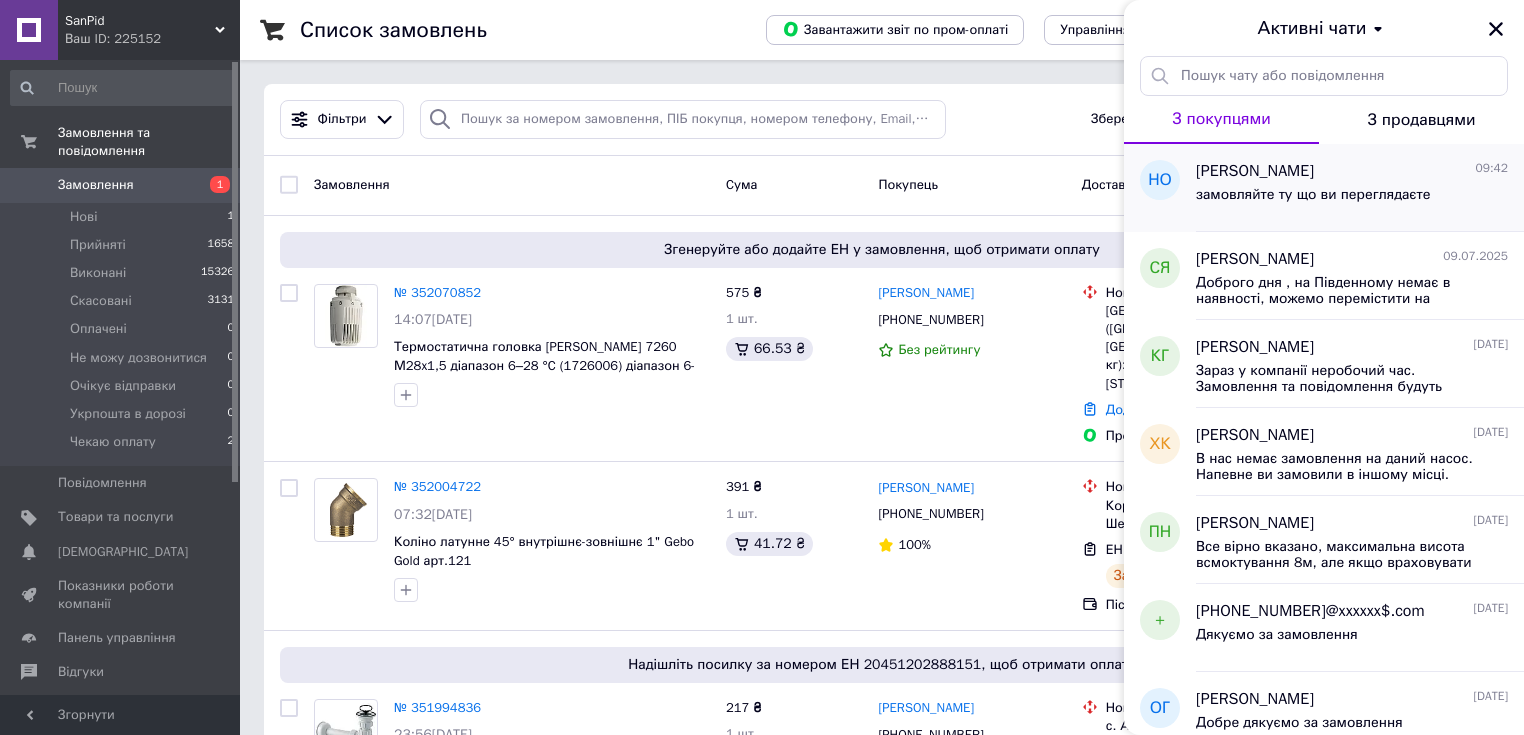 click on "замовляйте ту що ви переглядаєте" at bounding box center [1313, 201] 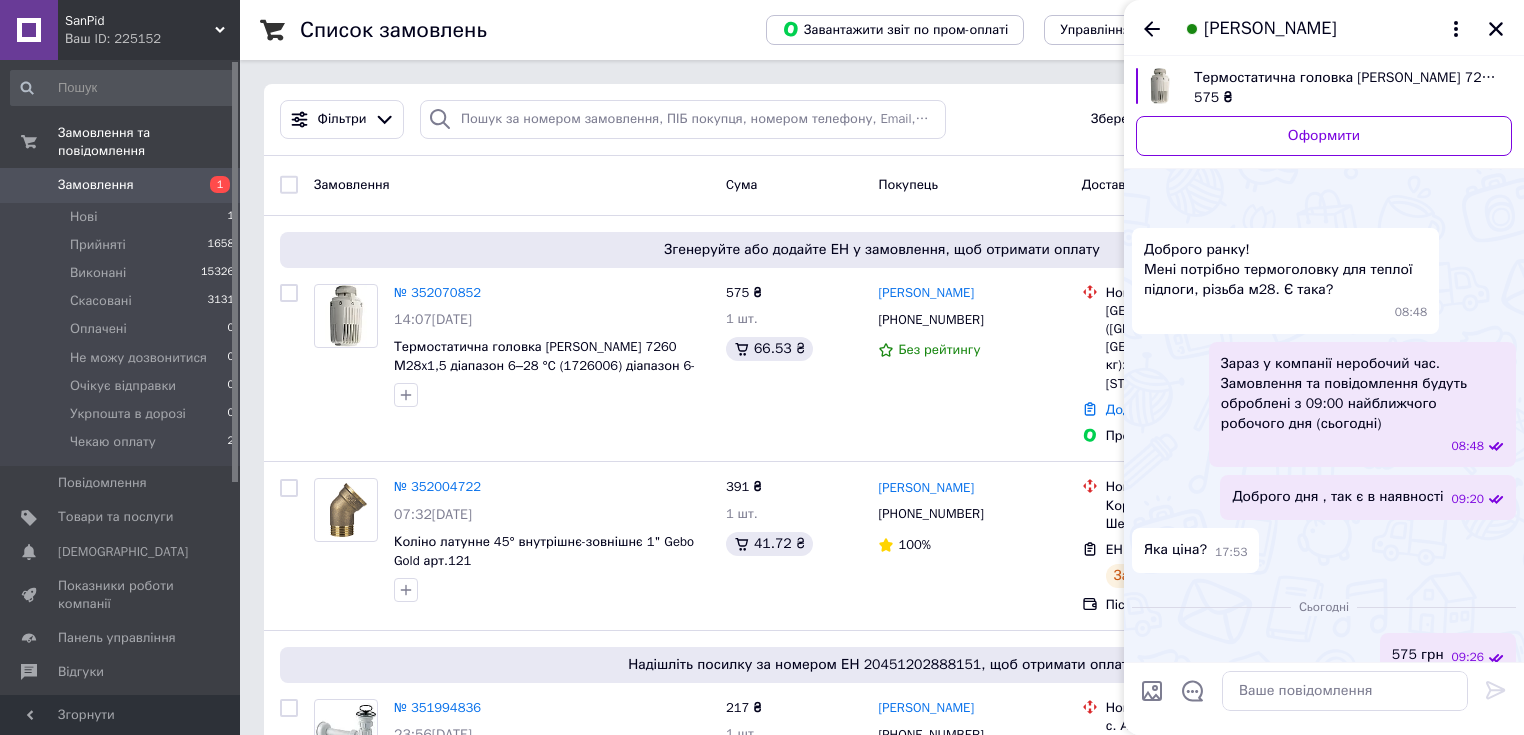 scroll, scrollTop: 42, scrollLeft: 0, axis: vertical 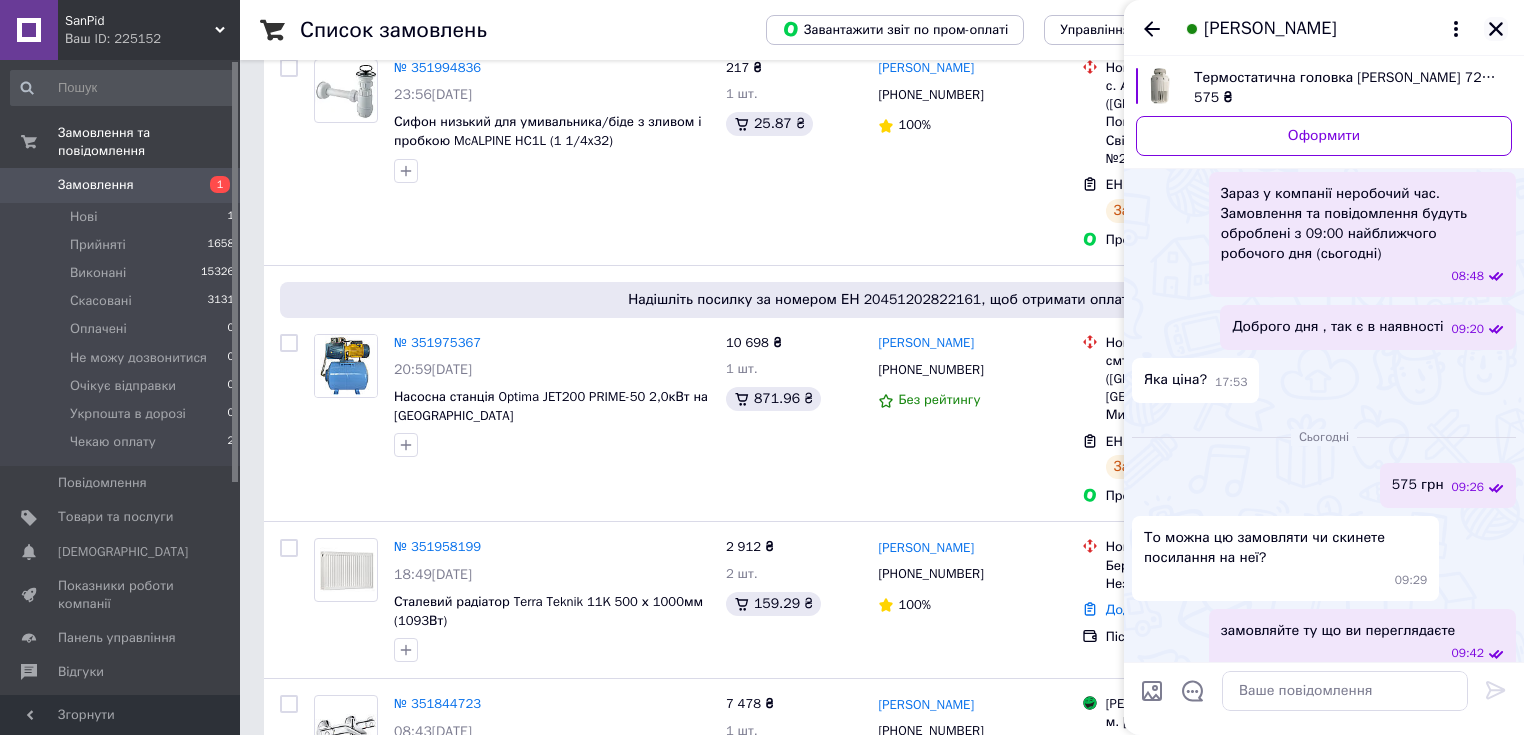 click 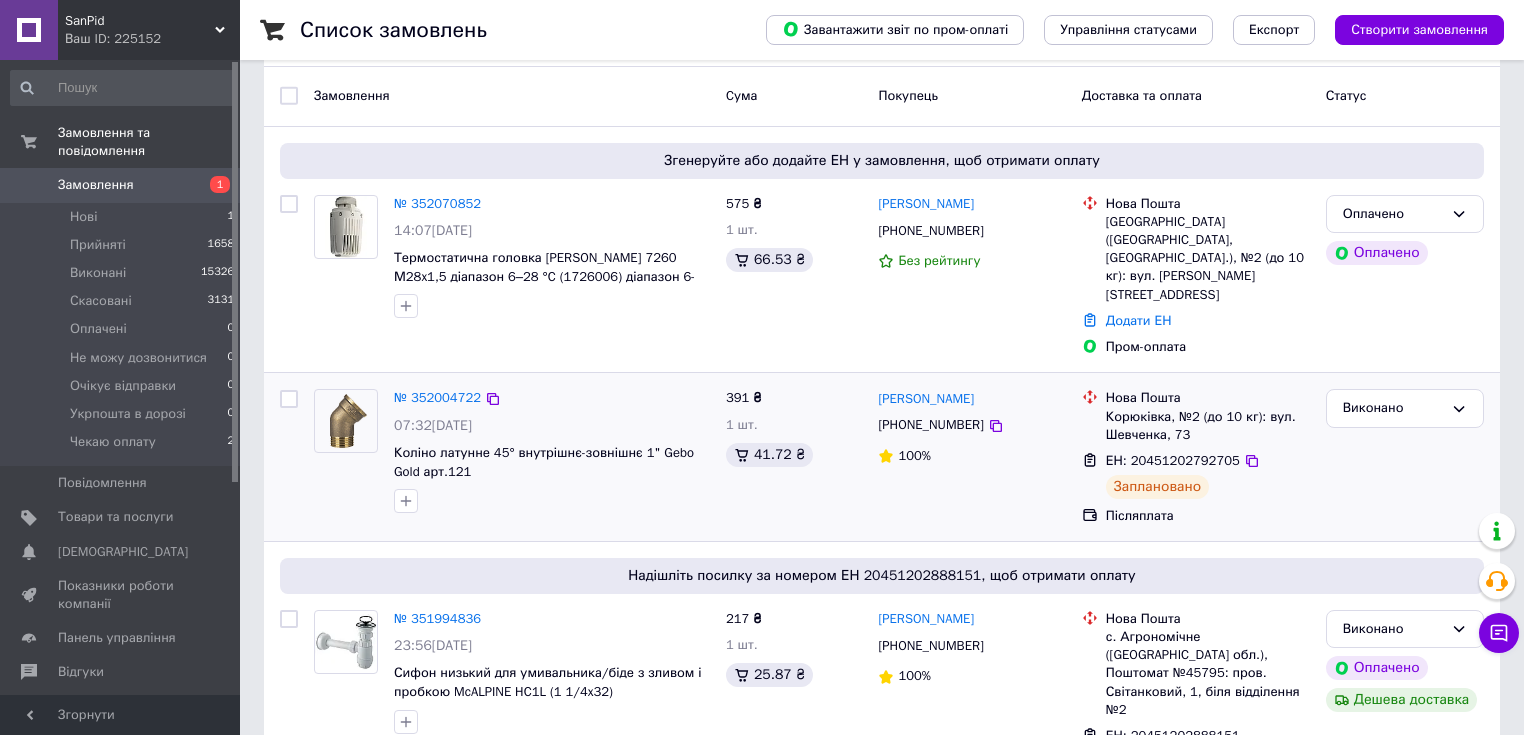 scroll, scrollTop: 0, scrollLeft: 0, axis: both 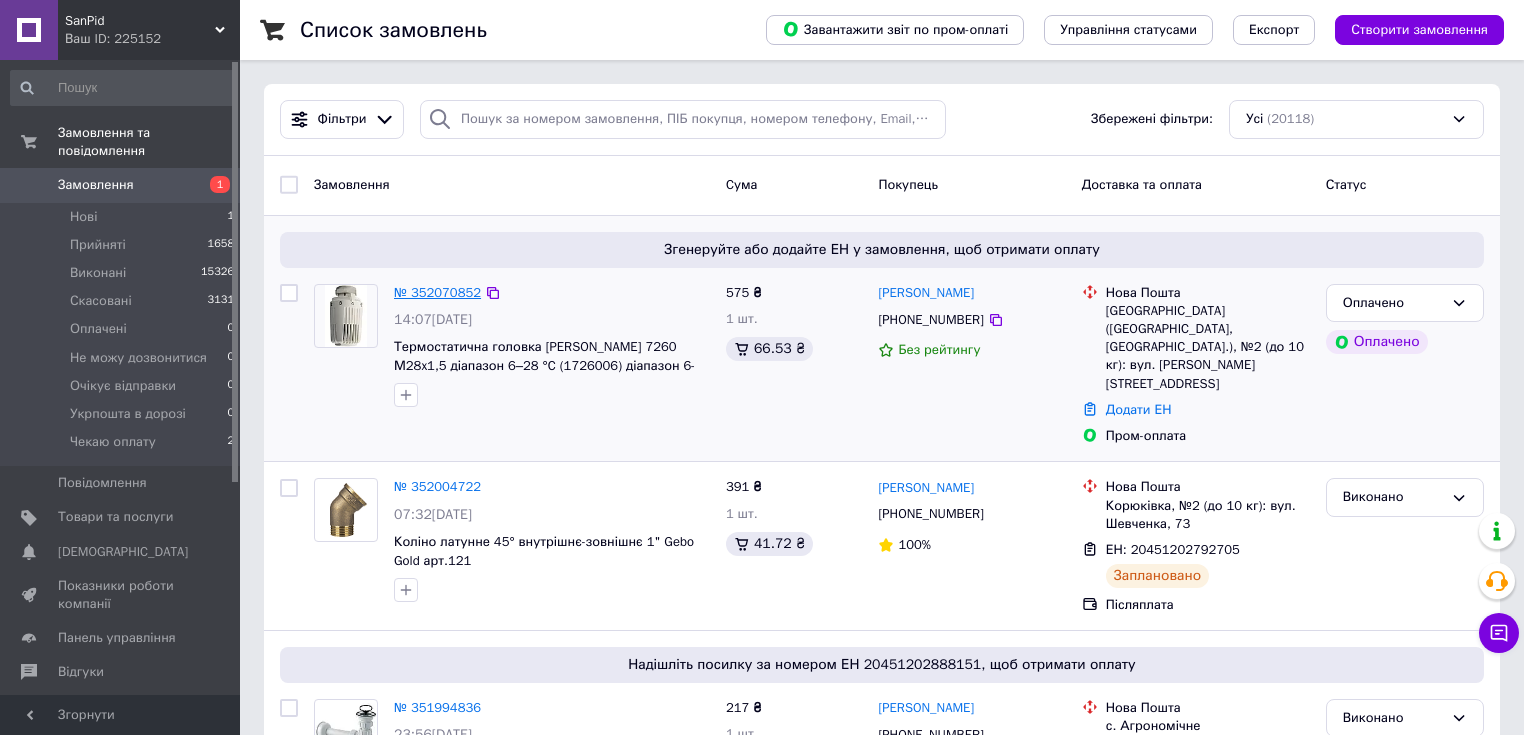 click on "№ 352070852" at bounding box center [437, 292] 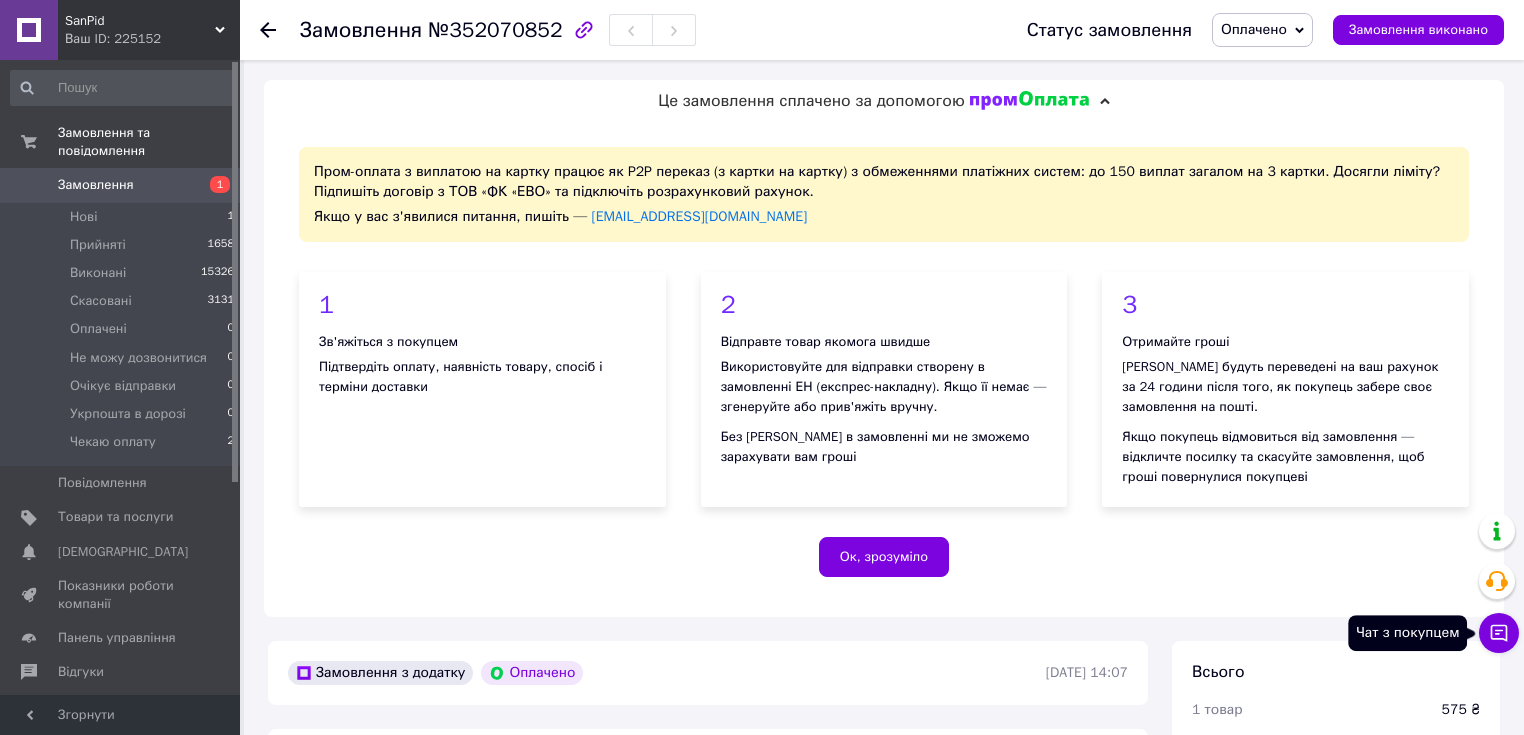 click 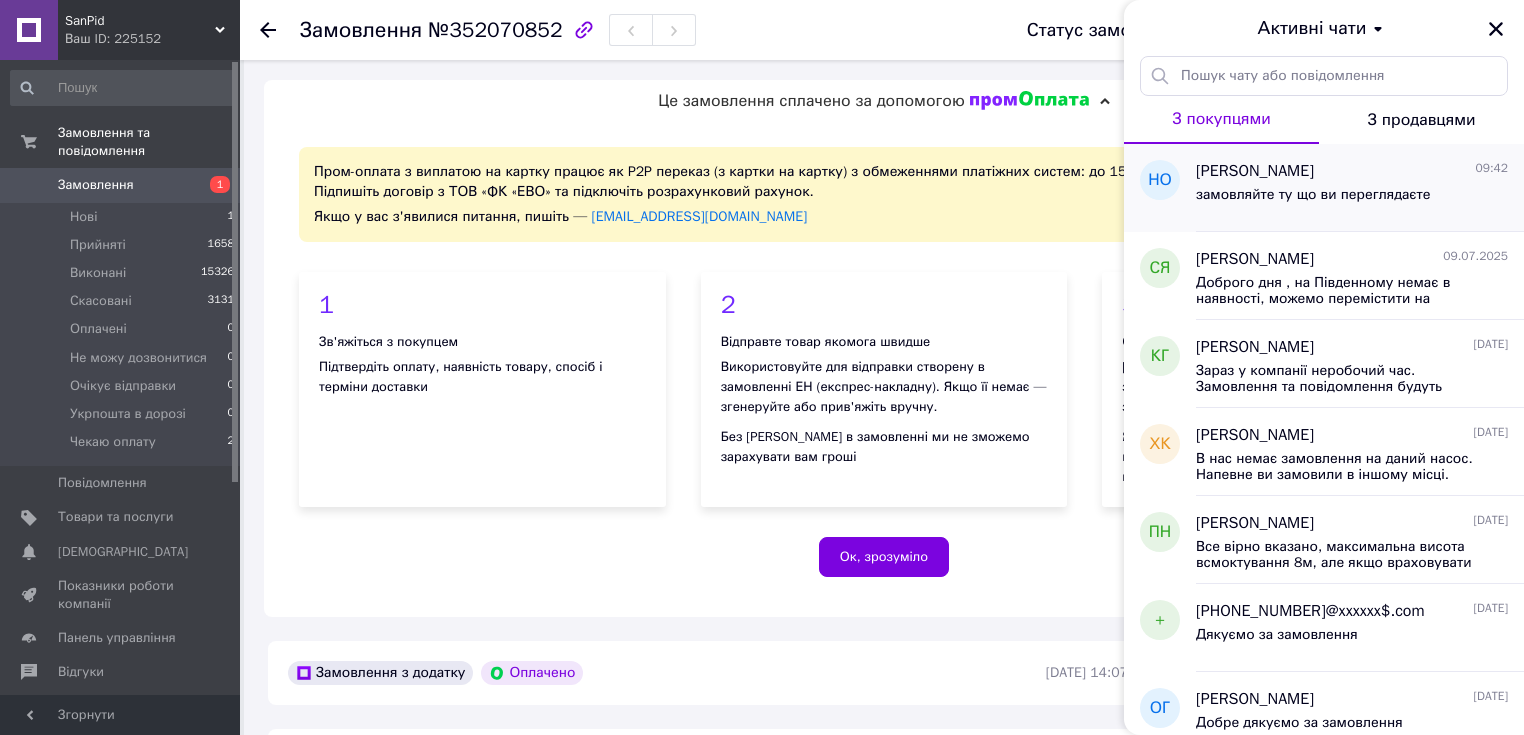 click on "замовляйте ту що ви переглядаєте" at bounding box center [1313, 195] 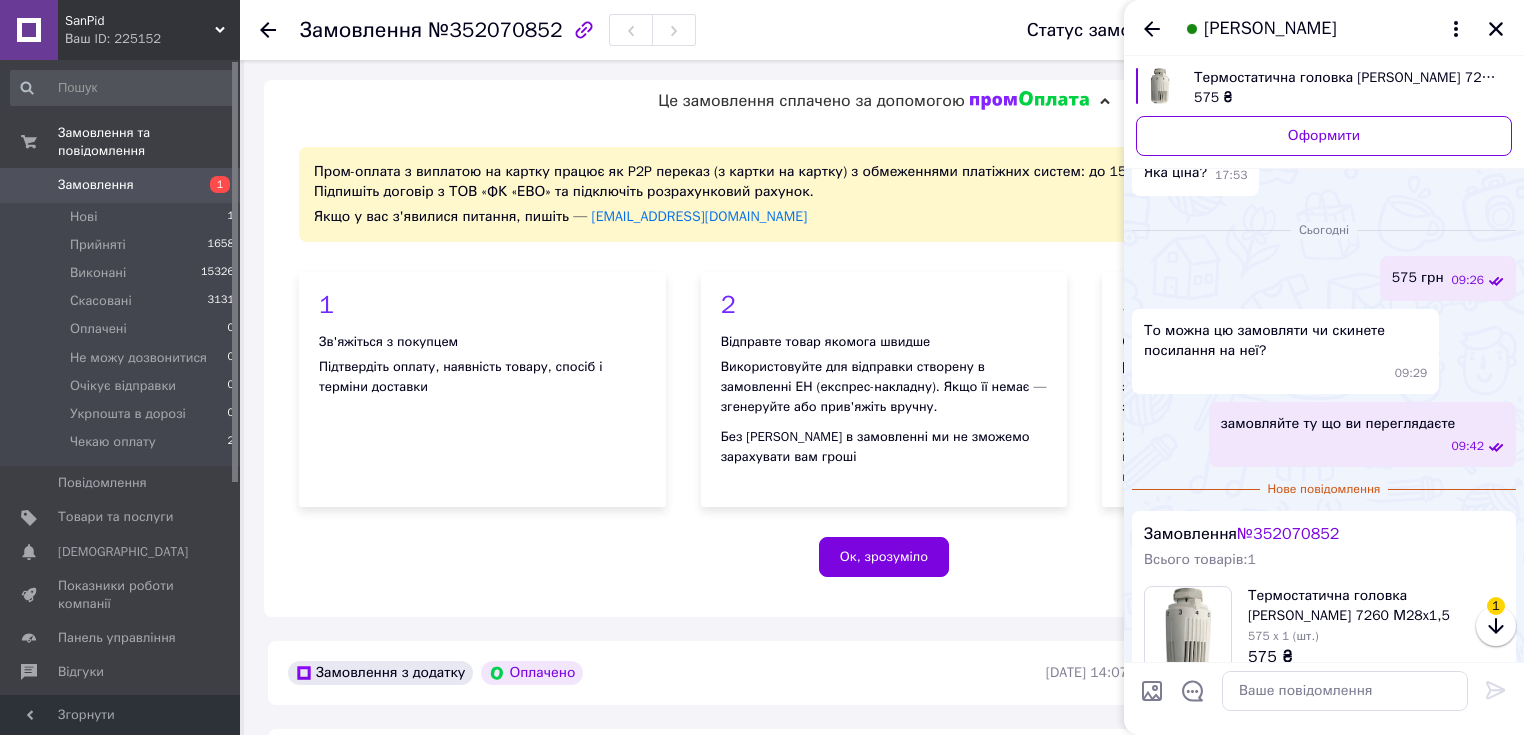 scroll, scrollTop: 562, scrollLeft: 0, axis: vertical 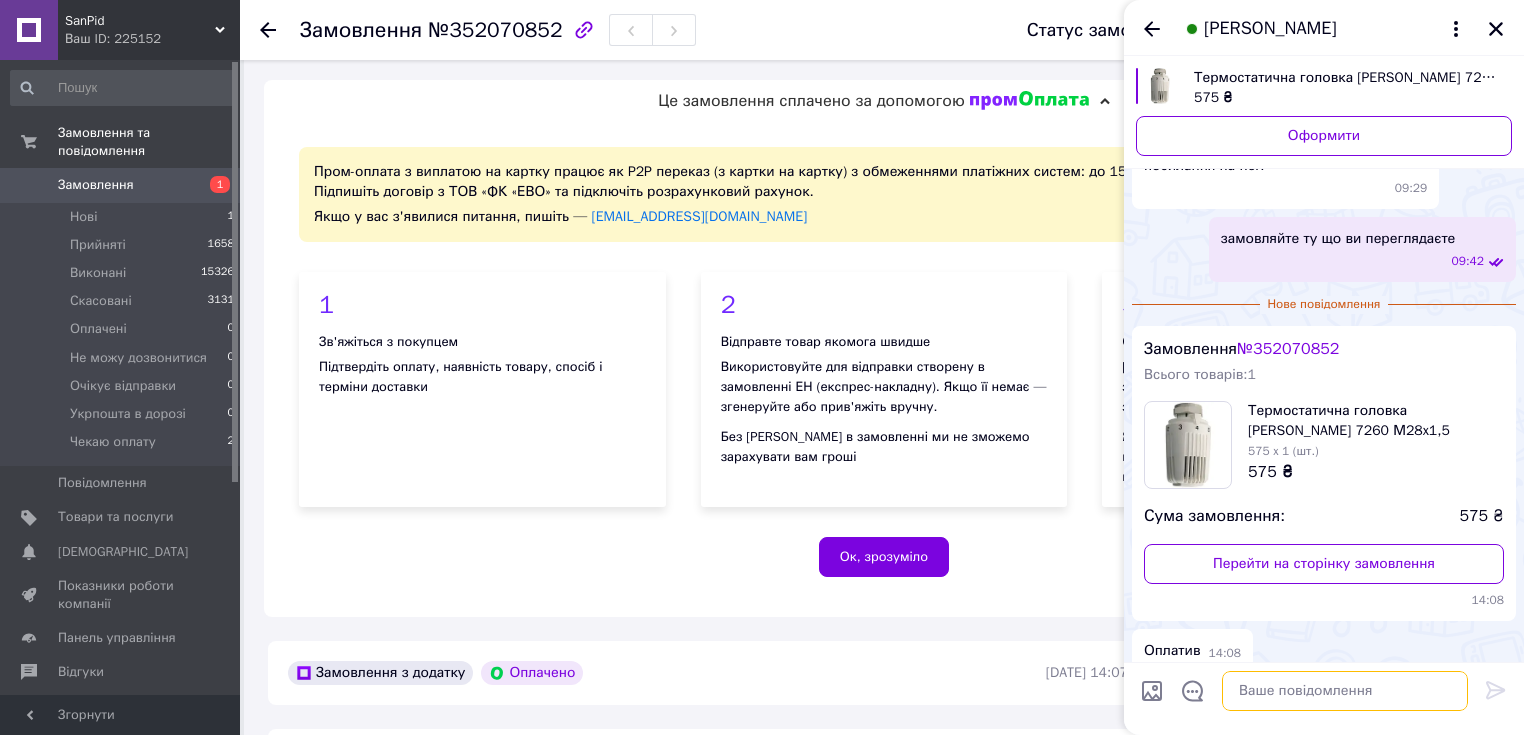 click at bounding box center [1345, 691] 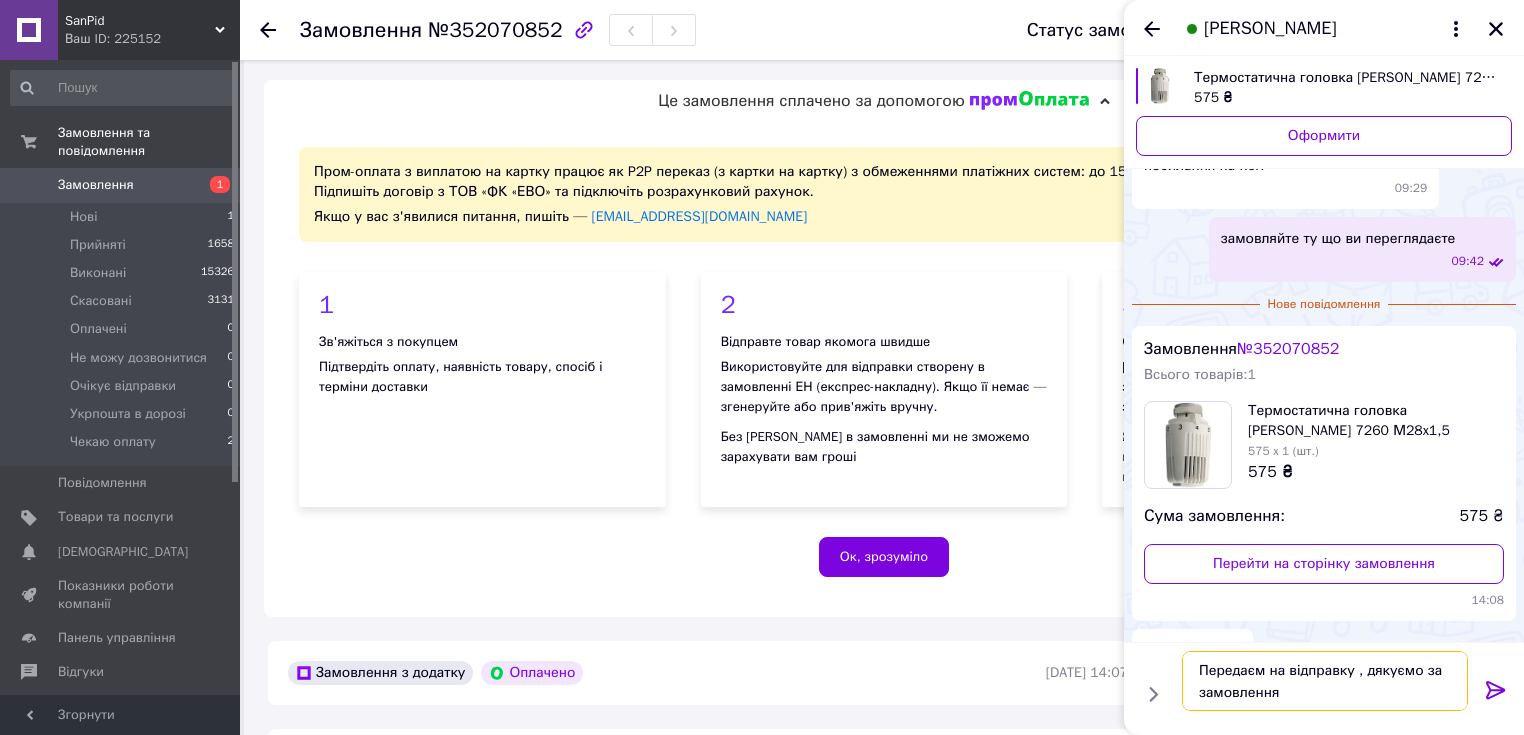 type on "Передаєм на відправку , дякуємо за замовлення" 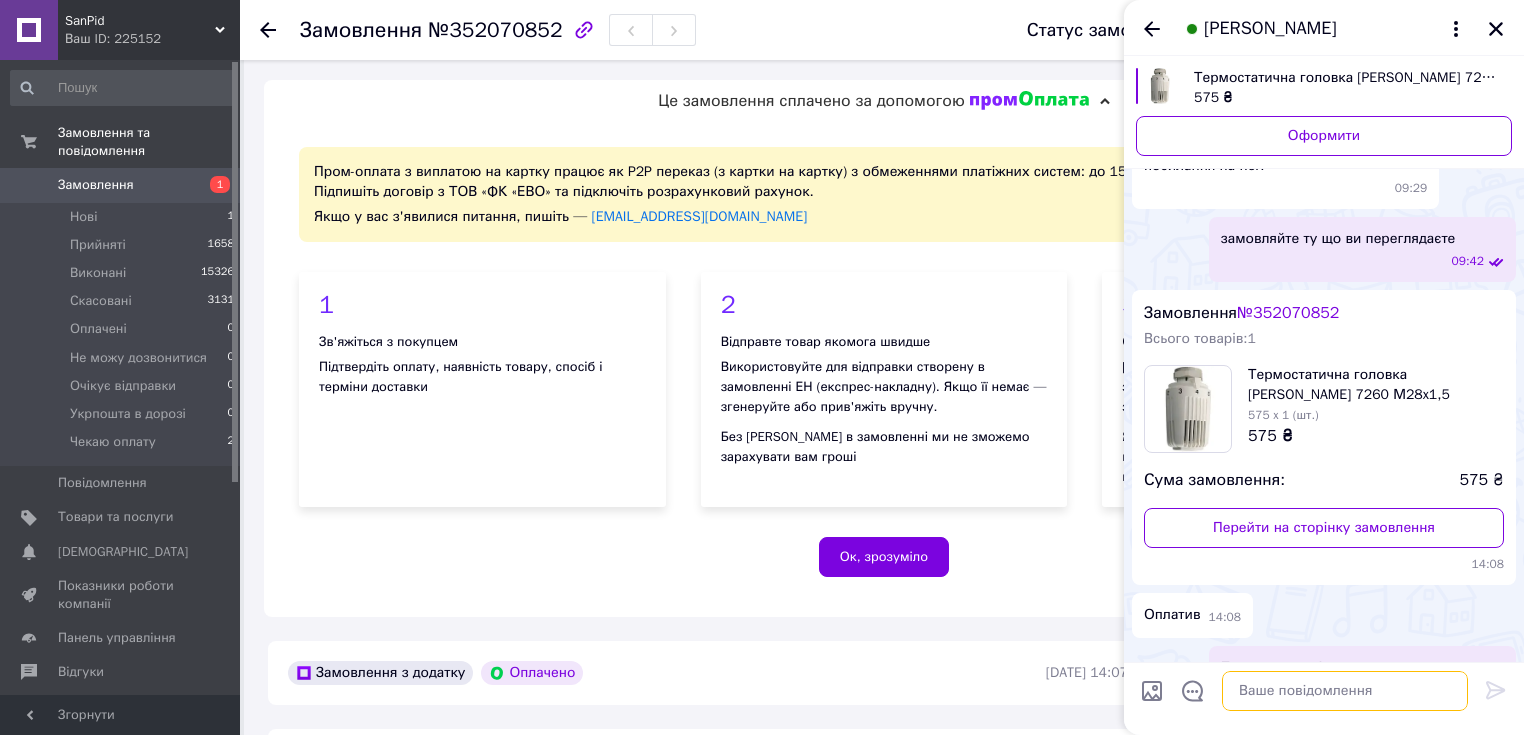 scroll, scrollTop: 619, scrollLeft: 0, axis: vertical 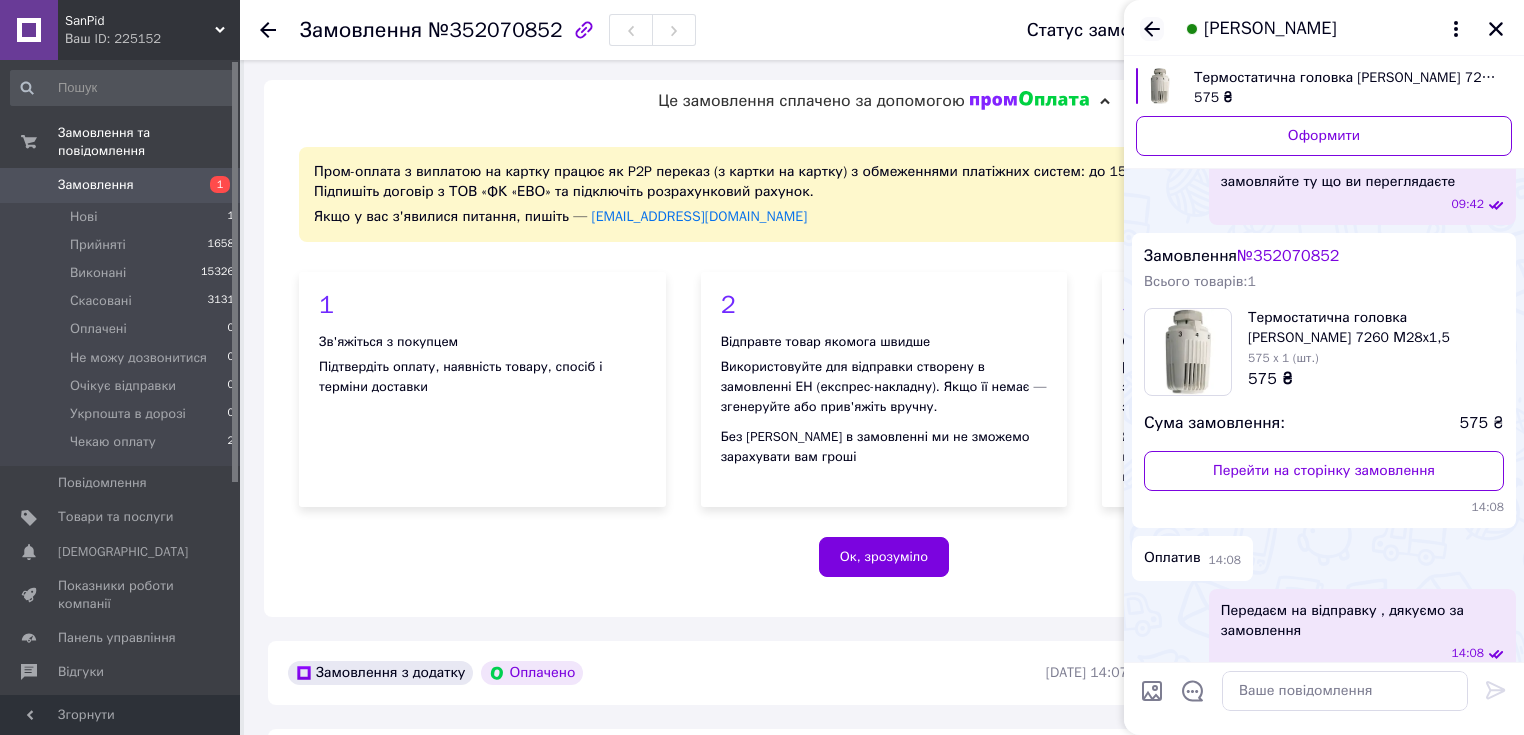 click 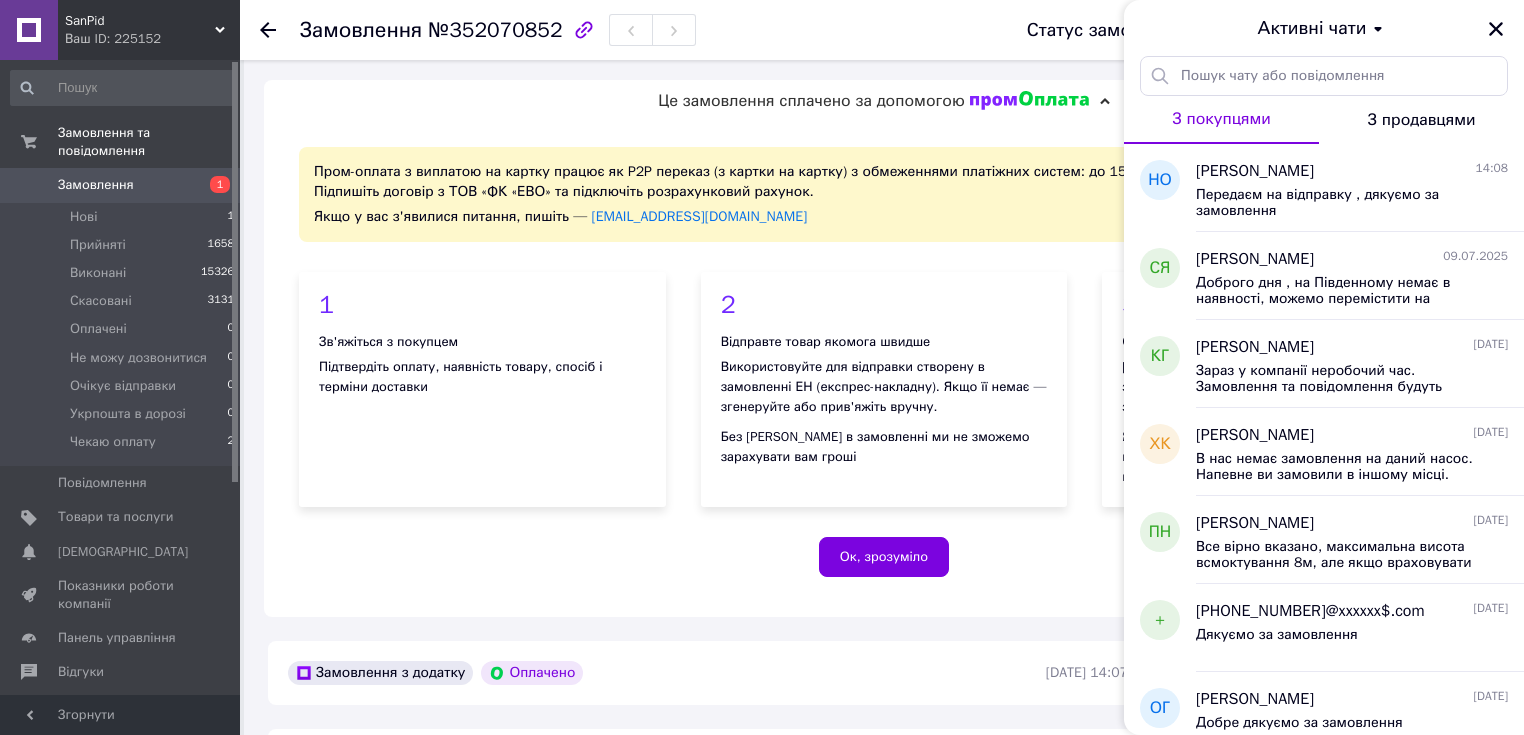 drag, startPoint x: 1500, startPoint y: 31, endPoint x: 1447, endPoint y: 52, distance: 57.00877 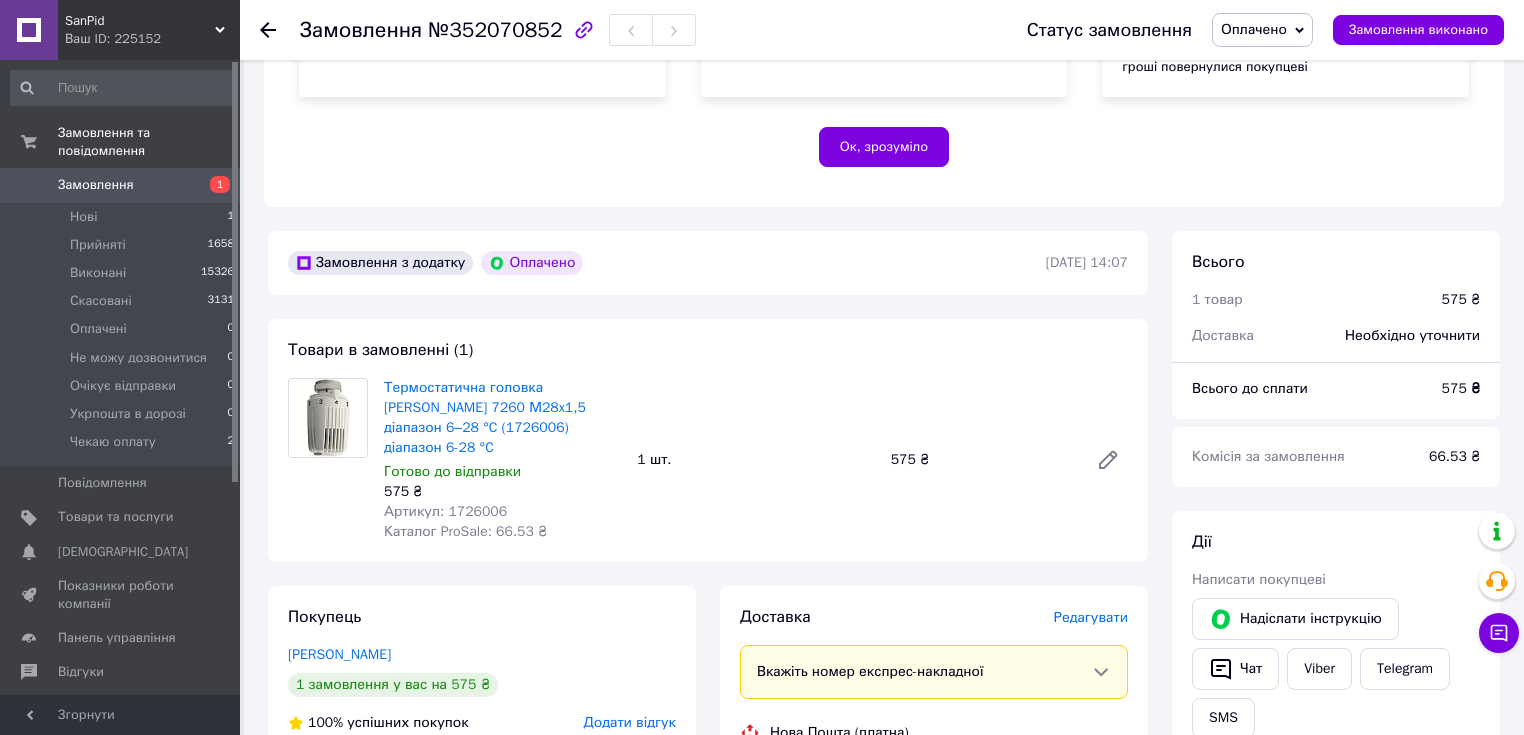 scroll, scrollTop: 400, scrollLeft: 0, axis: vertical 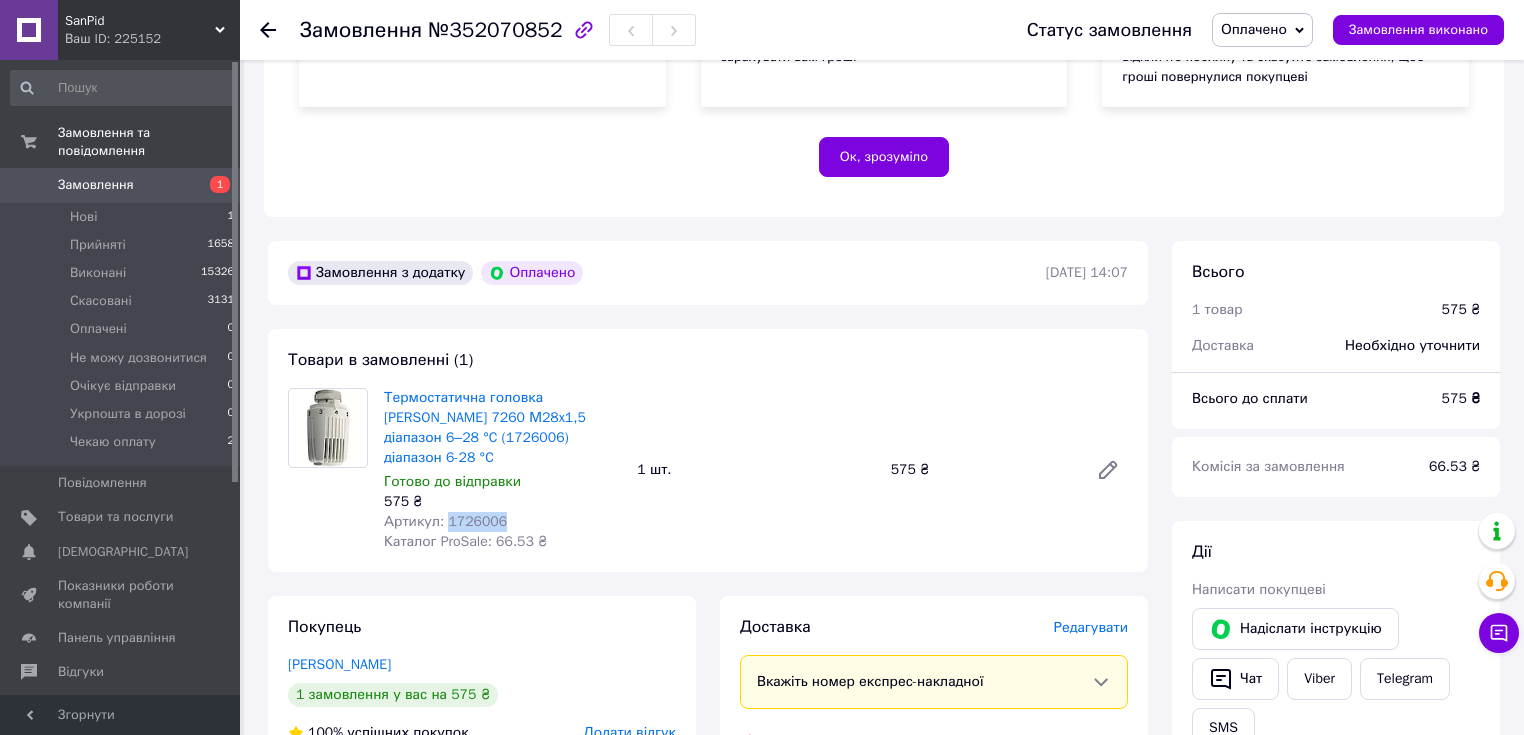 drag, startPoint x: 467, startPoint y: 506, endPoint x: 445, endPoint y: 506, distance: 22 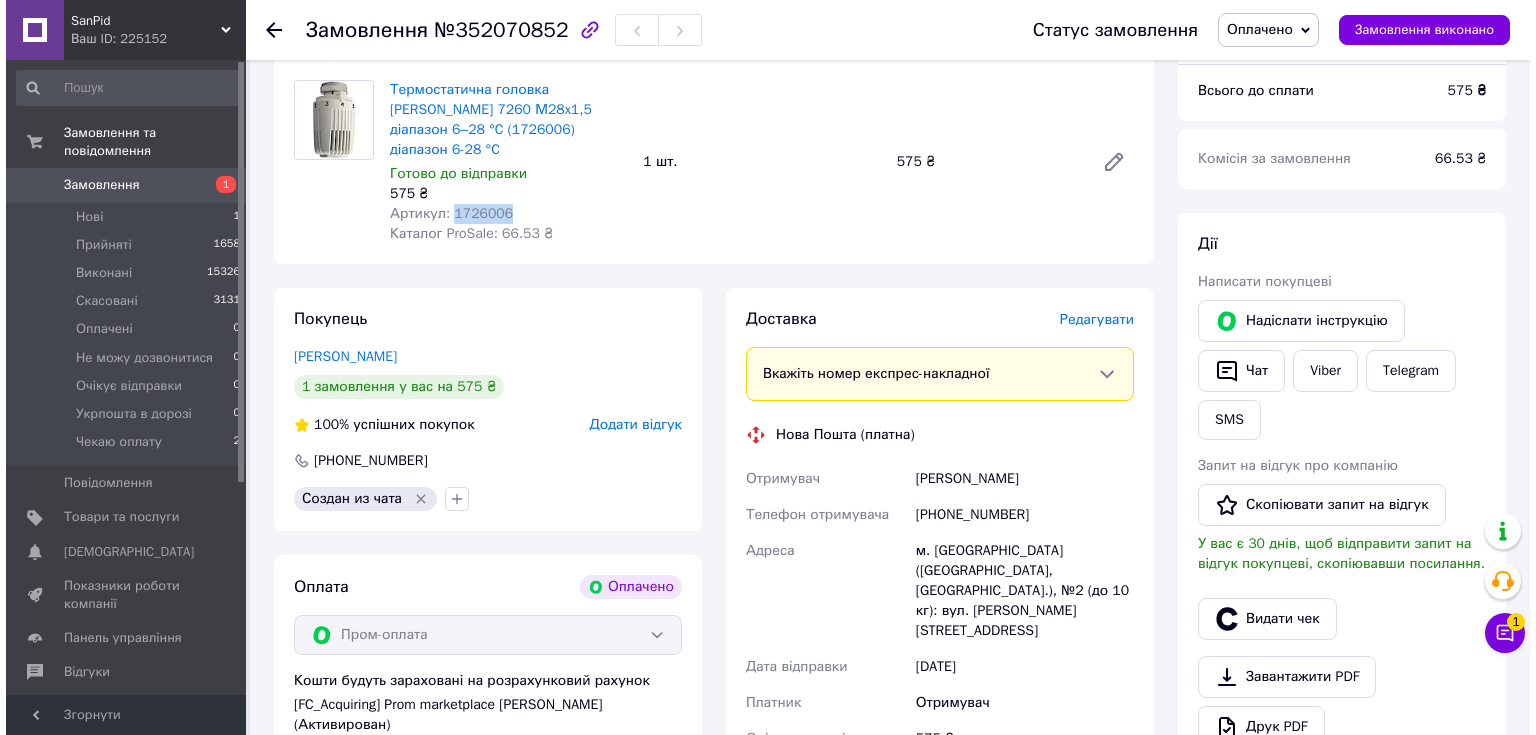 scroll, scrollTop: 720, scrollLeft: 0, axis: vertical 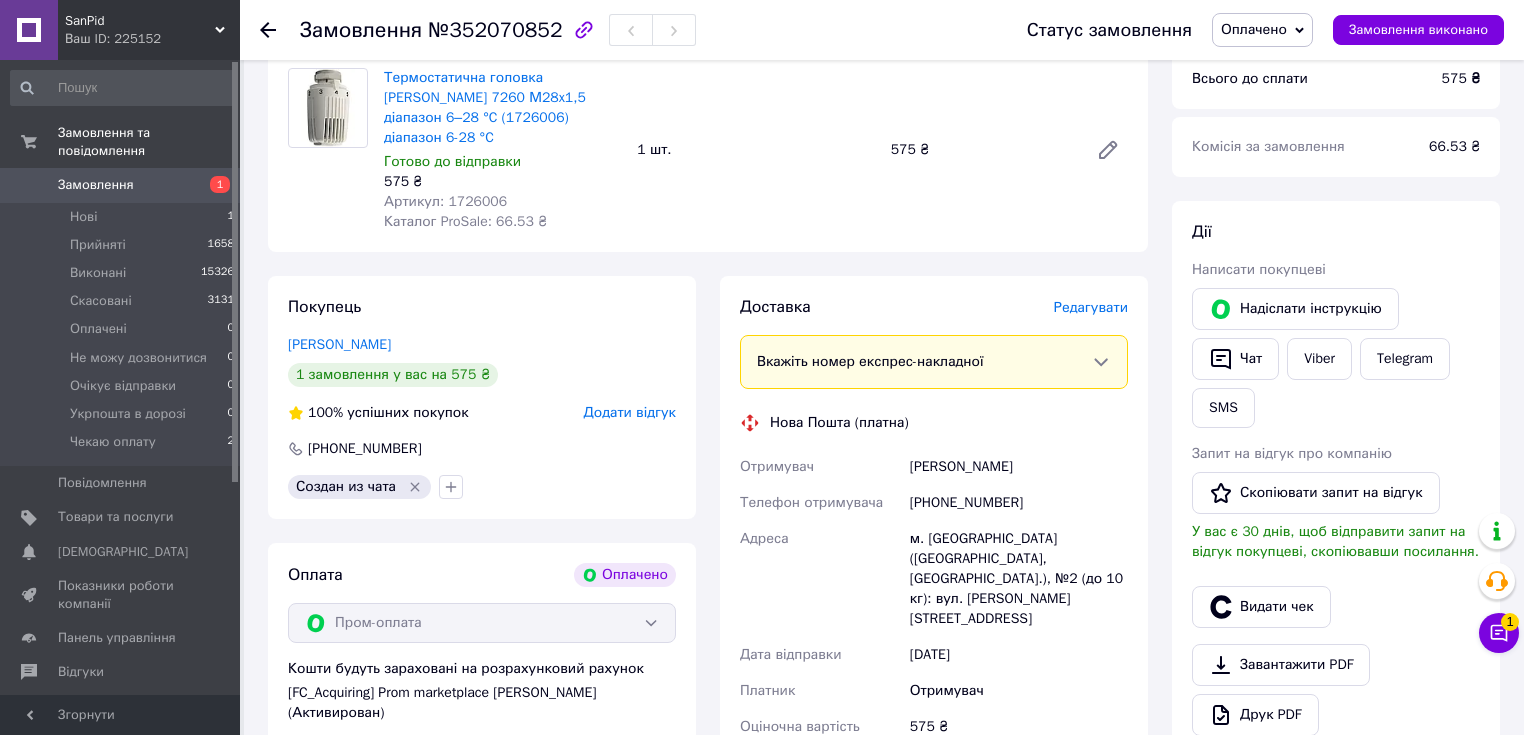 click on "Доставка Редагувати" at bounding box center [934, 307] 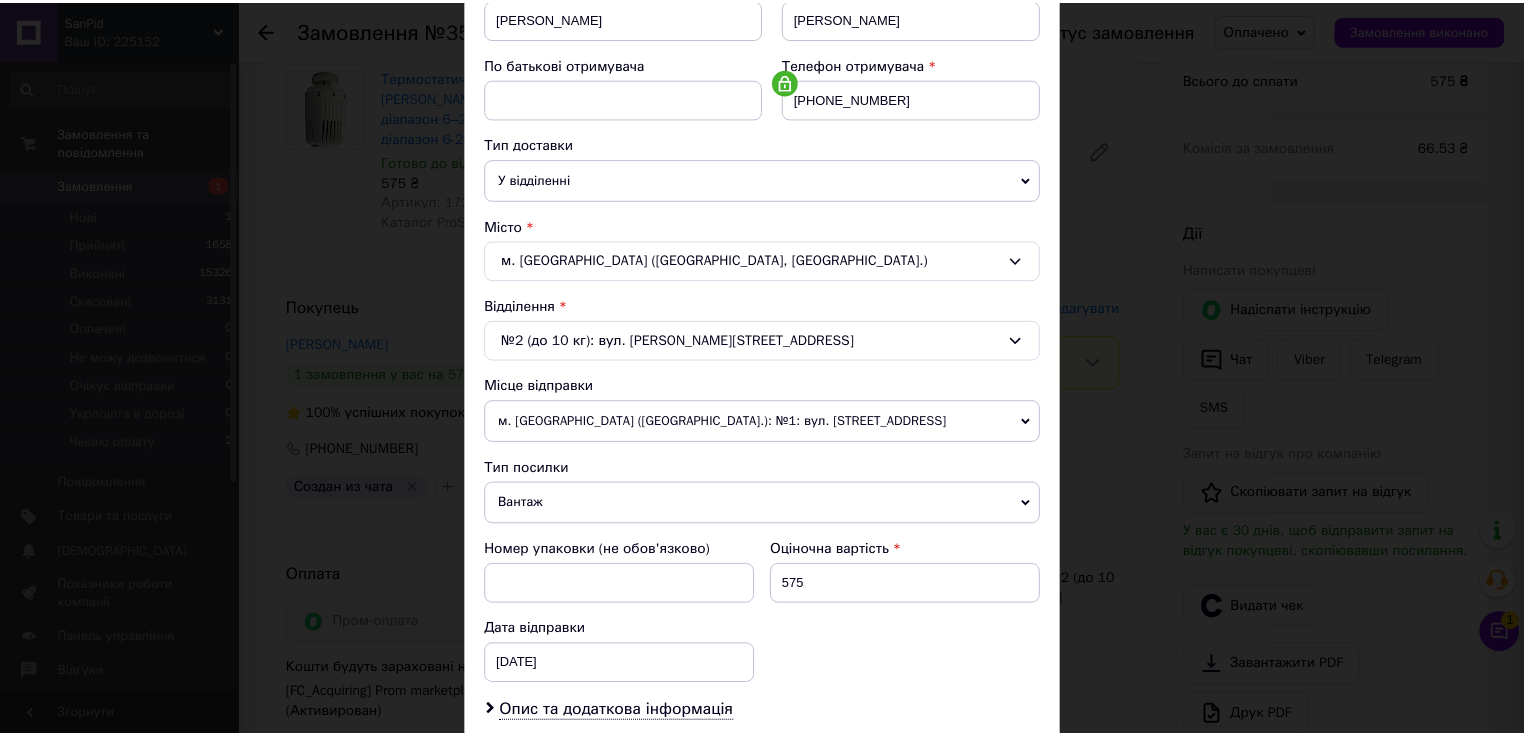 scroll, scrollTop: 587, scrollLeft: 0, axis: vertical 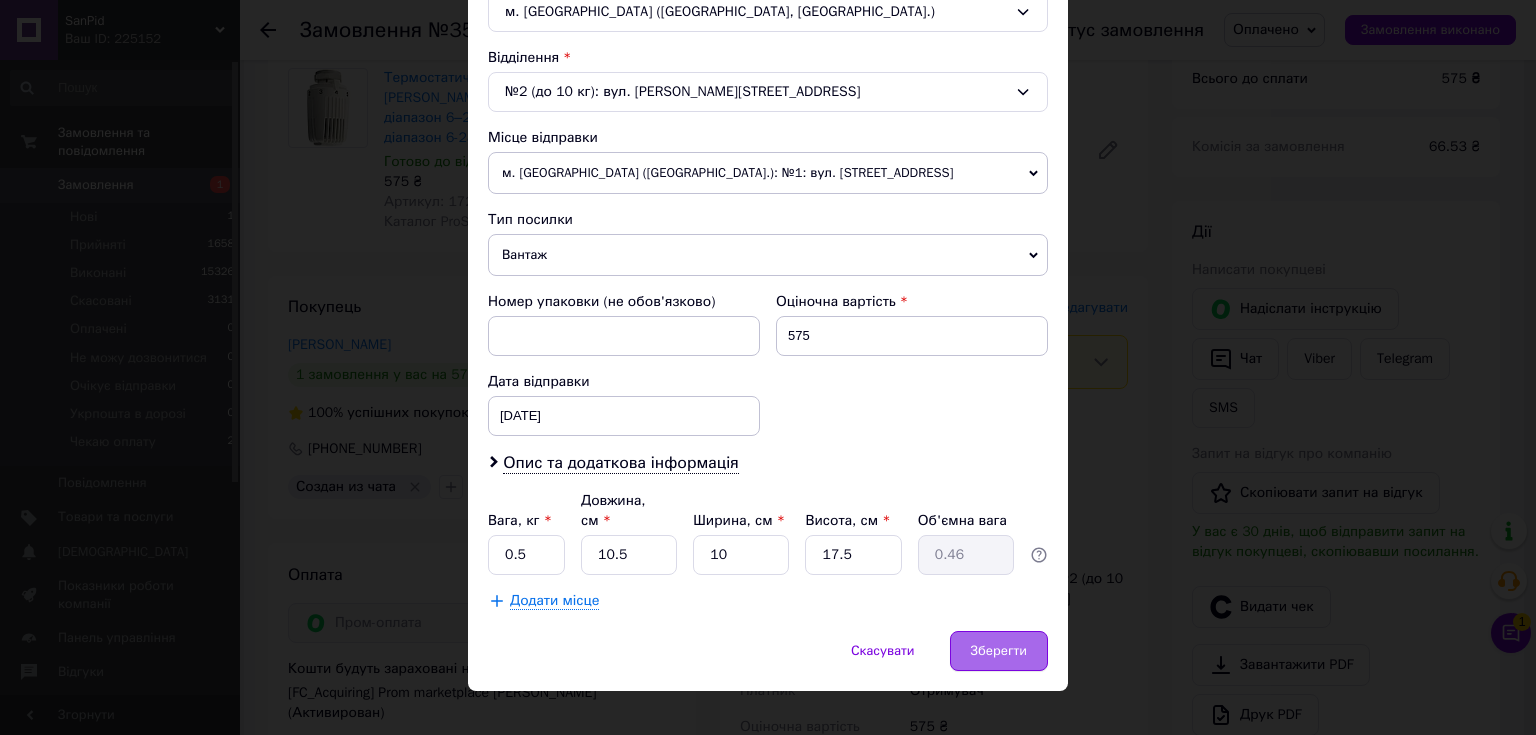click on "Зберегти" at bounding box center [999, 651] 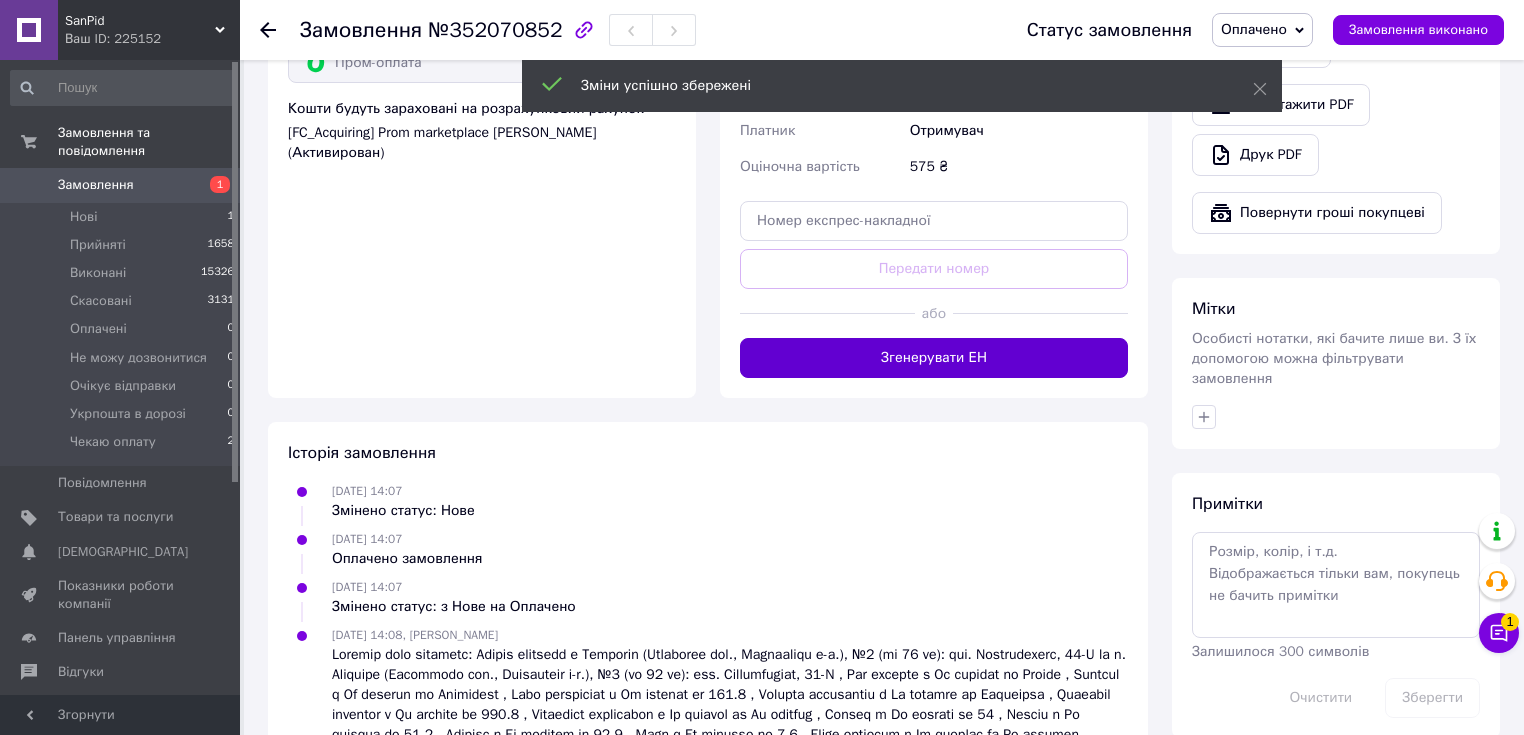 click on "Згенерувати ЕН" at bounding box center (934, 358) 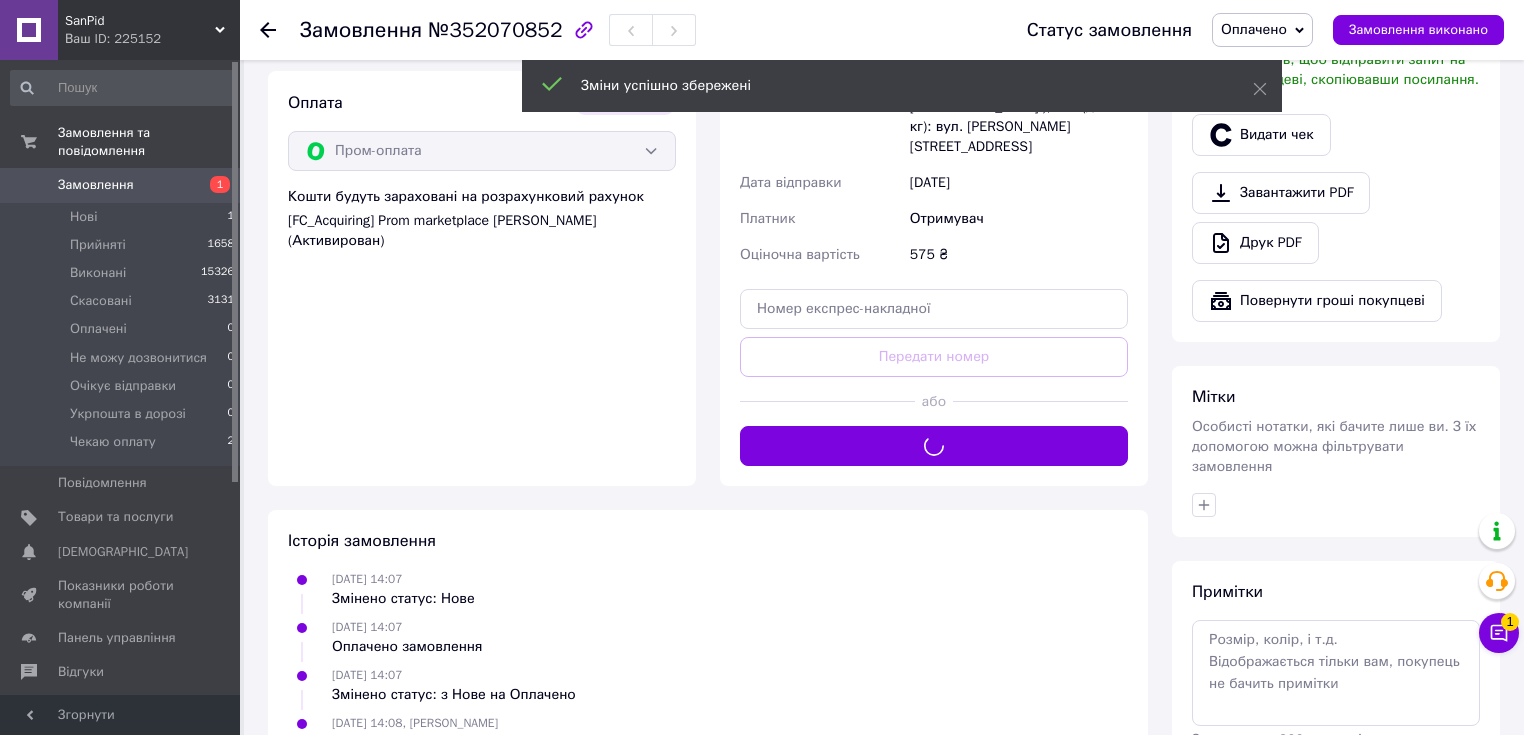 scroll, scrollTop: 1040, scrollLeft: 0, axis: vertical 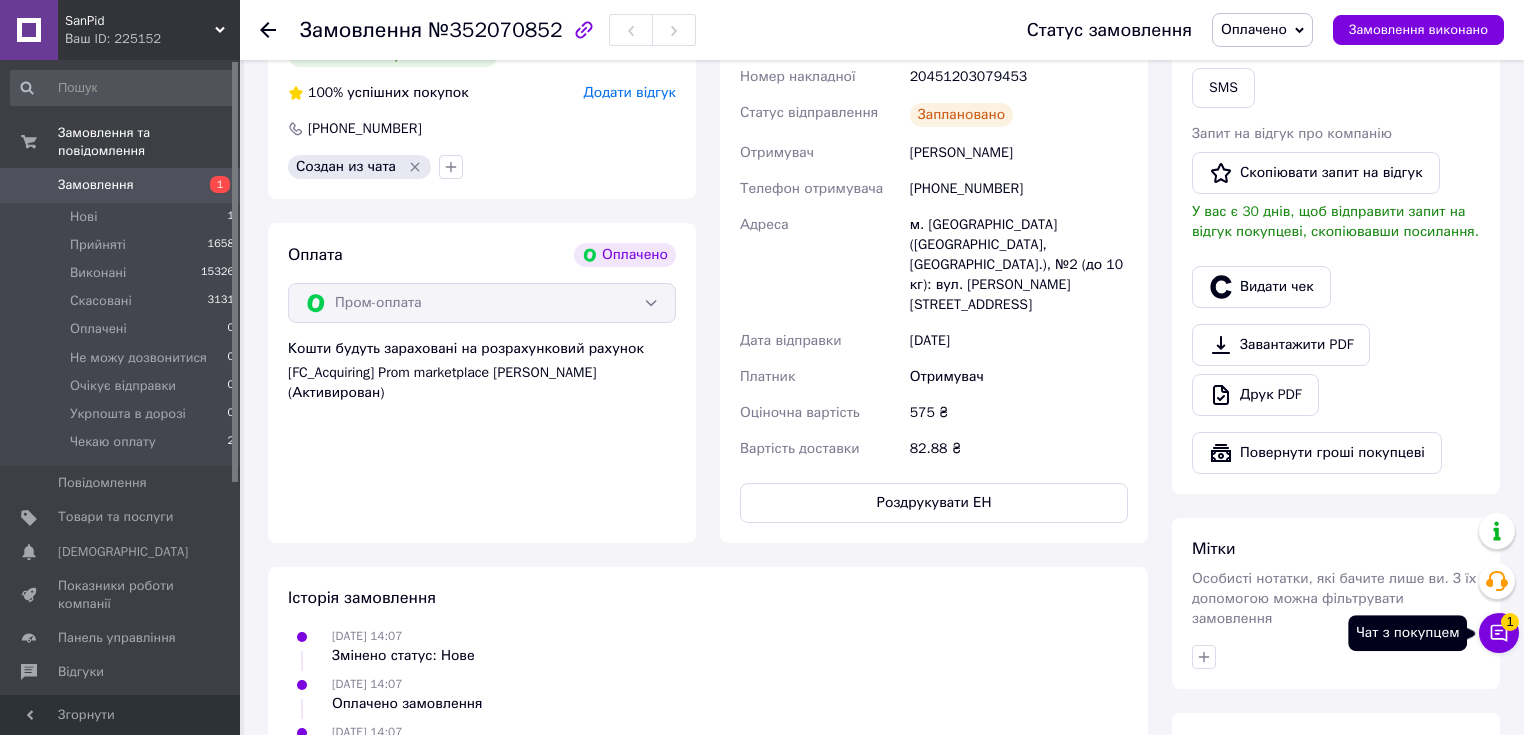 click on "1" at bounding box center (1510, 622) 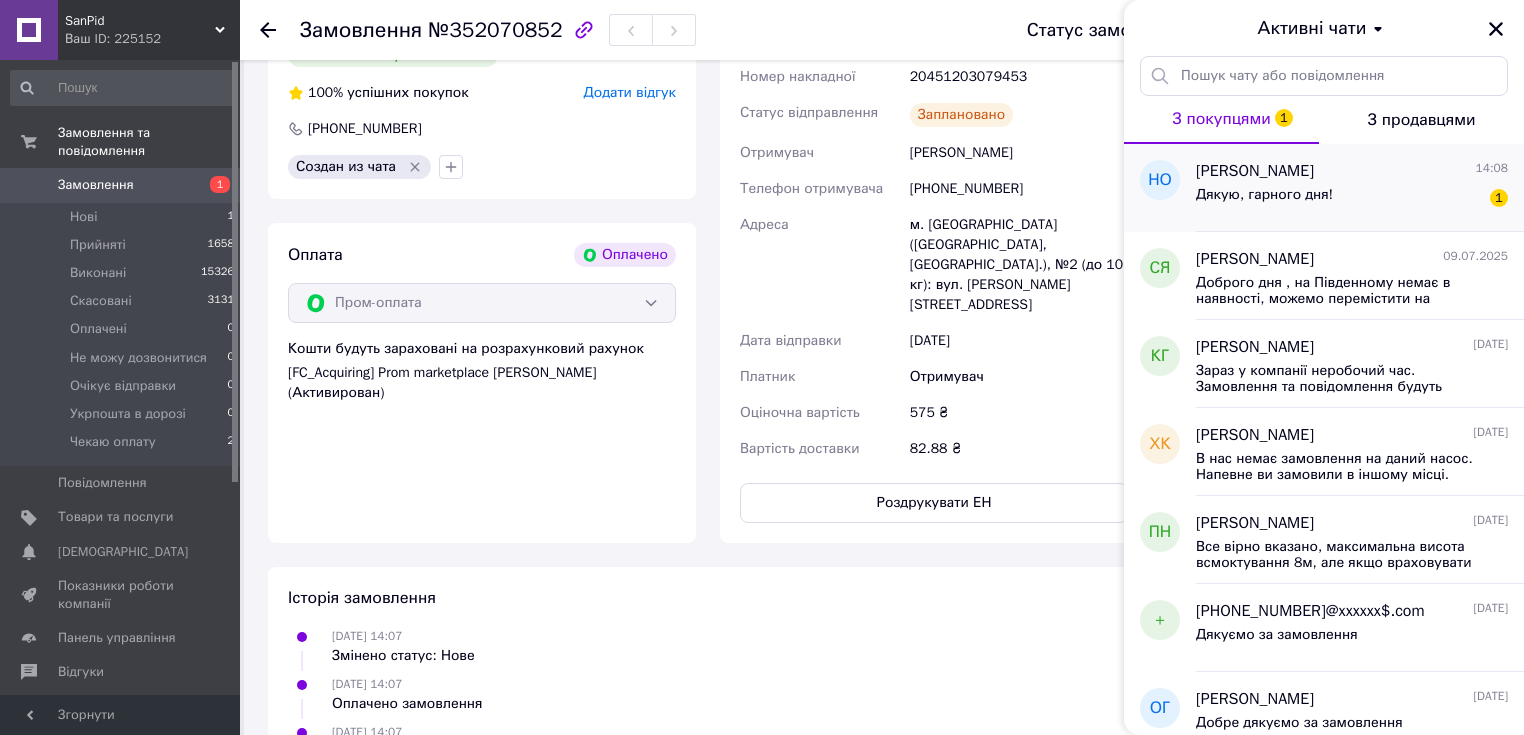 click on "[PERSON_NAME]" at bounding box center (1255, 171) 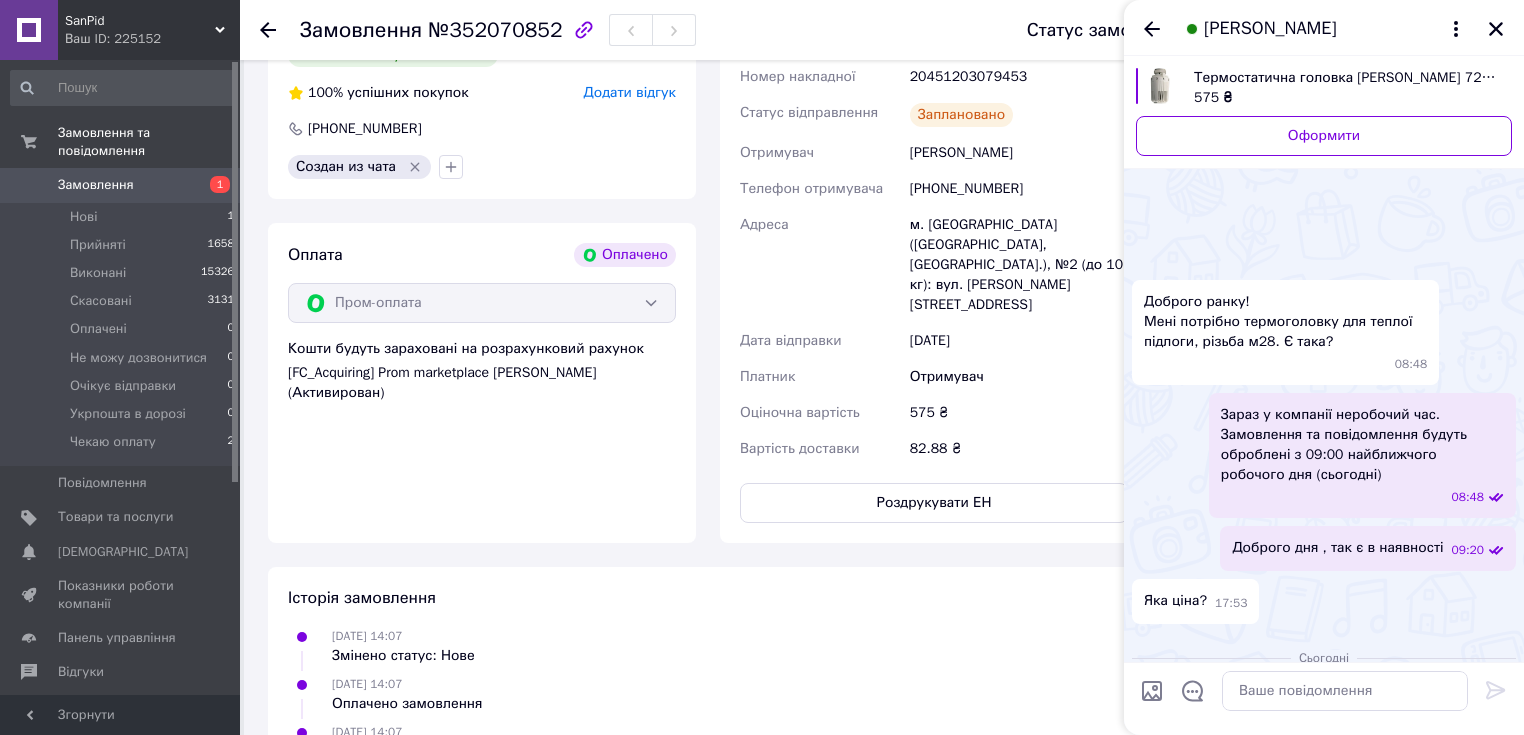 scroll, scrollTop: 820, scrollLeft: 0, axis: vertical 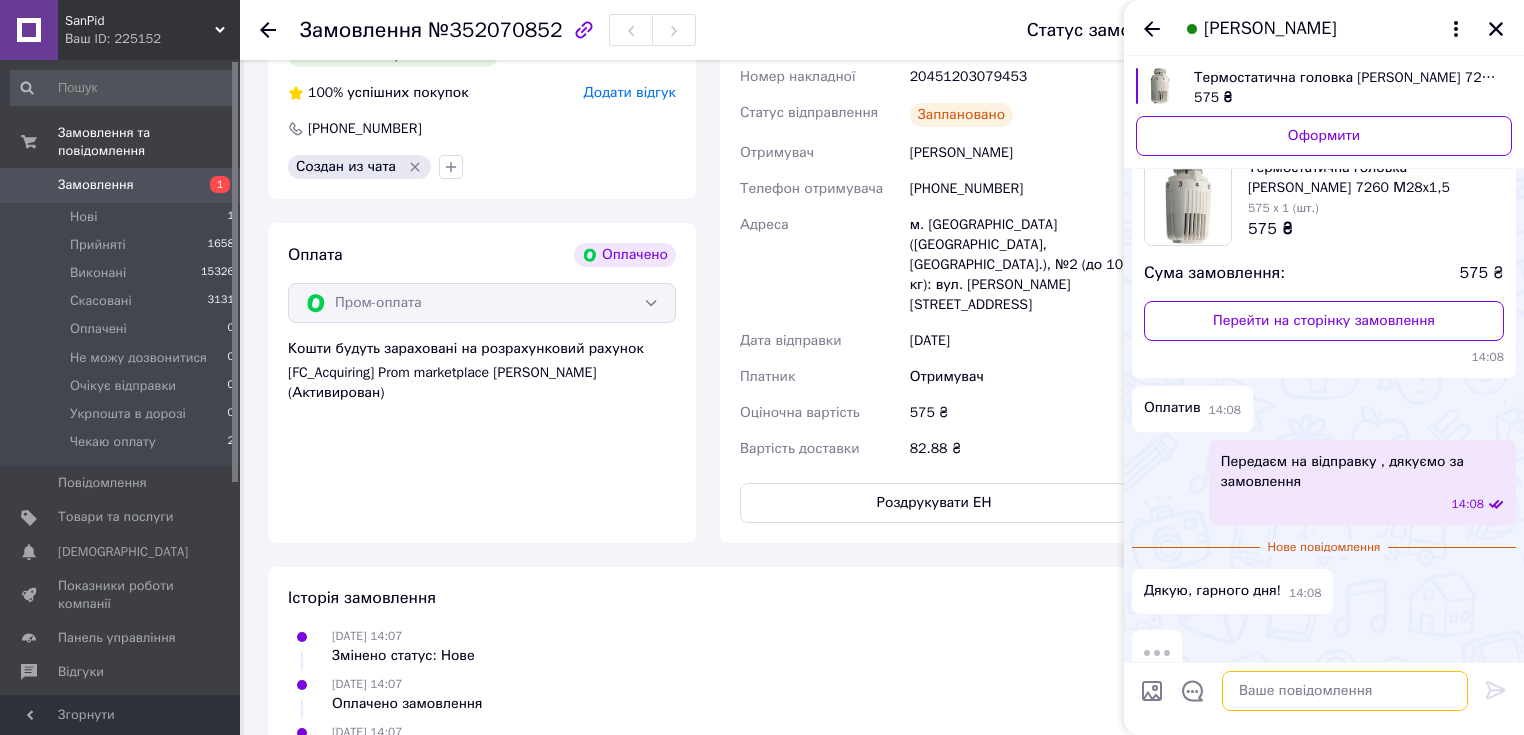 click at bounding box center [1345, 691] 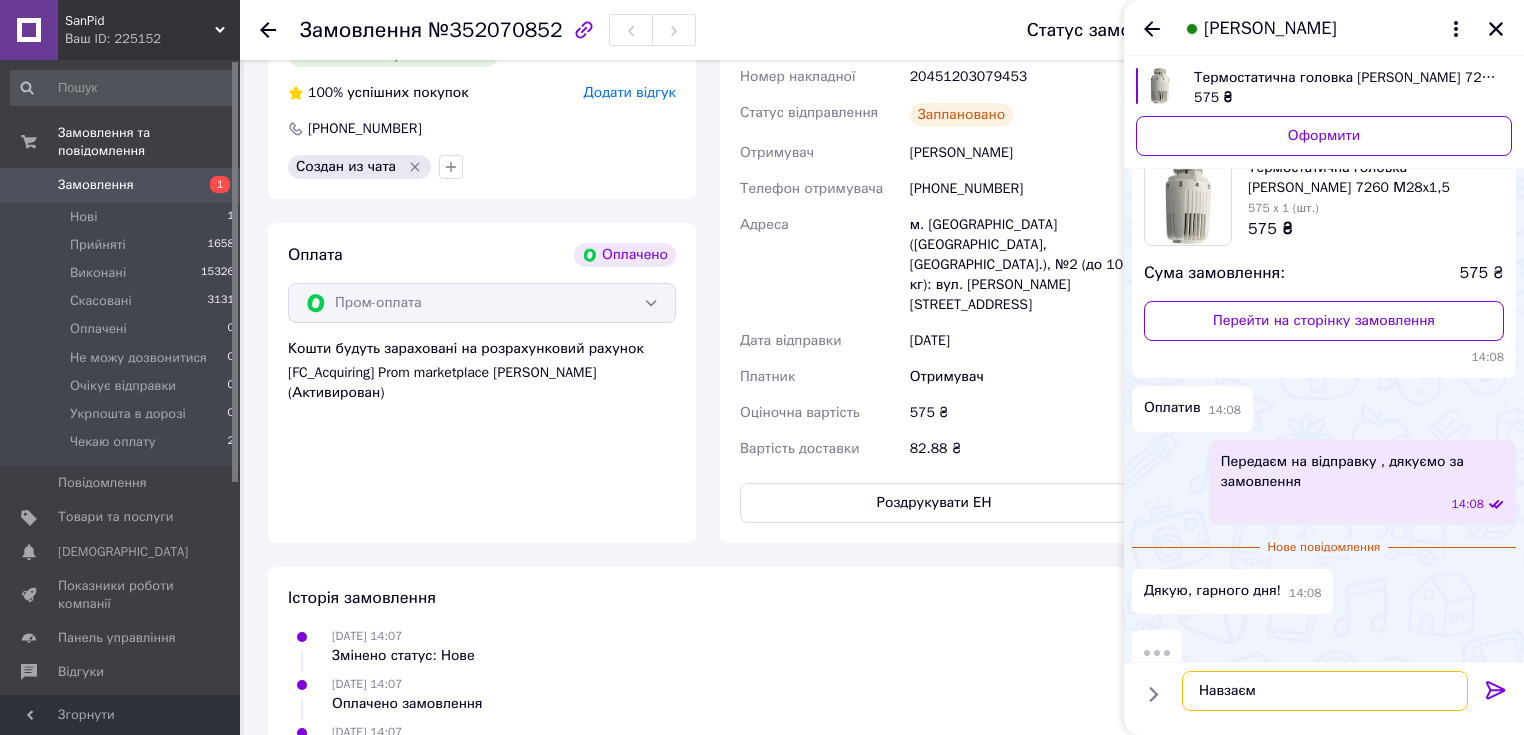 type on "Навзаєм" 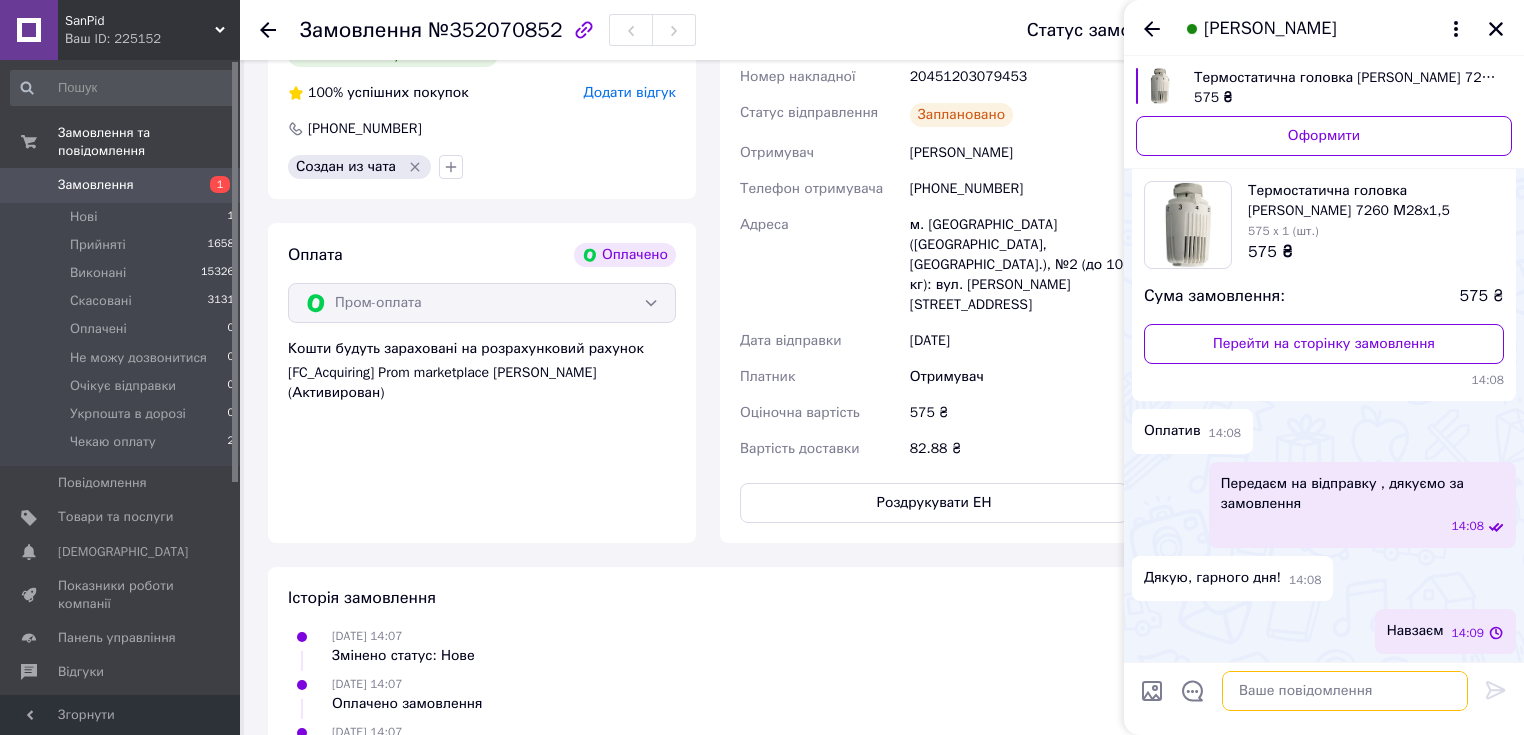 scroll, scrollTop: 725, scrollLeft: 0, axis: vertical 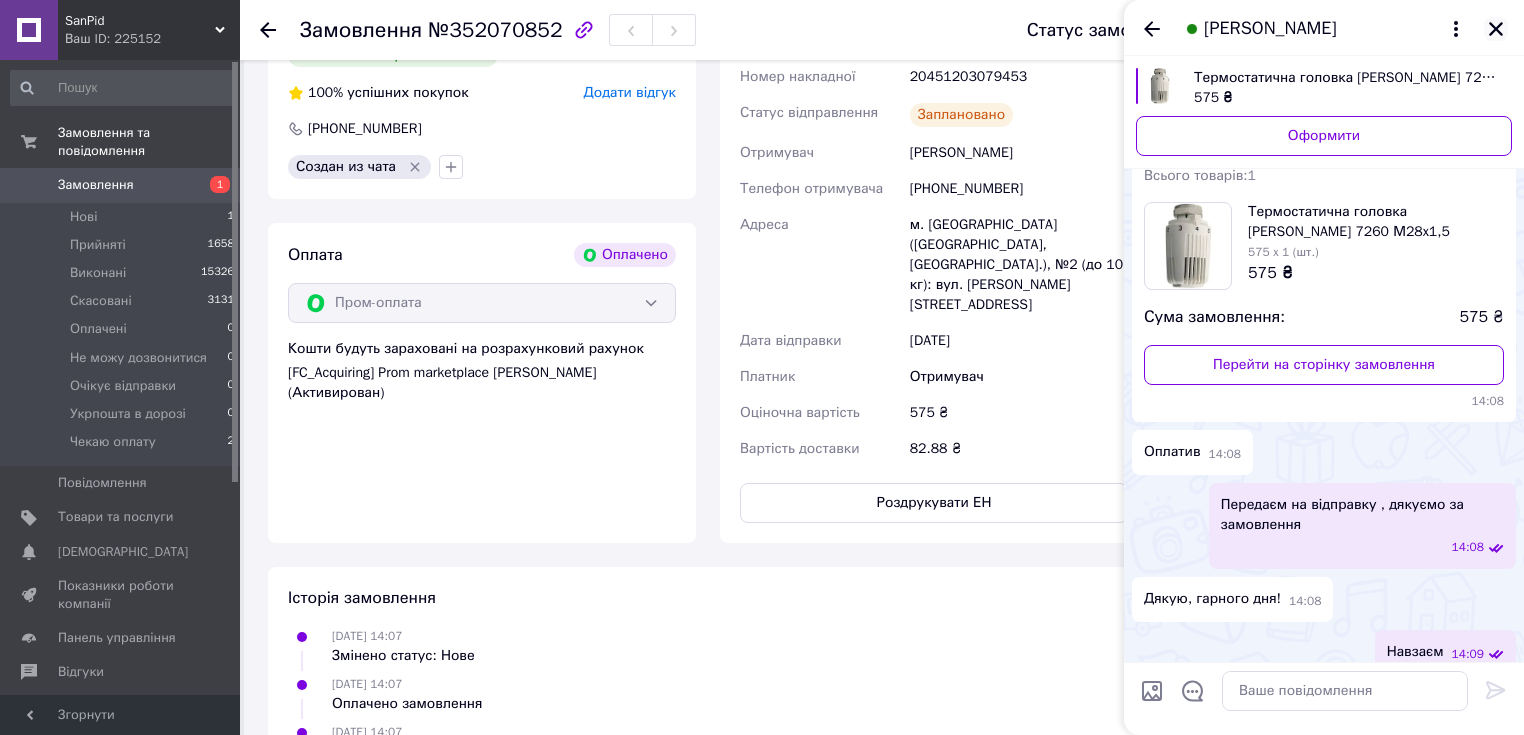 click 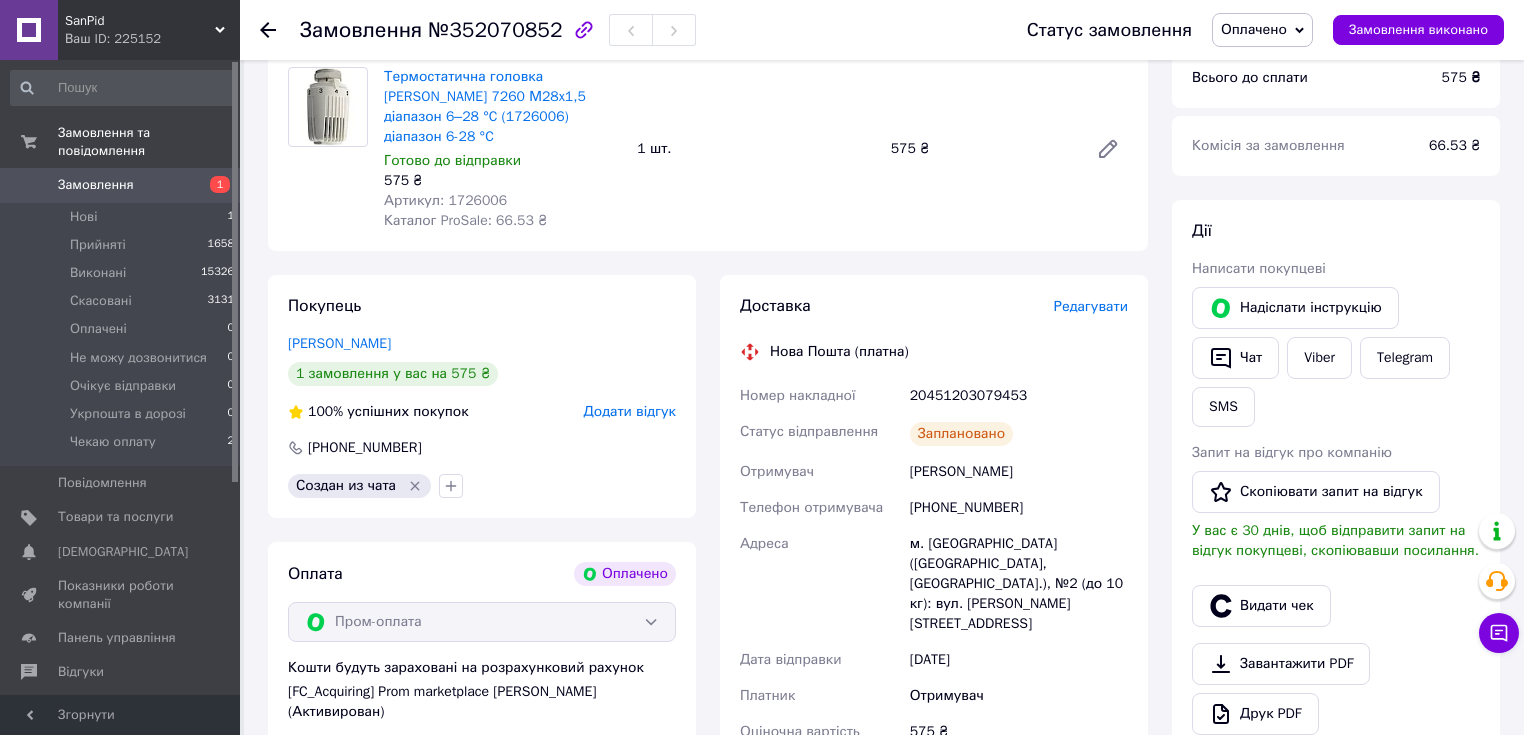 scroll, scrollTop: 800, scrollLeft: 0, axis: vertical 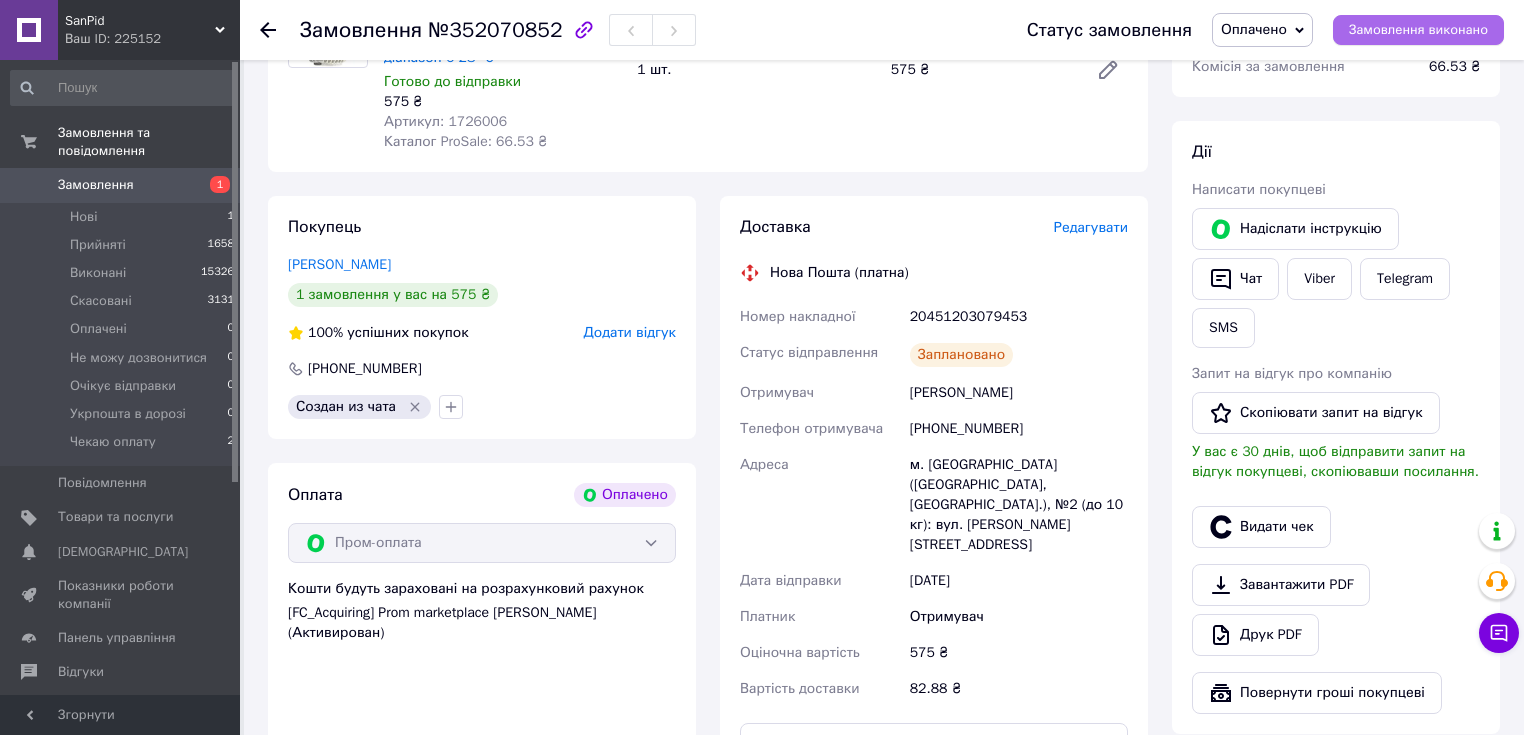 click on "Замовлення виконано" at bounding box center (1418, 30) 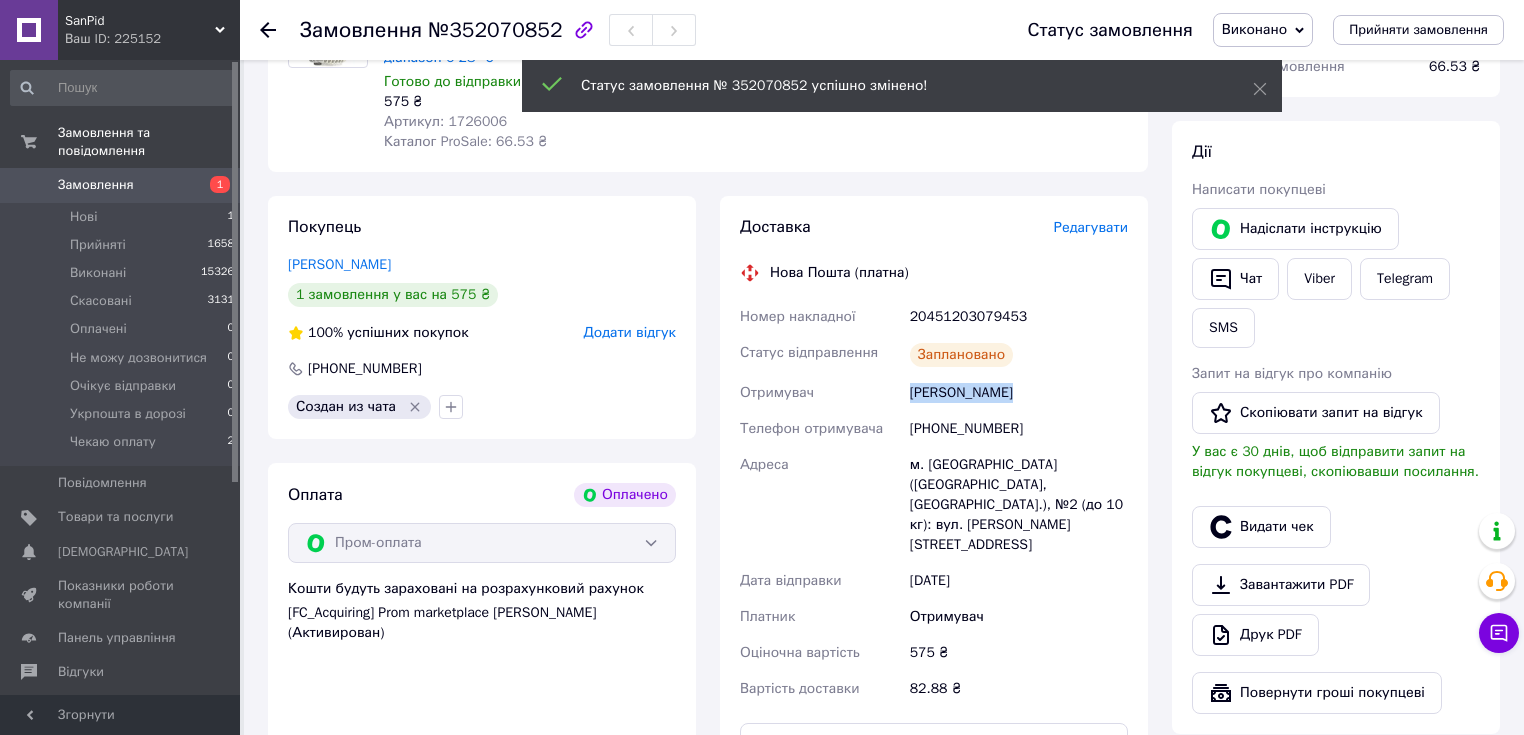 drag, startPoint x: 908, startPoint y: 373, endPoint x: 1023, endPoint y: 373, distance: 115 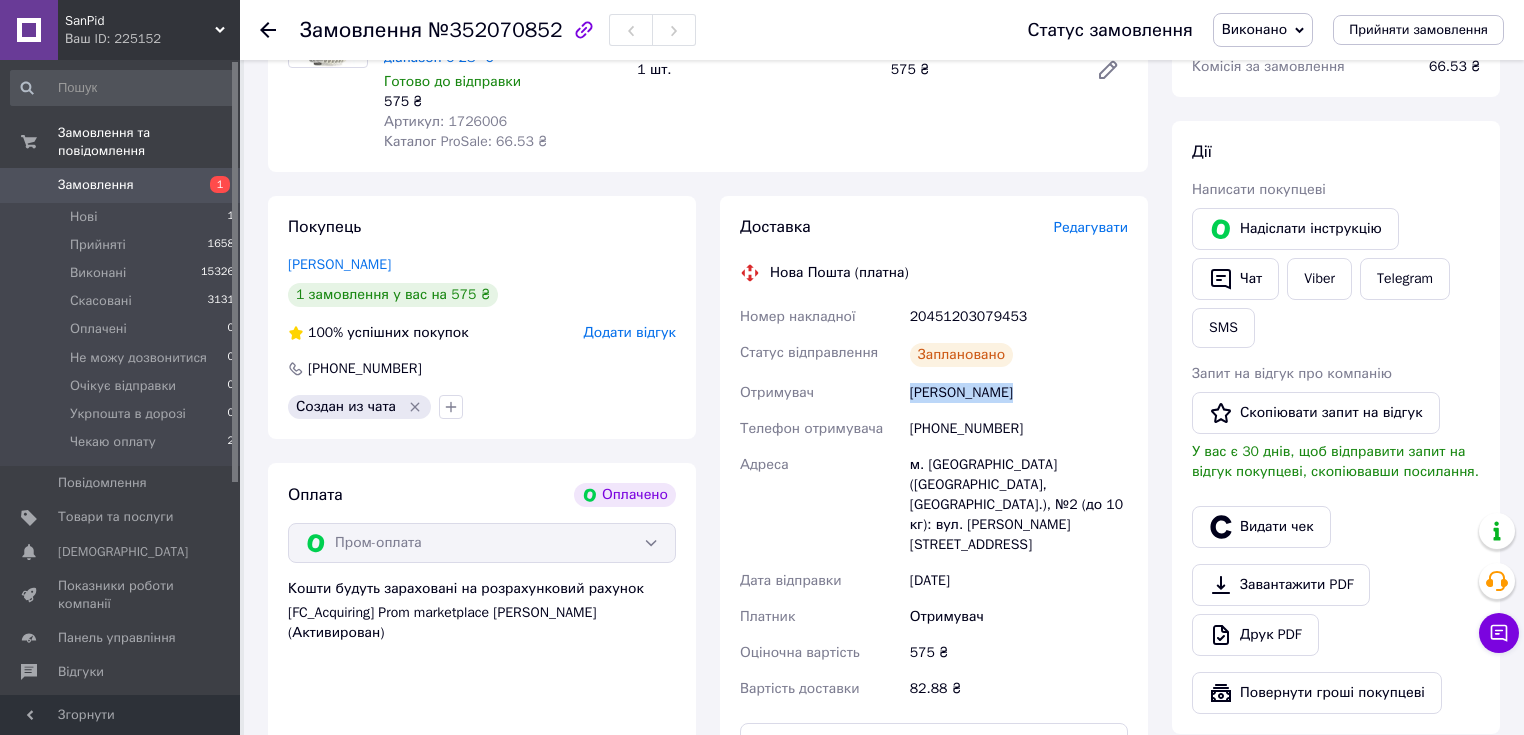 copy on "Отримувач Оприско Назар" 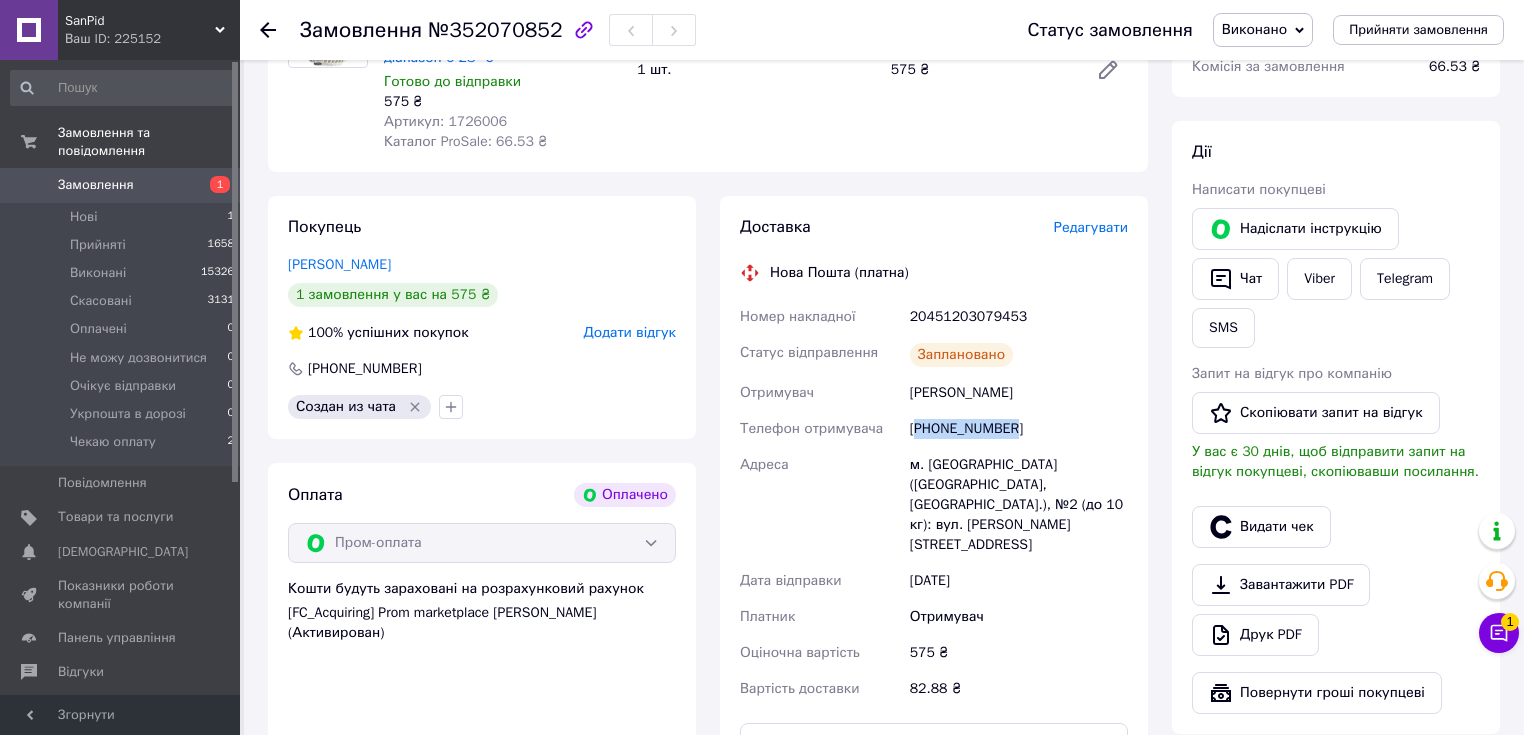 drag, startPoint x: 1026, startPoint y: 411, endPoint x: 920, endPoint y: 415, distance: 106.07545 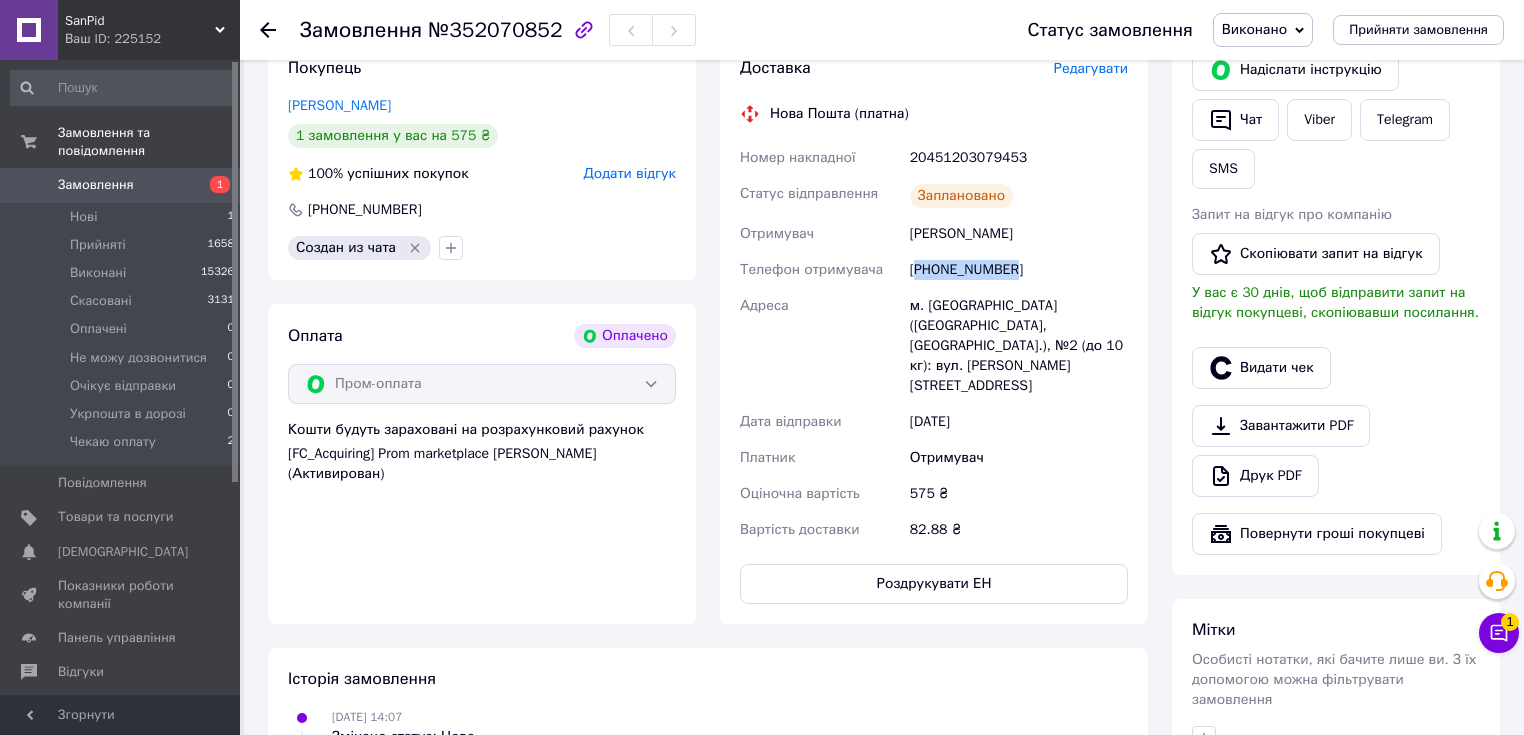 scroll, scrollTop: 960, scrollLeft: 0, axis: vertical 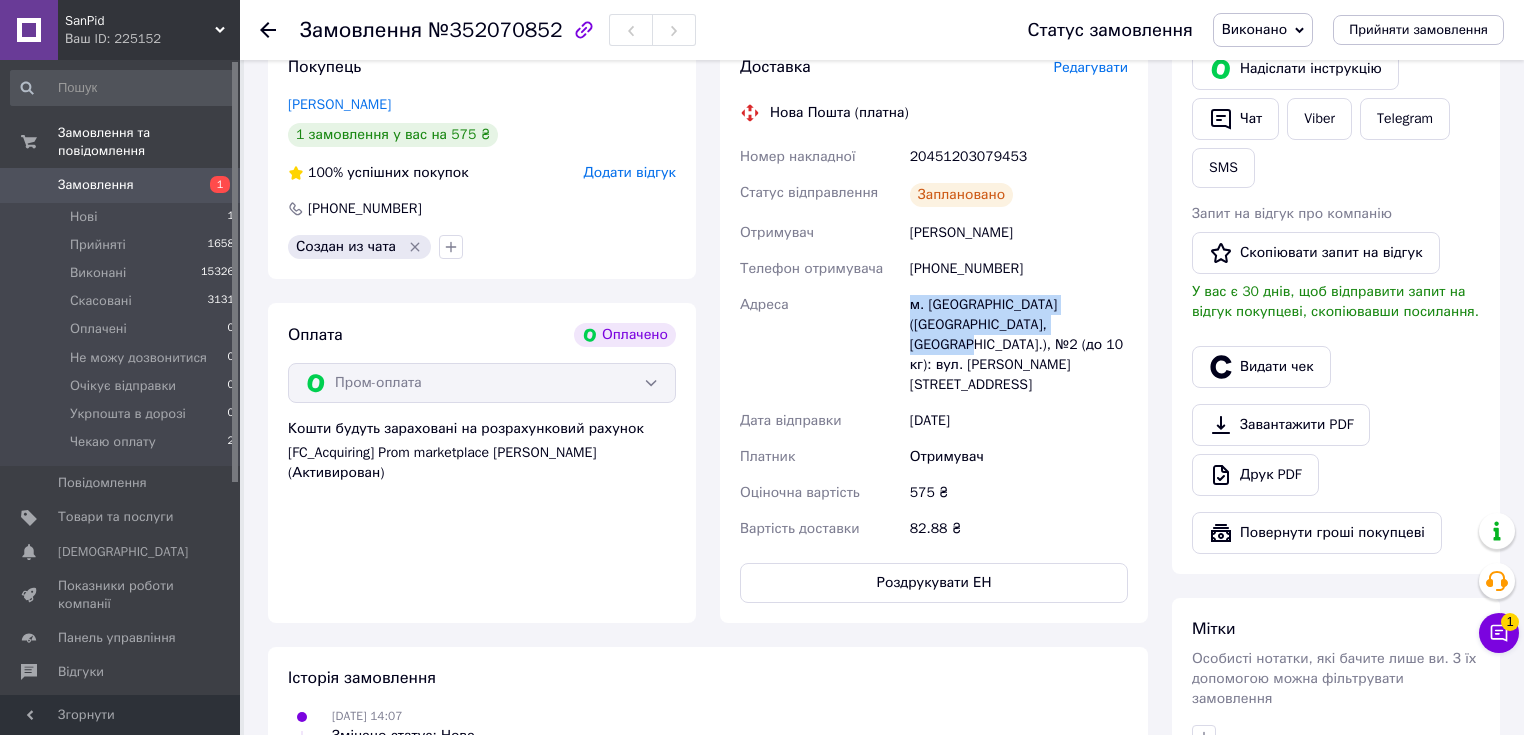 drag, startPoint x: 904, startPoint y: 297, endPoint x: 1046, endPoint y: 312, distance: 142.79005 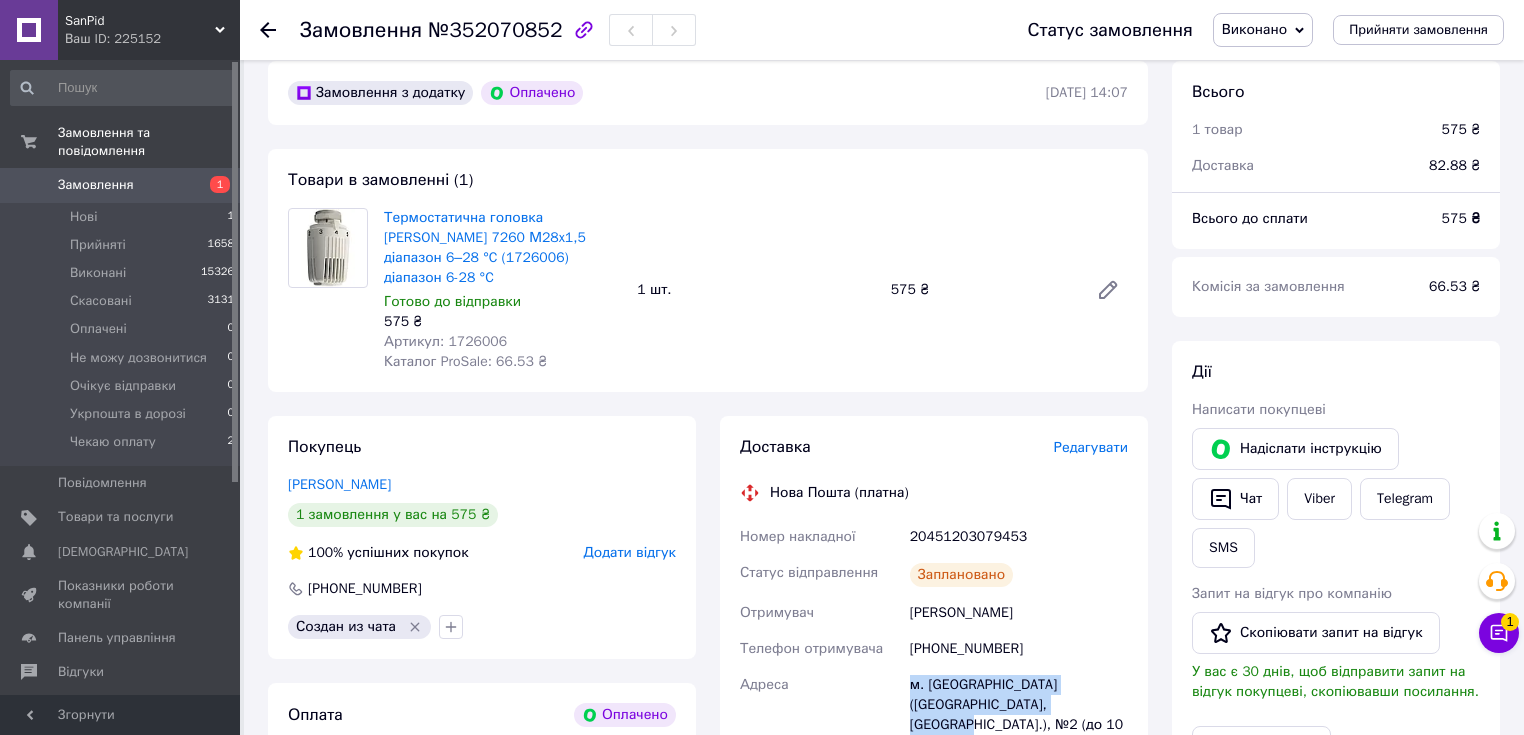 scroll, scrollTop: 578, scrollLeft: 0, axis: vertical 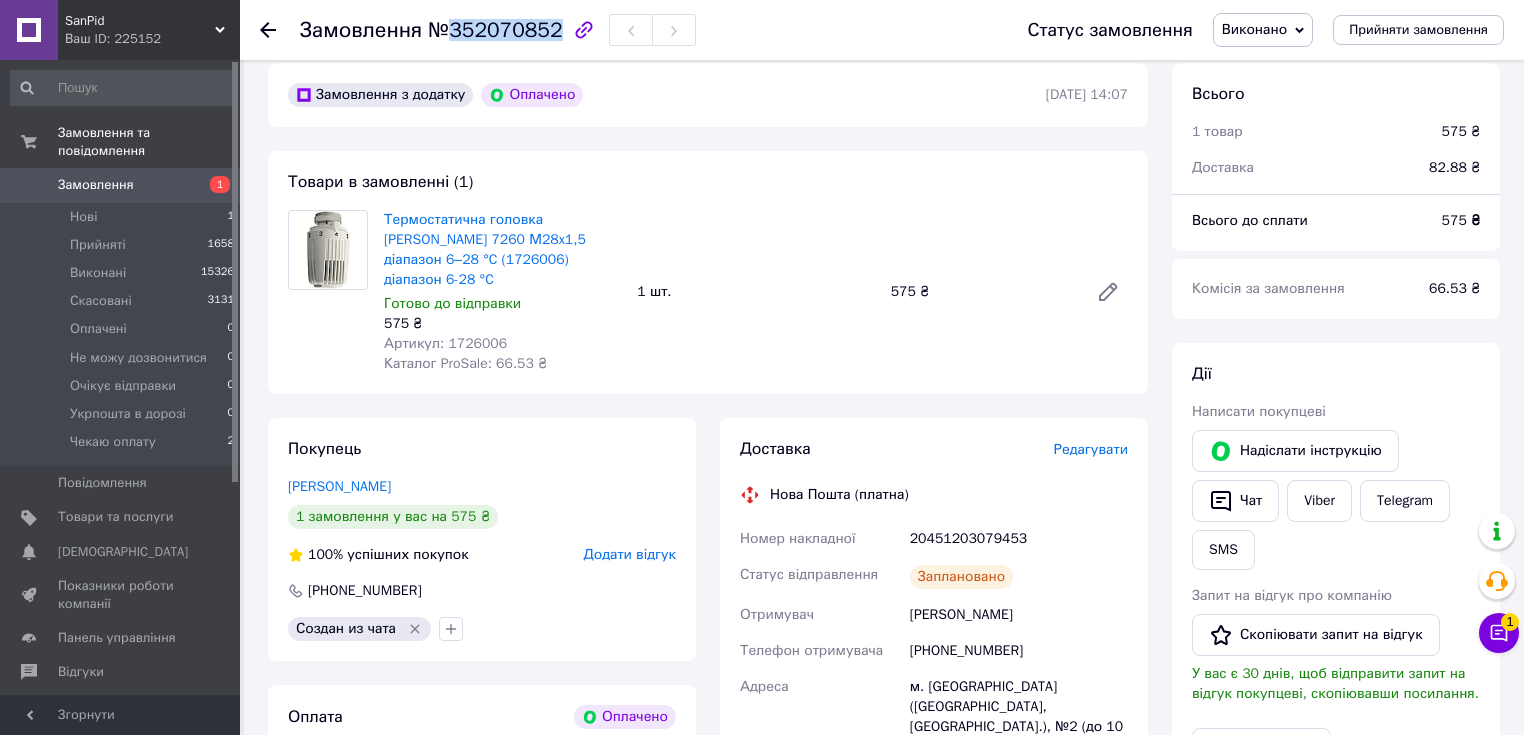 drag, startPoint x: 454, startPoint y: 29, endPoint x: 544, endPoint y: 30, distance: 90.005554 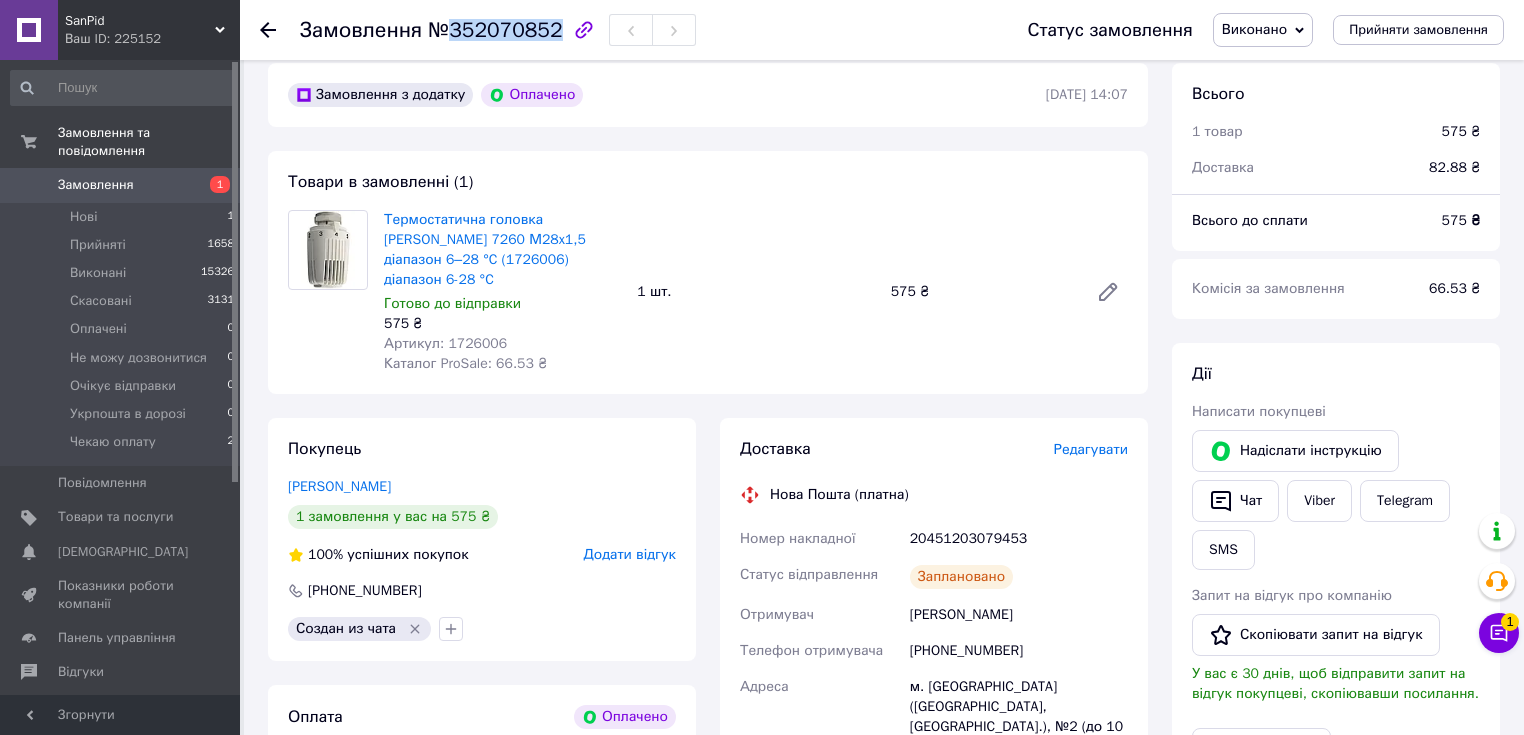 click on "№352070852" at bounding box center (495, 30) 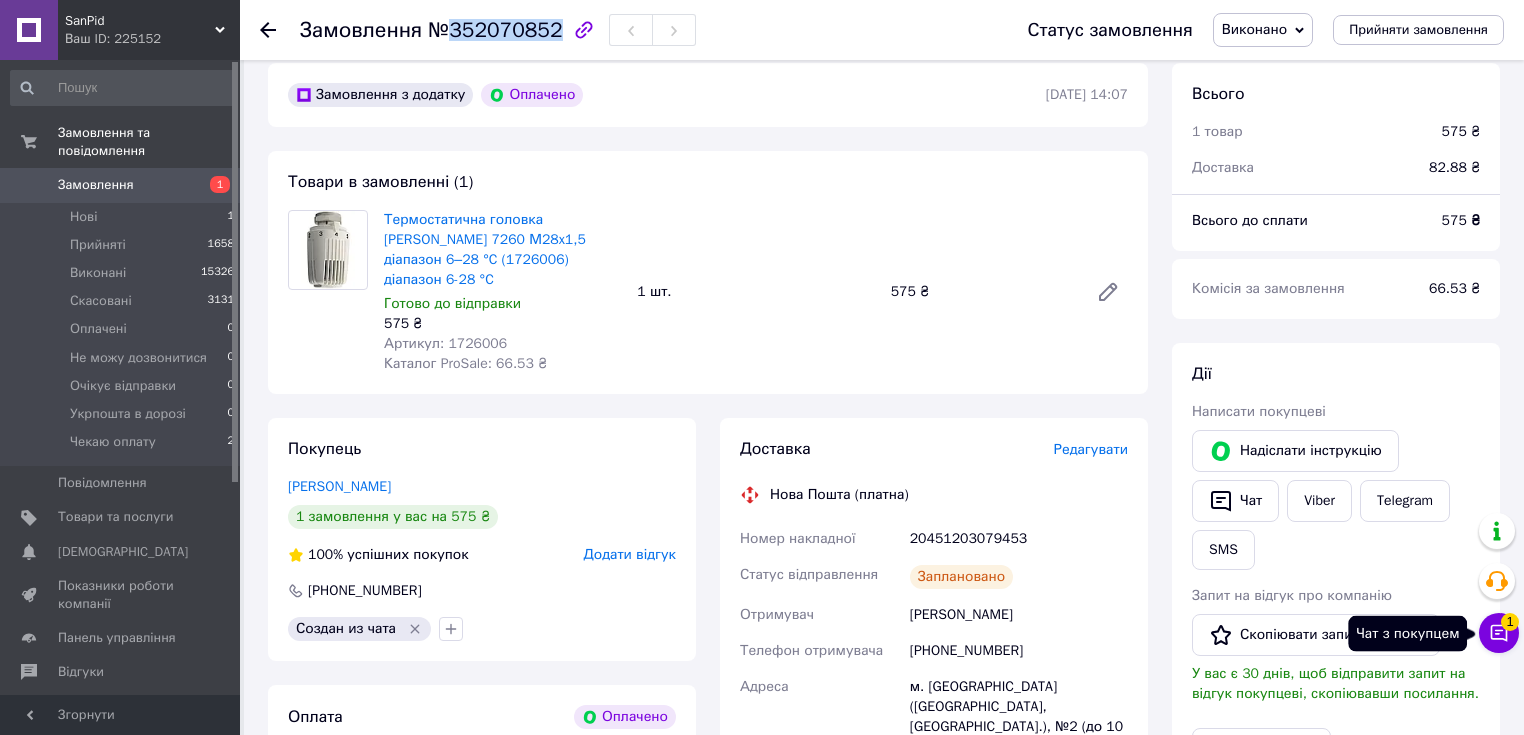 click on "1" at bounding box center (1510, 622) 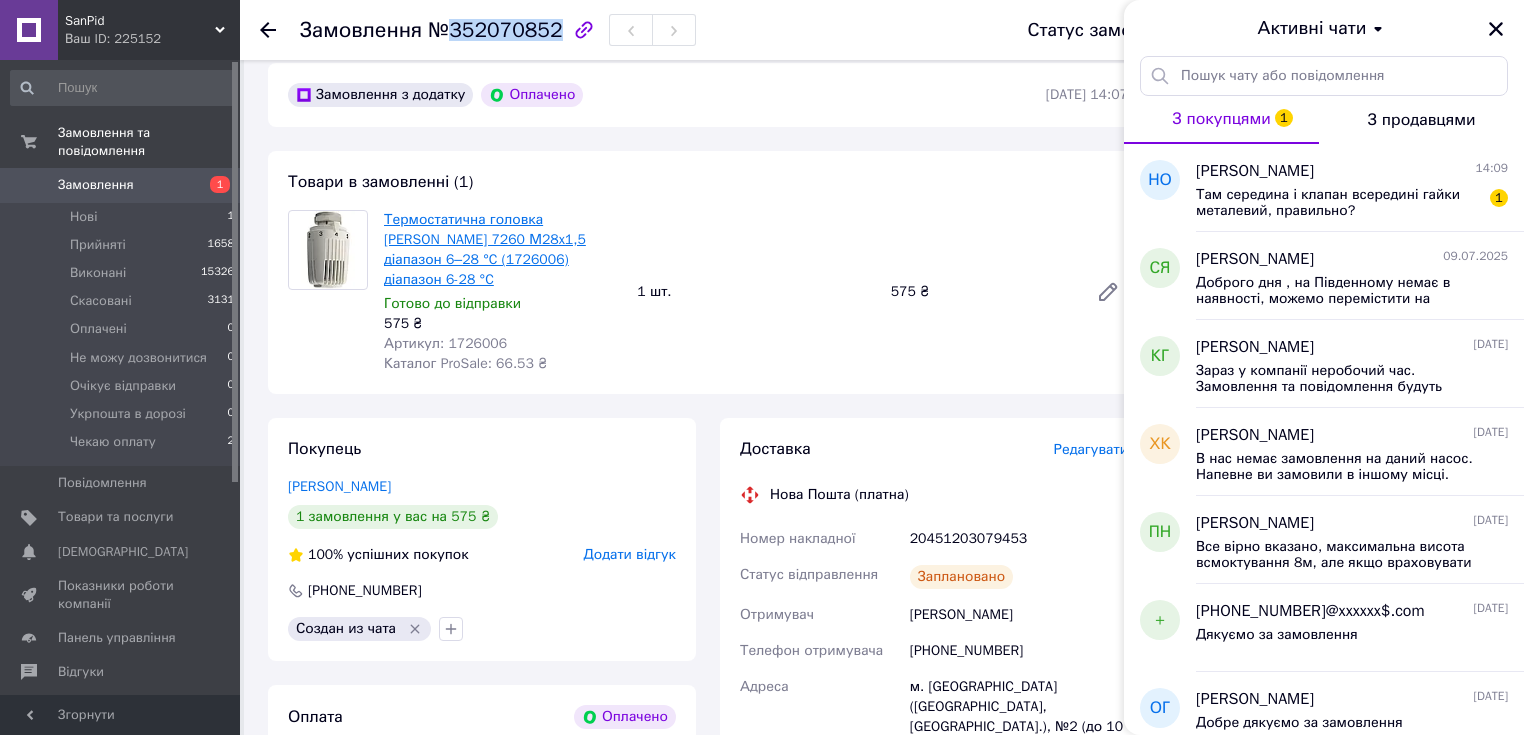 click on "Термостатична головка [PERSON_NAME] 7260 М28x1,5 діапазон 6–28 °C (1726006) діапазон 6-28 °C" at bounding box center [485, 249] 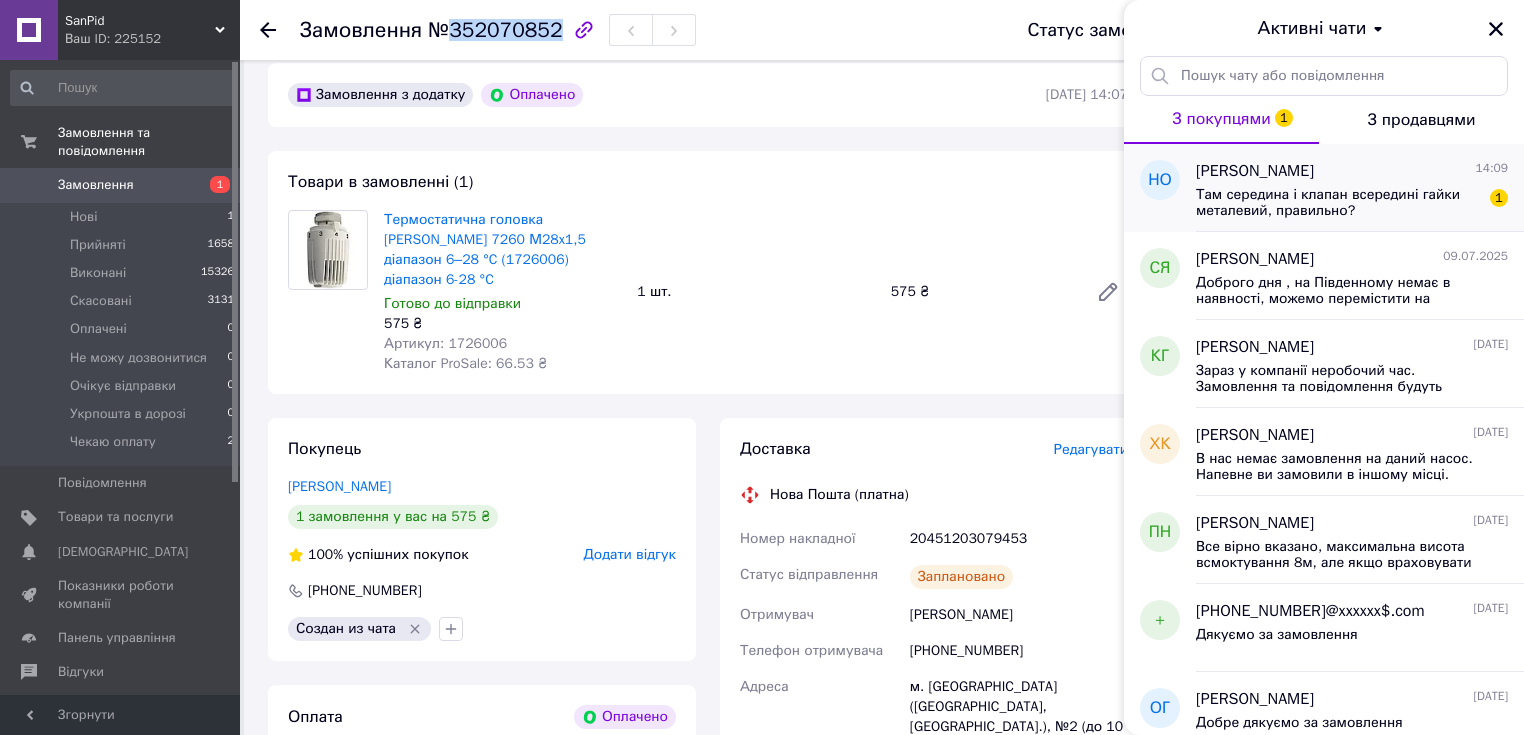 click on "Там середина і клапан всередині гайки металевий, правильно?" at bounding box center [1338, 203] 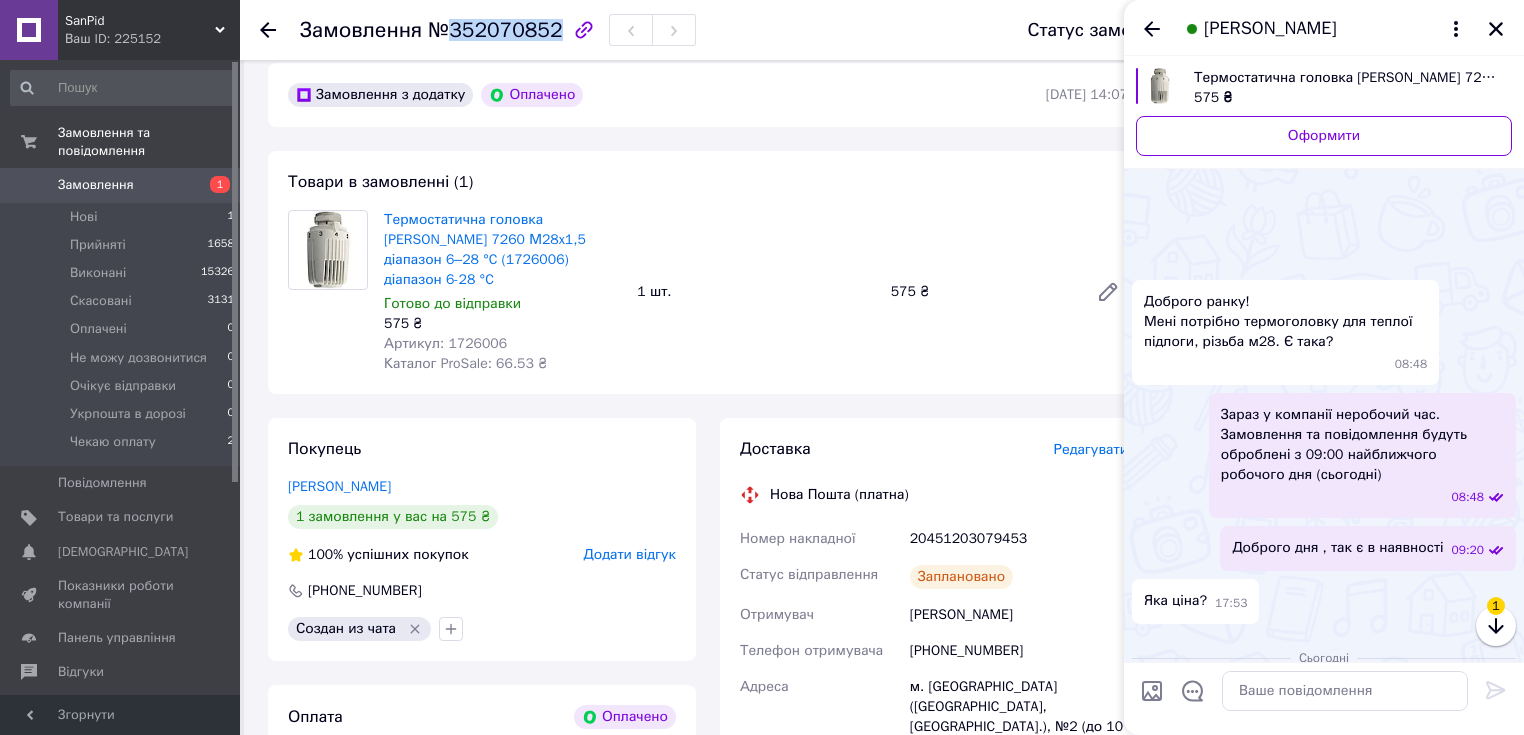 scroll, scrollTop: 906, scrollLeft: 0, axis: vertical 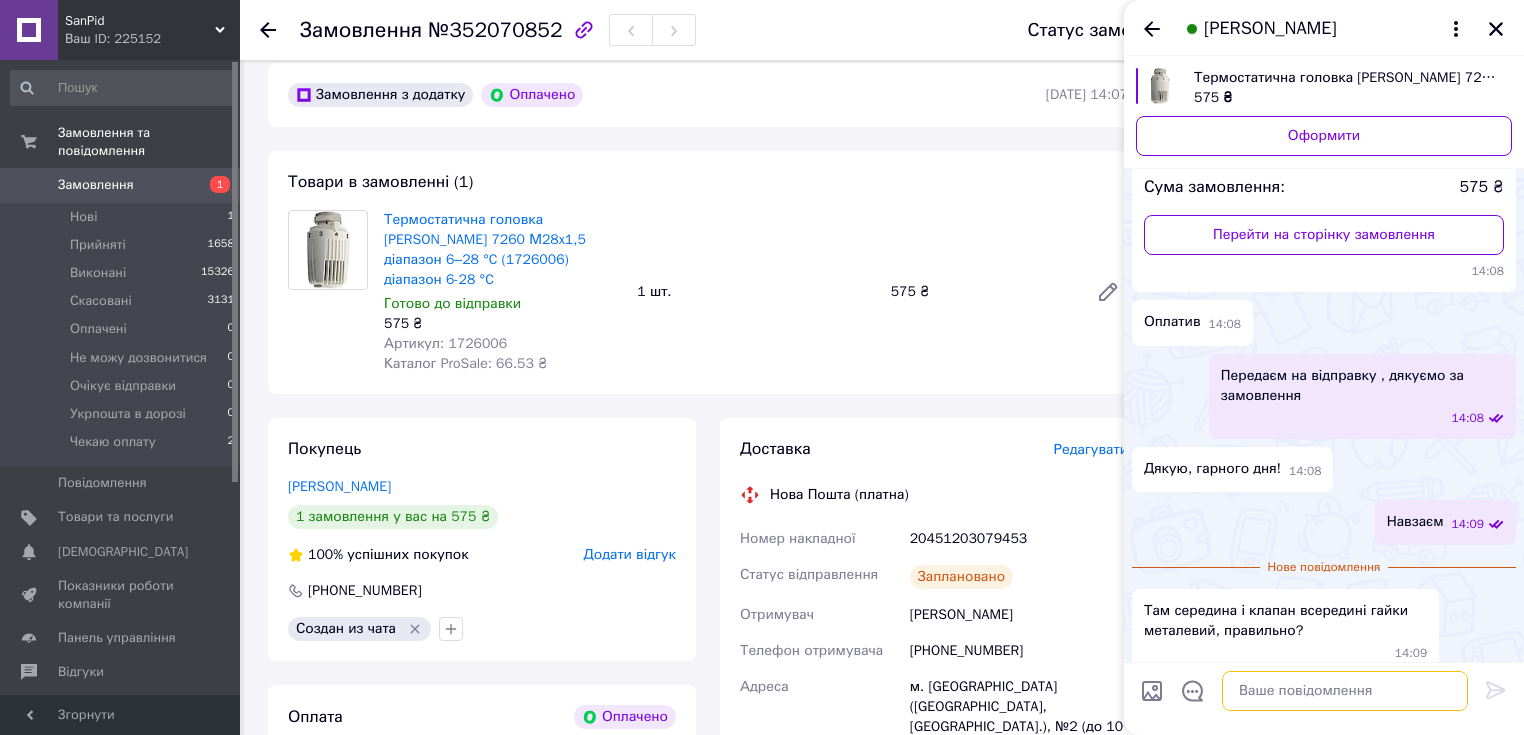 click at bounding box center [1345, 691] 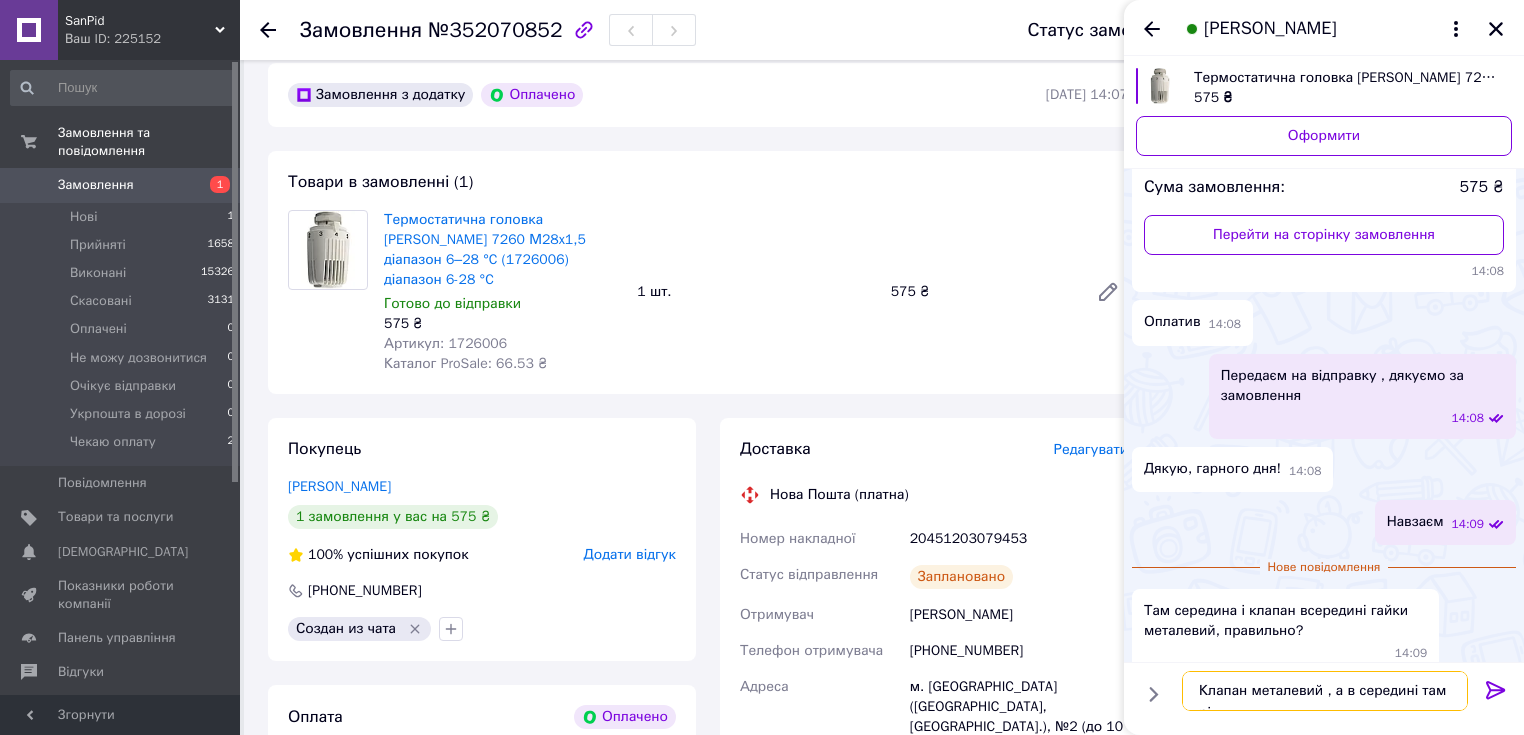 click on "Клапан металевий , а в середині там рі" at bounding box center (1325, 691) 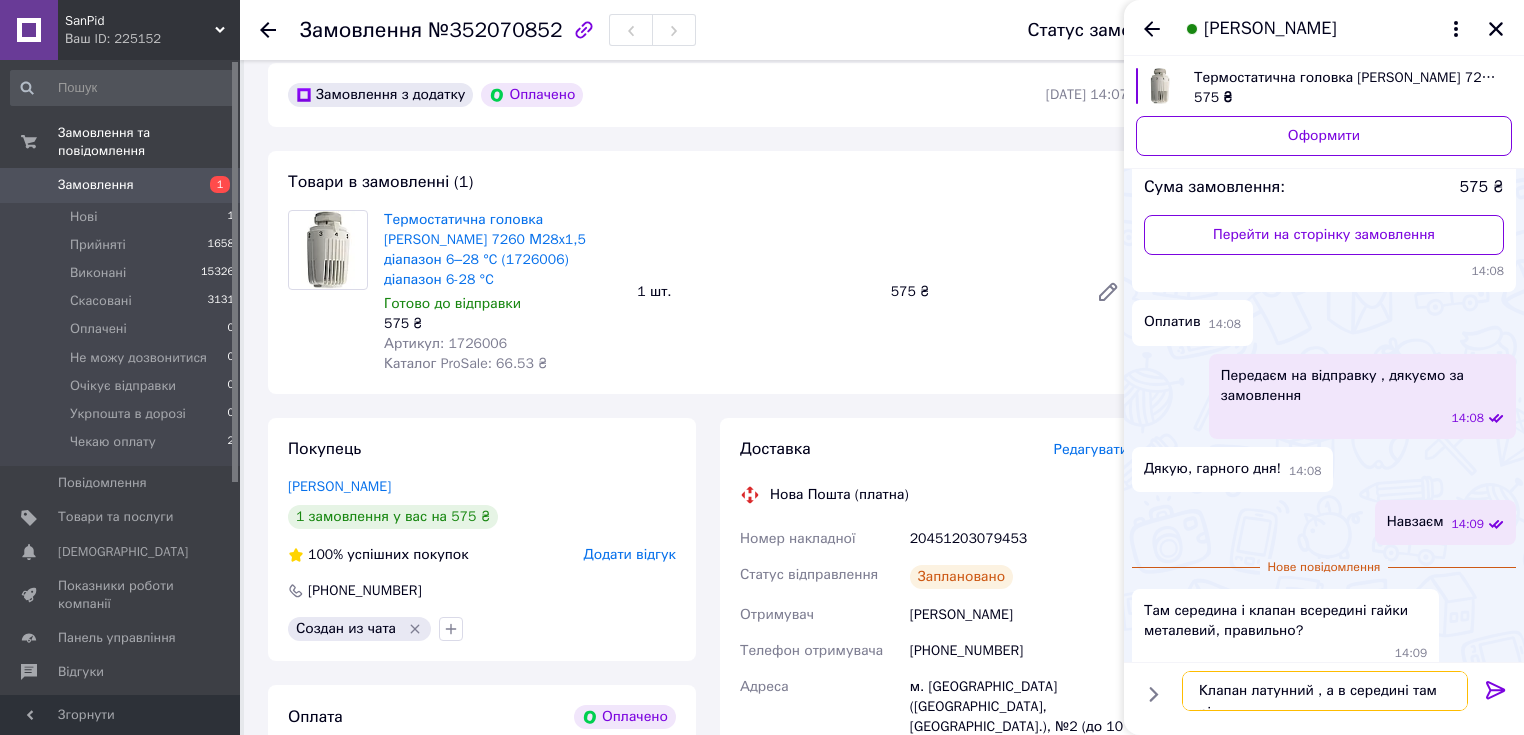 click on "Клапан латунний , а в середині там рі" at bounding box center (1325, 691) 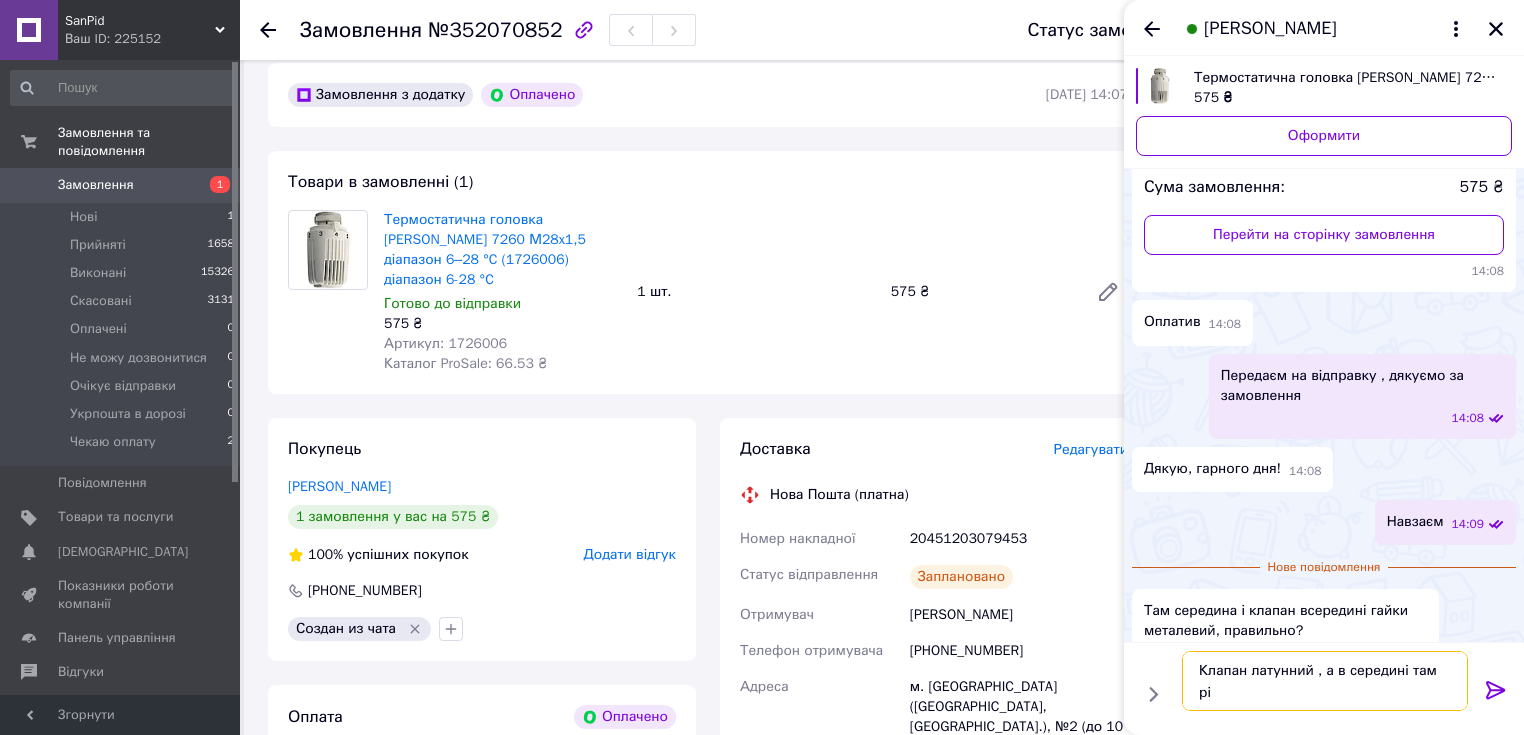 type on "Клапан латунний , а в середині там - рідинний датчик" 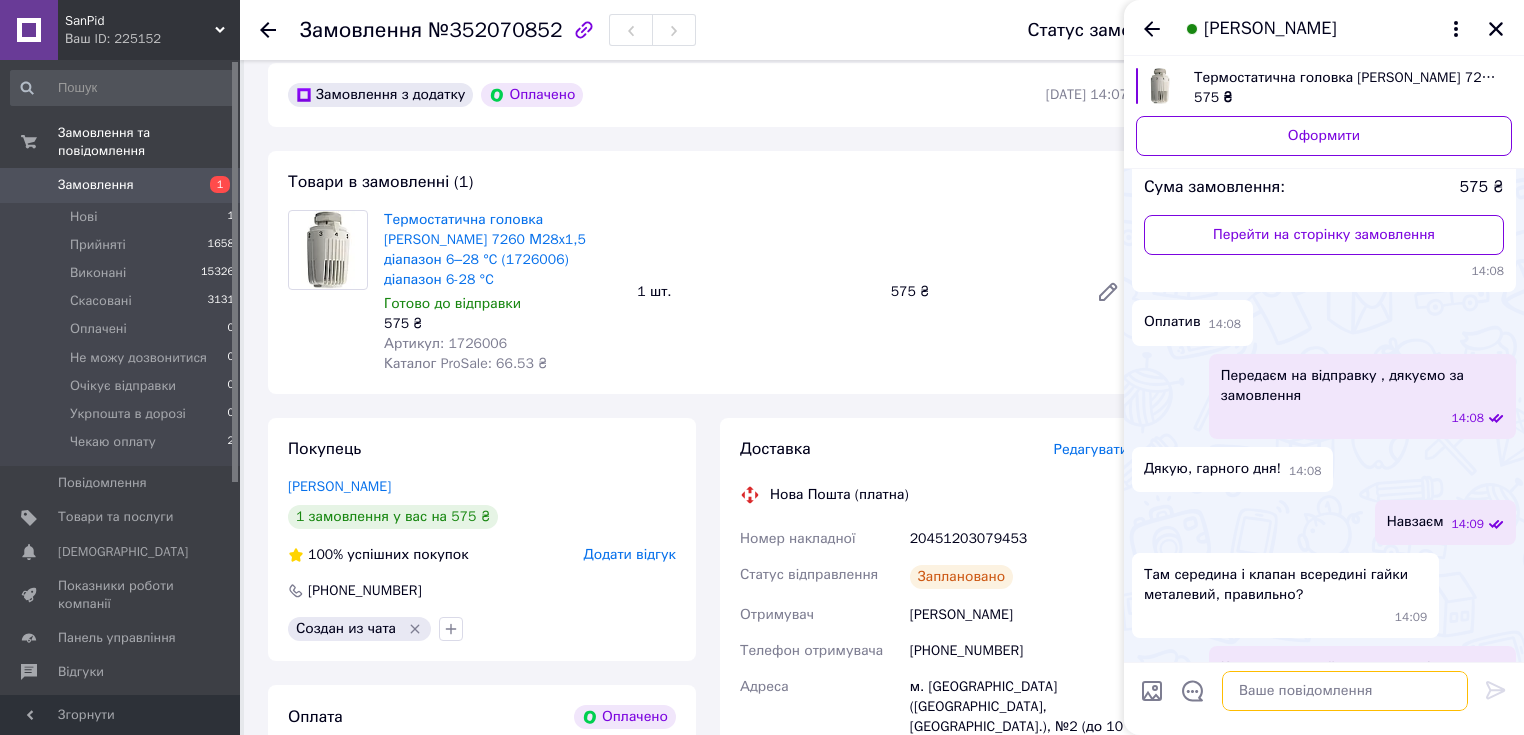 scroll, scrollTop: 0, scrollLeft: 0, axis: both 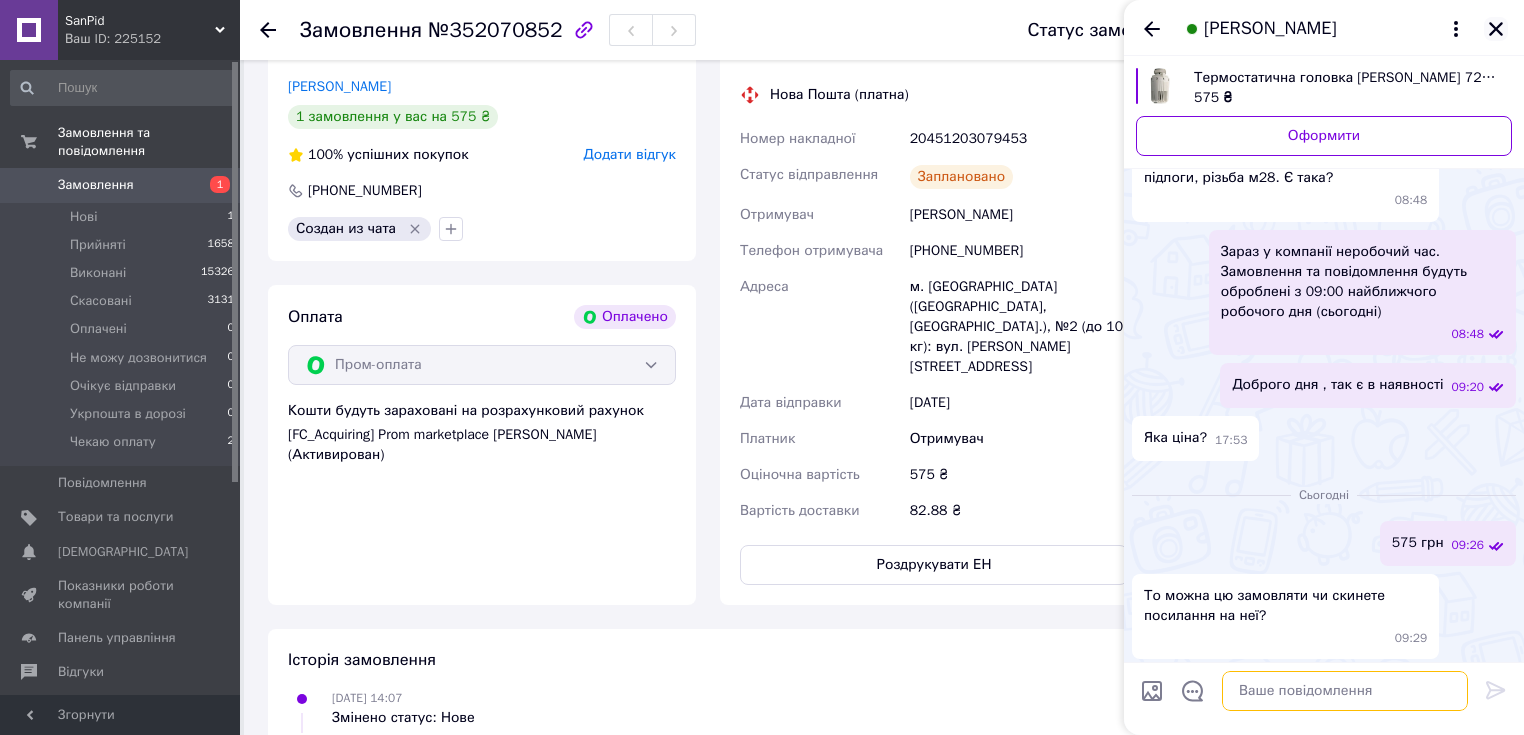 type 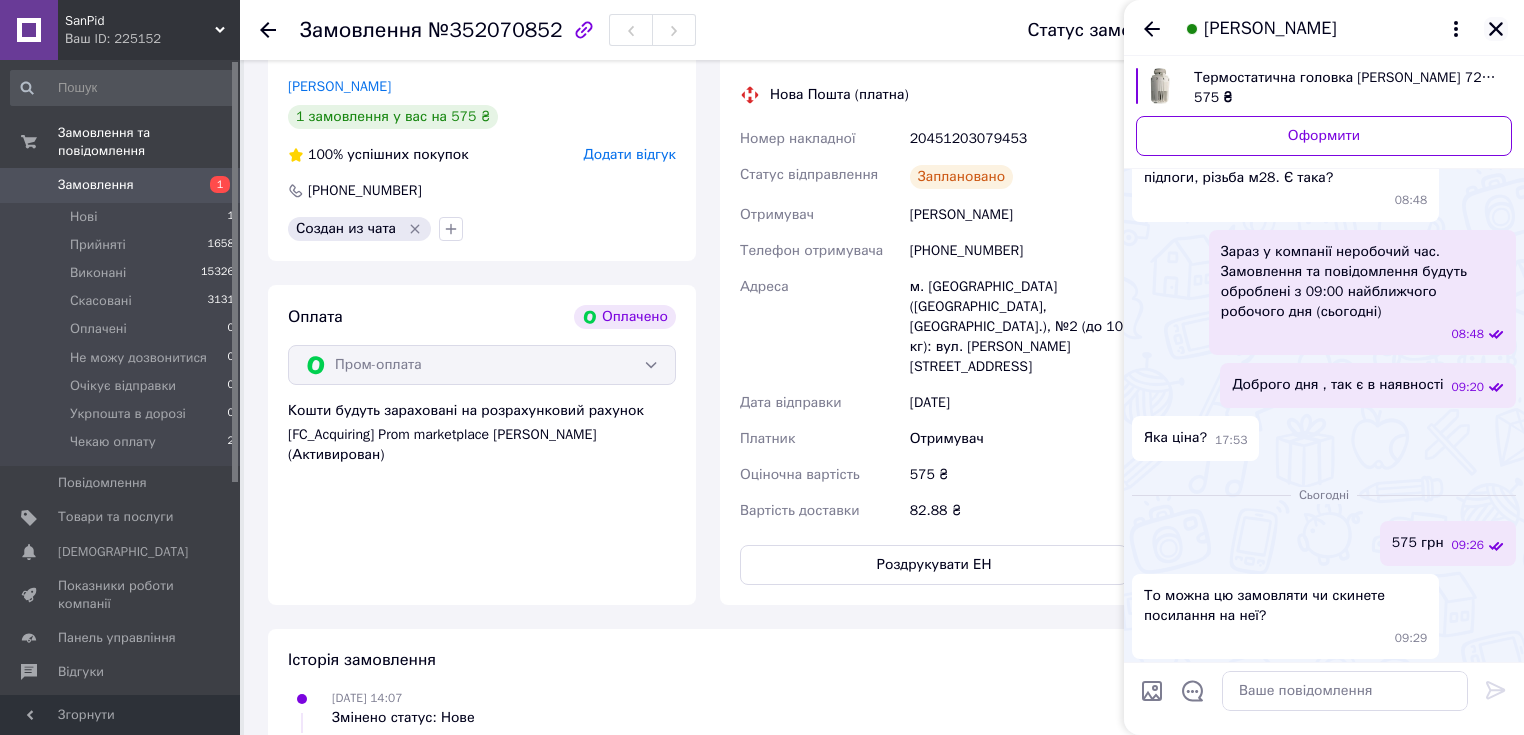 click 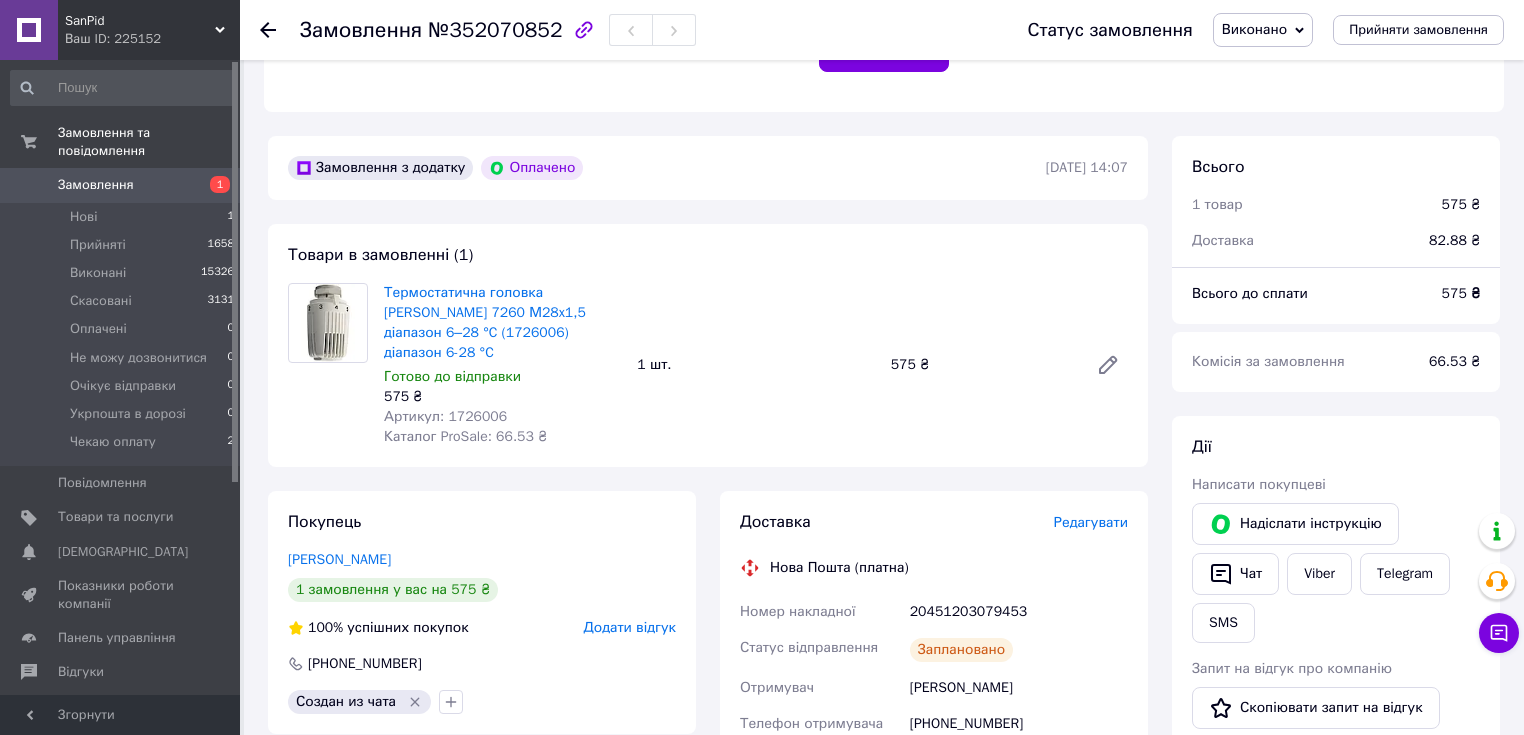 scroll, scrollTop: 498, scrollLeft: 0, axis: vertical 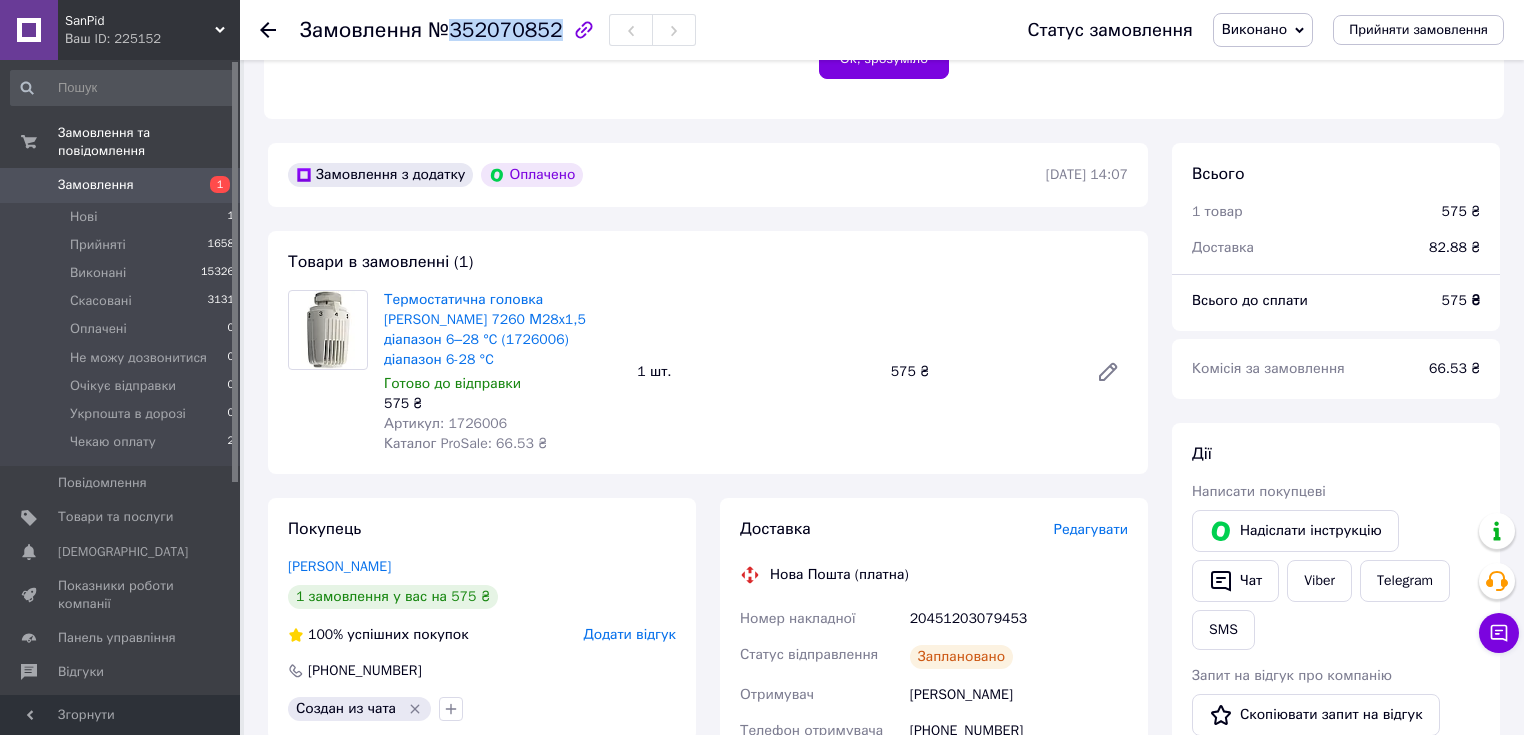 drag, startPoint x: 451, startPoint y: 25, endPoint x: 544, endPoint y: 27, distance: 93.0215 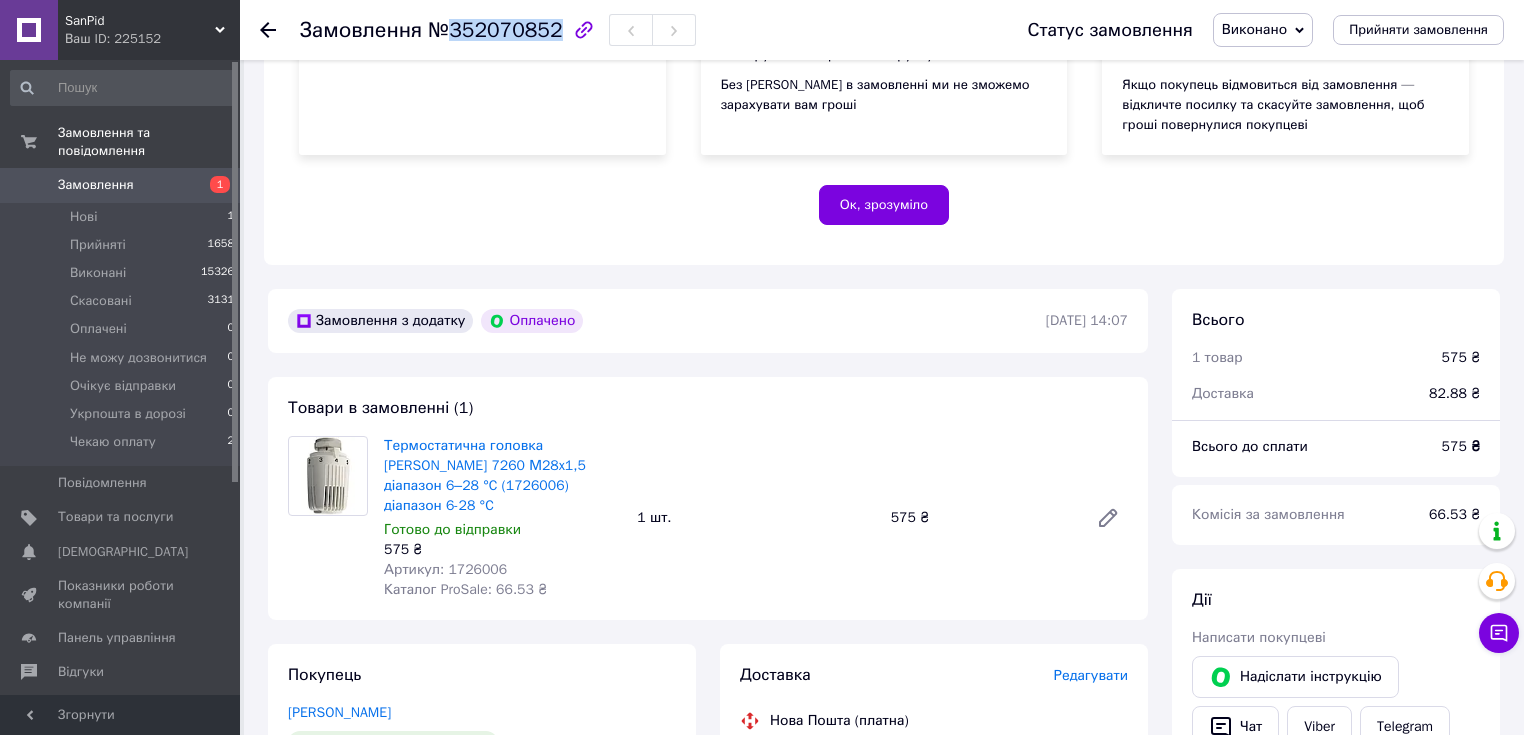 scroll, scrollTop: 338, scrollLeft: 0, axis: vertical 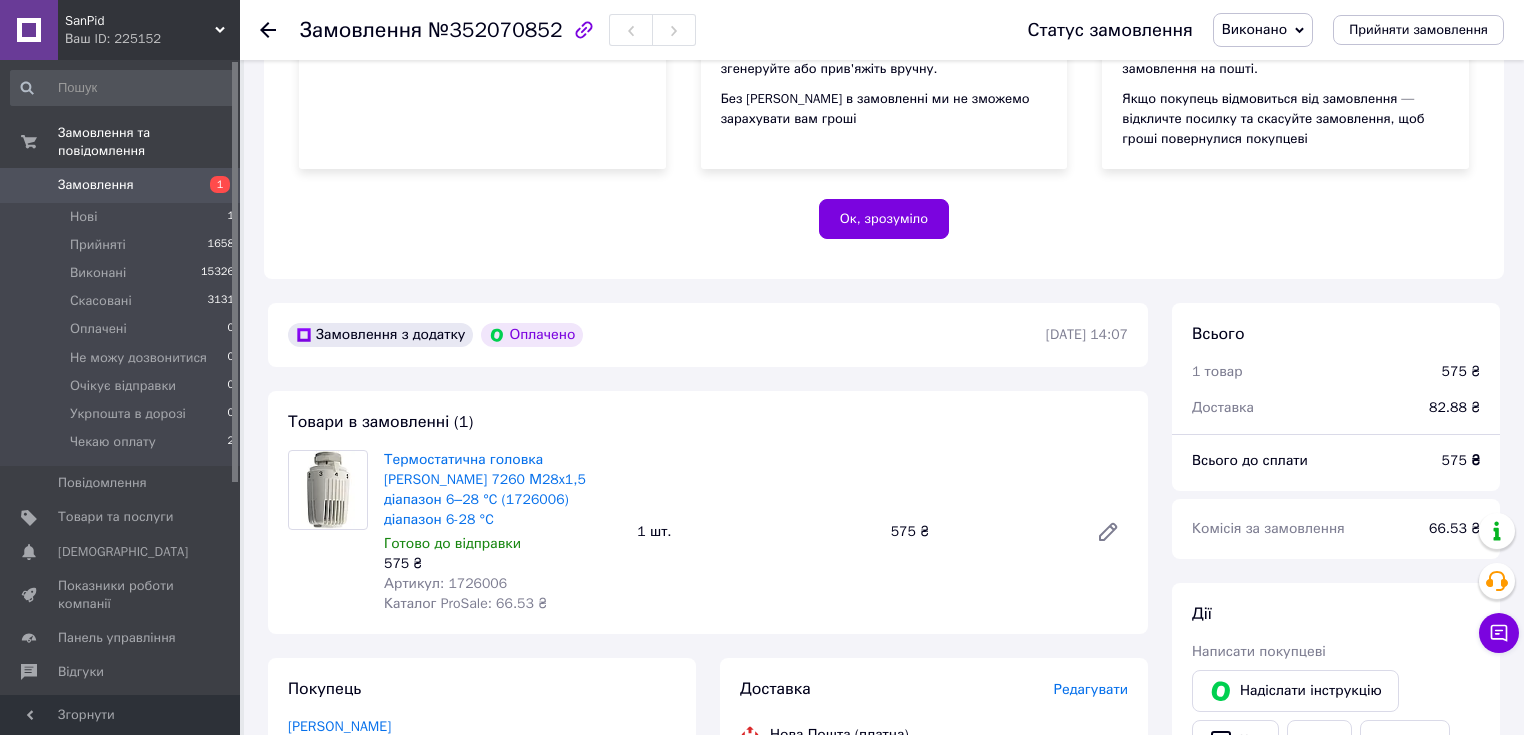 click 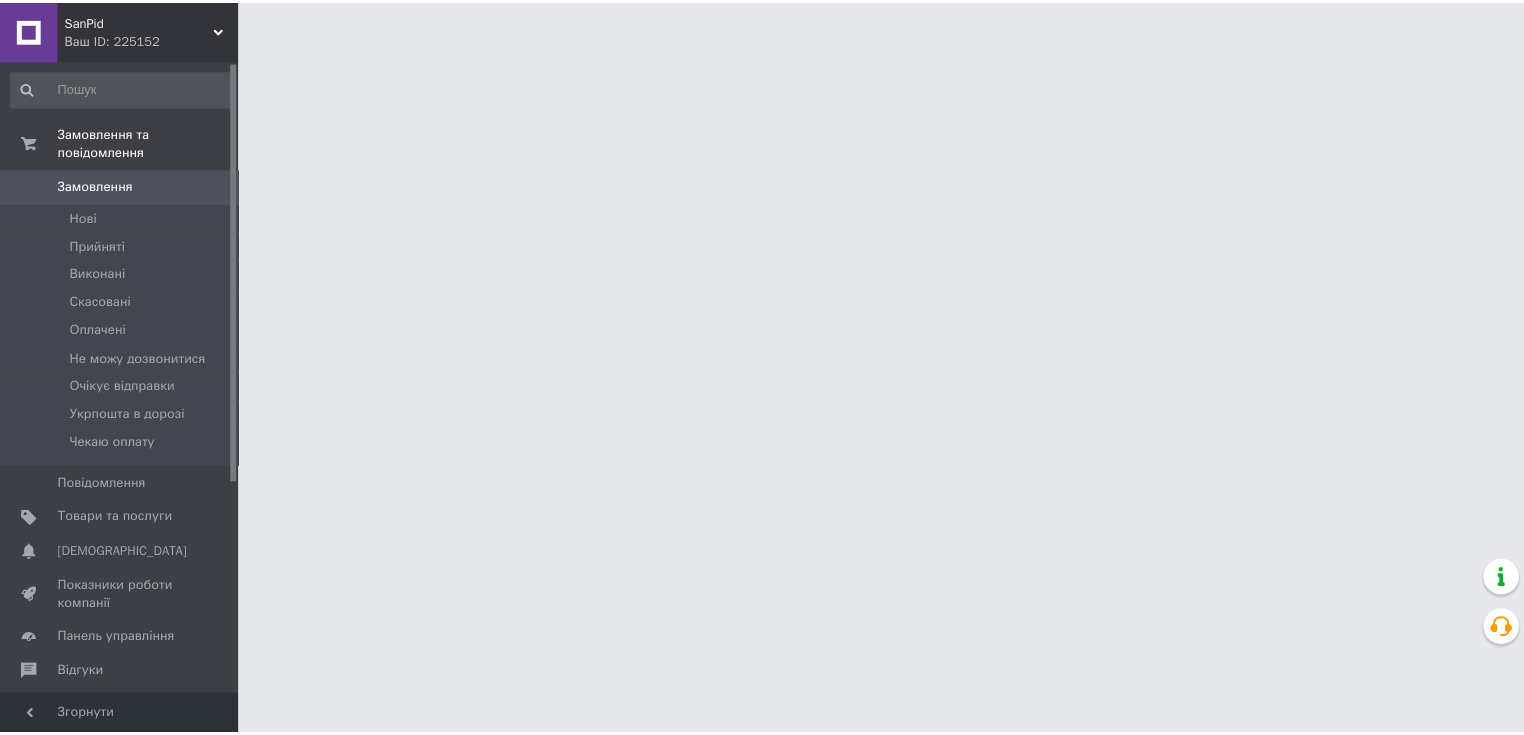 scroll, scrollTop: 0, scrollLeft: 0, axis: both 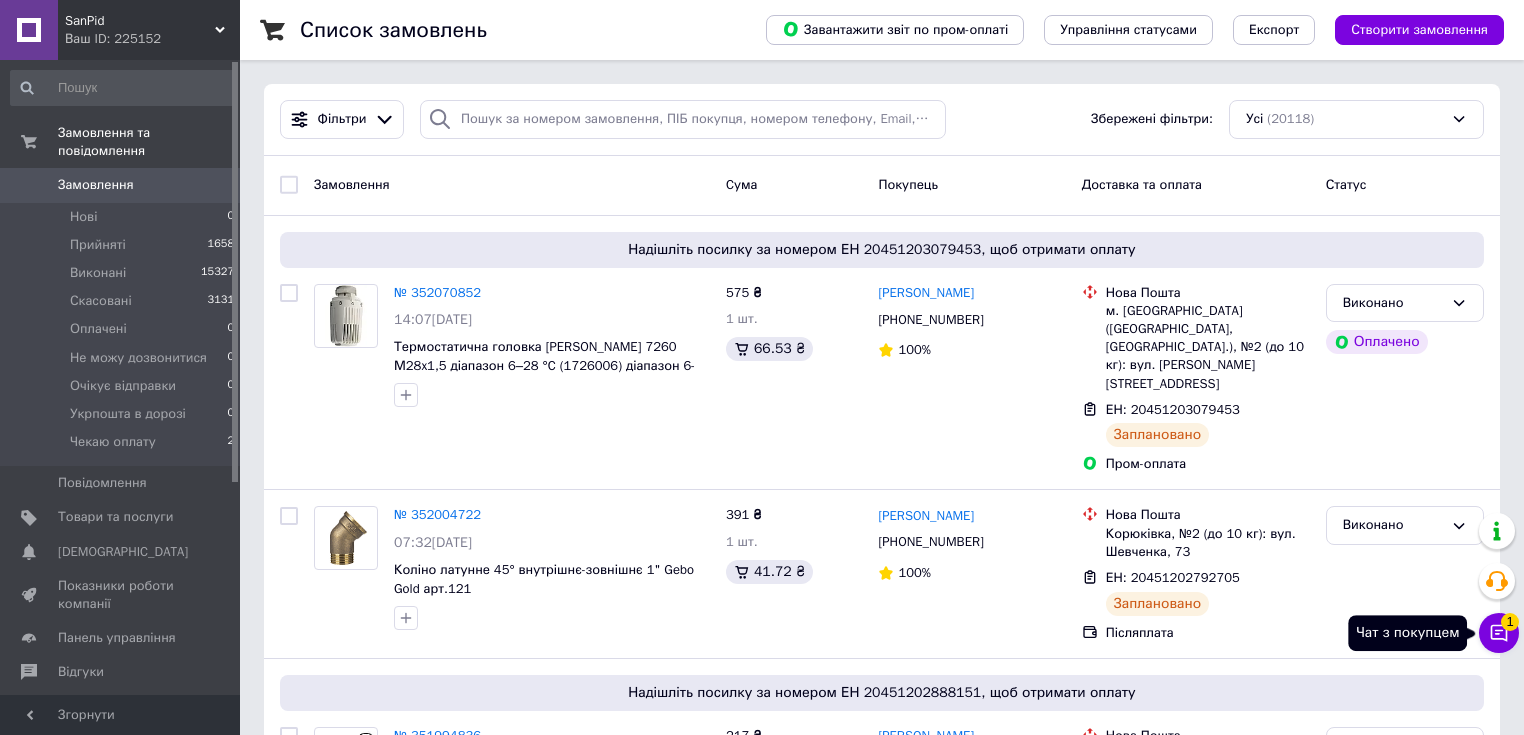 click 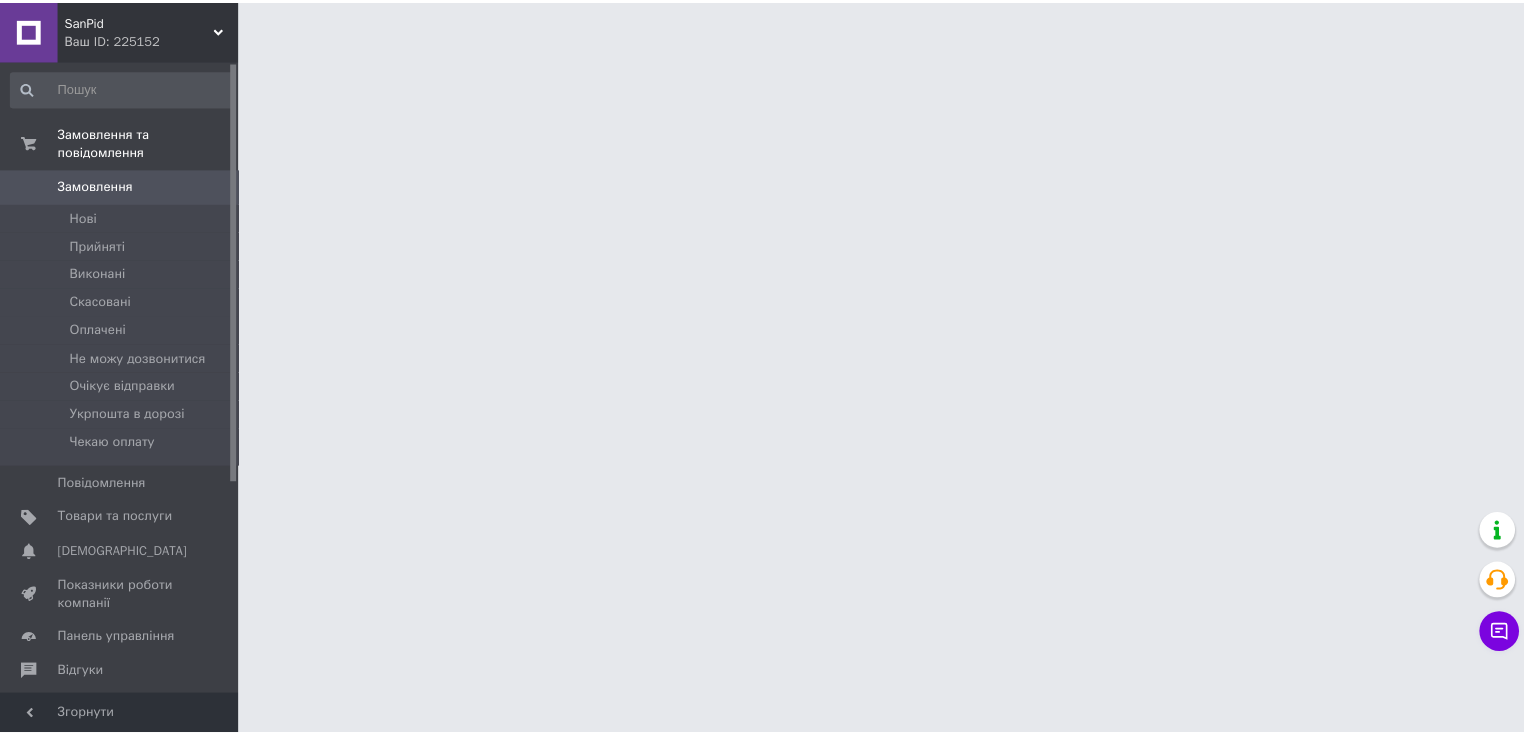 scroll, scrollTop: 0, scrollLeft: 0, axis: both 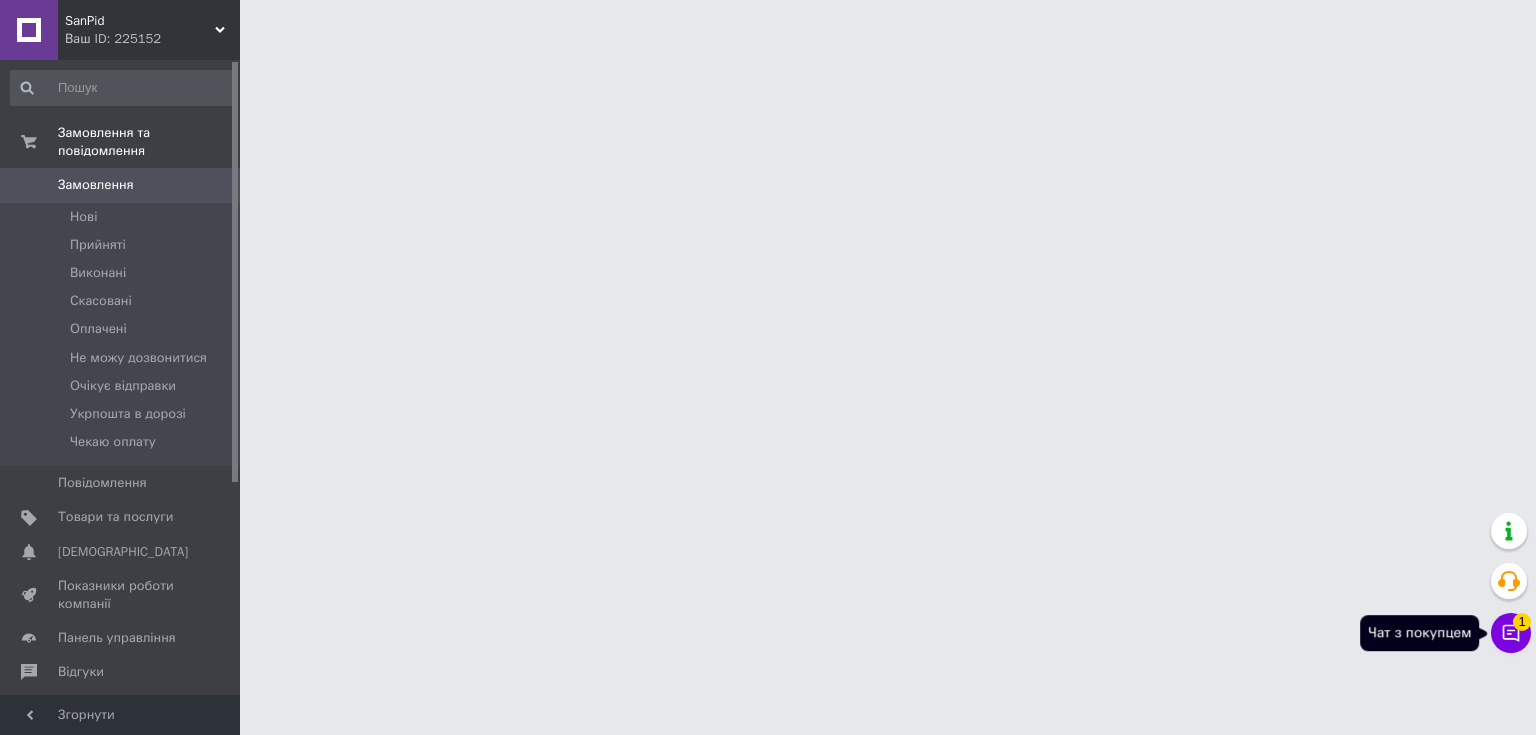 click 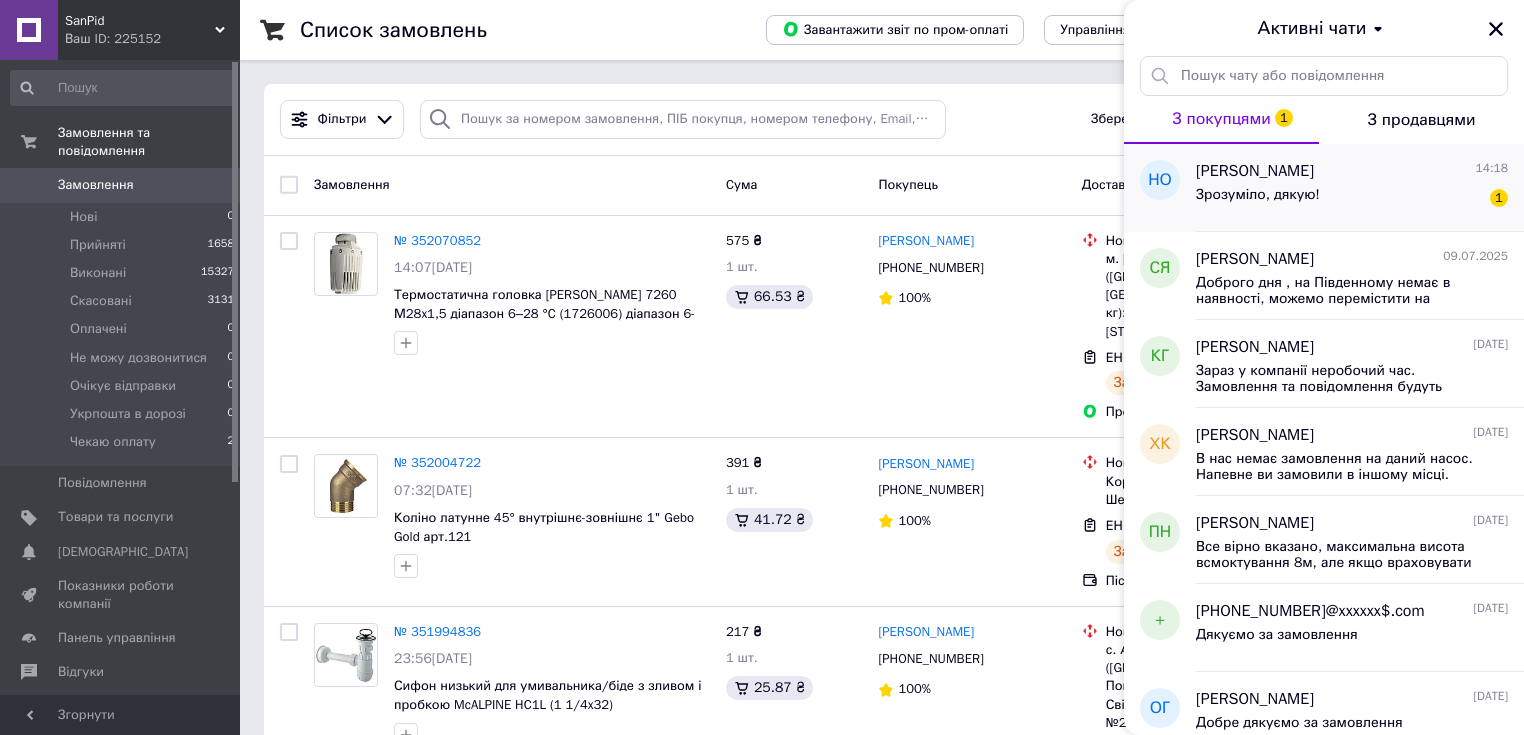 click on "Зрозуміло, дякую!" at bounding box center [1258, 195] 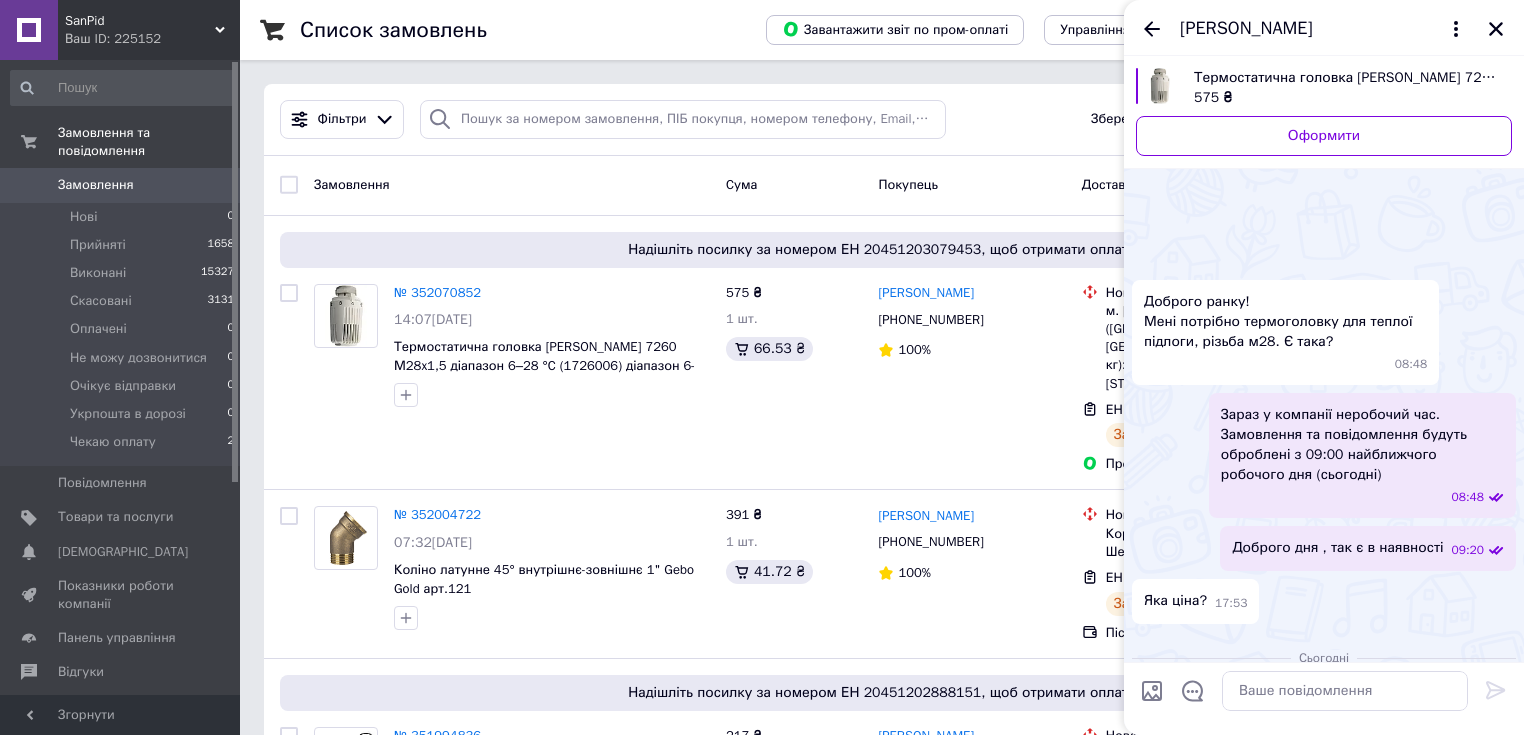 scroll, scrollTop: 1052, scrollLeft: 0, axis: vertical 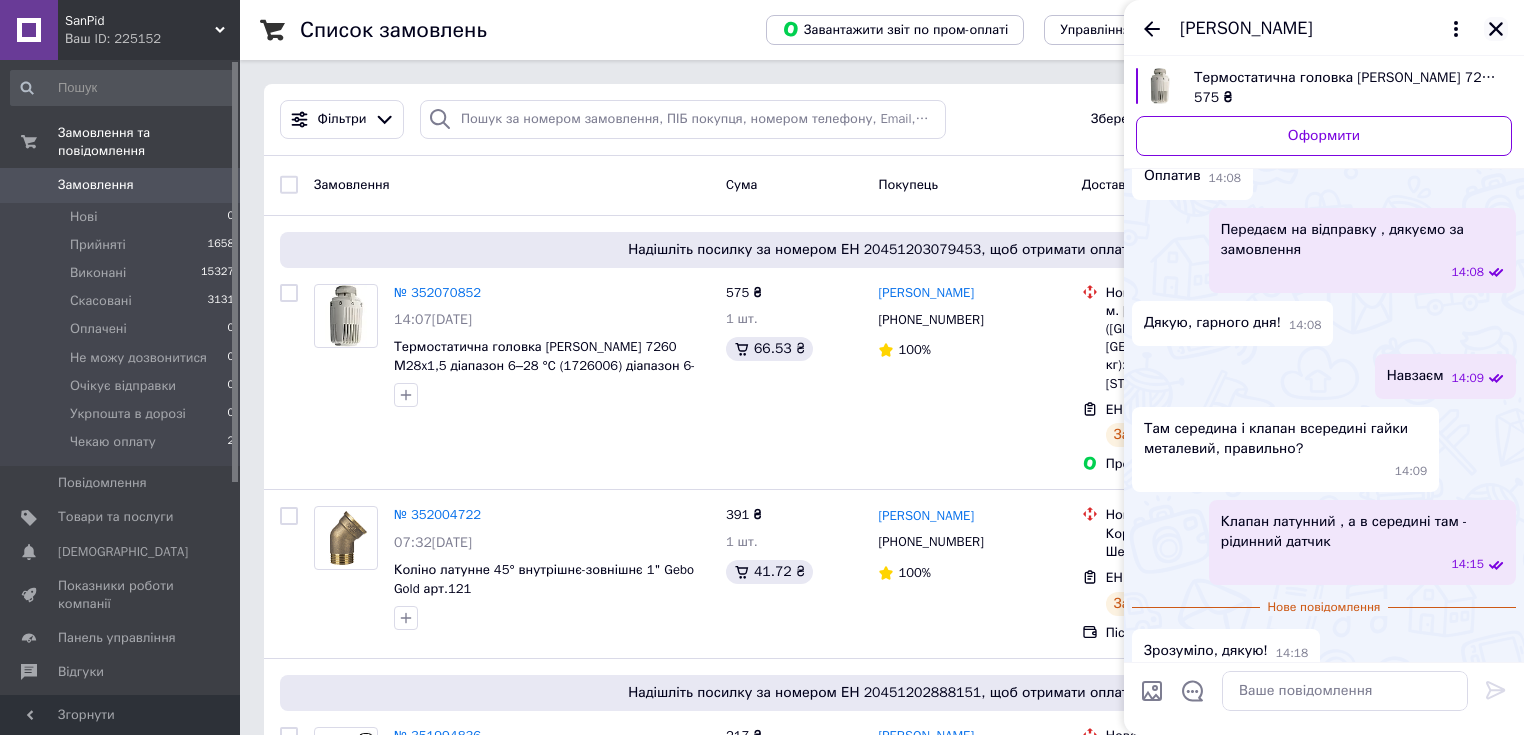 click at bounding box center [1496, 29] 